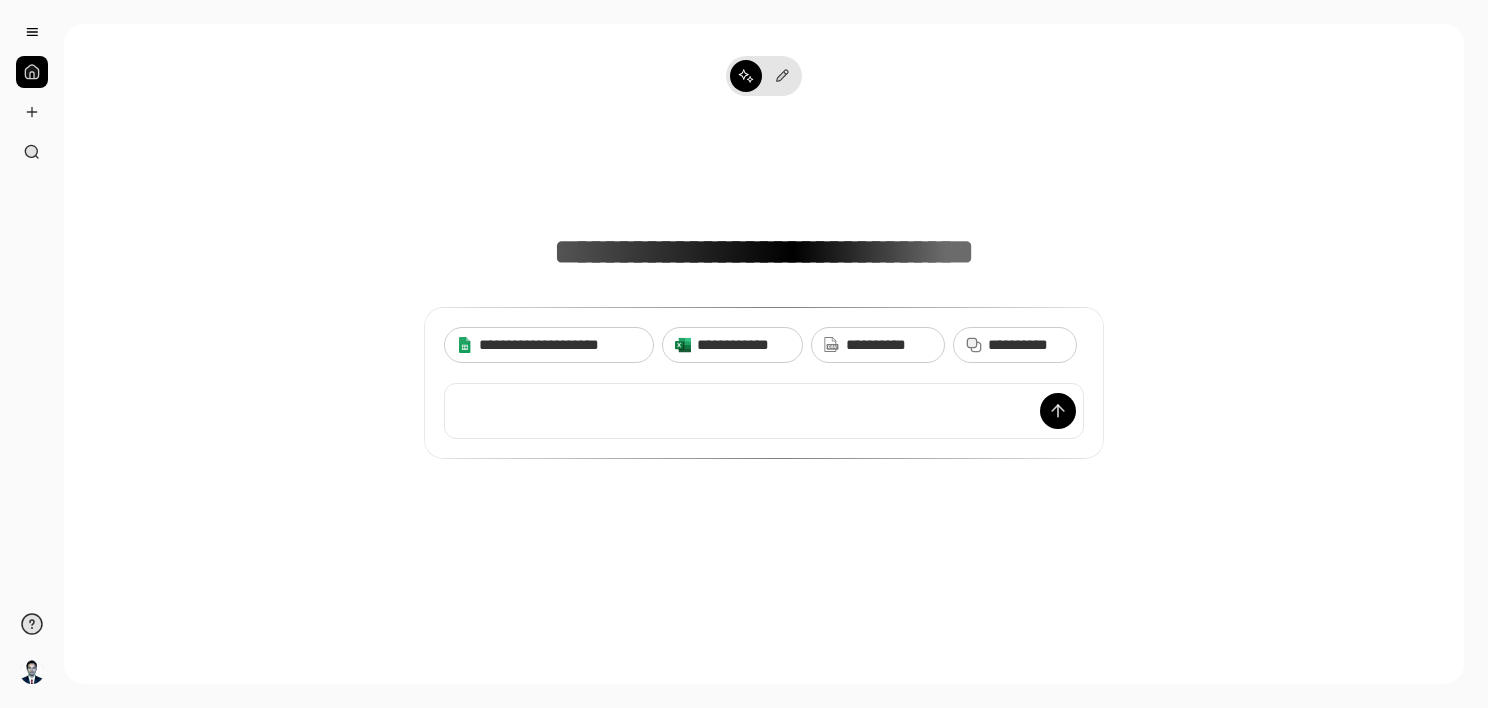 scroll, scrollTop: 0, scrollLeft: 0, axis: both 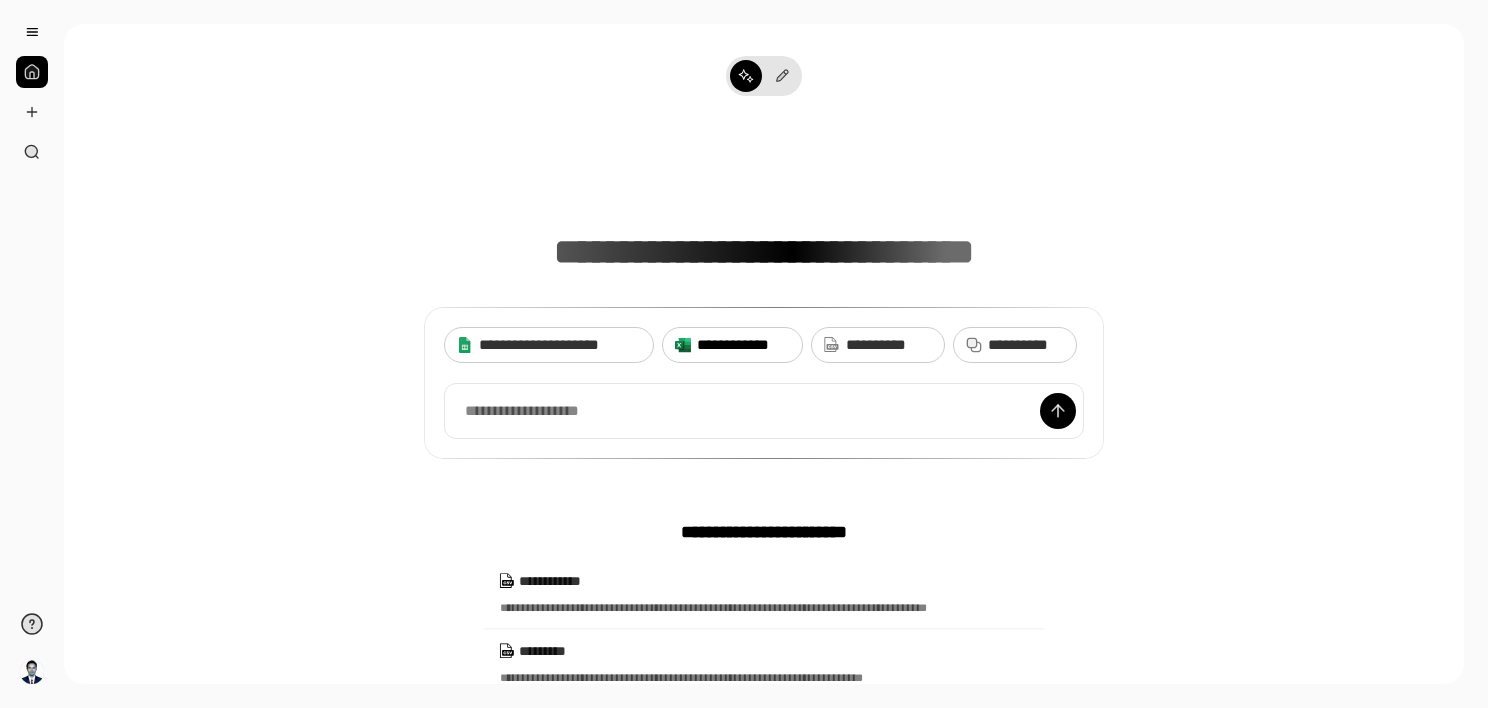 click on "**********" at bounding box center [743, 345] 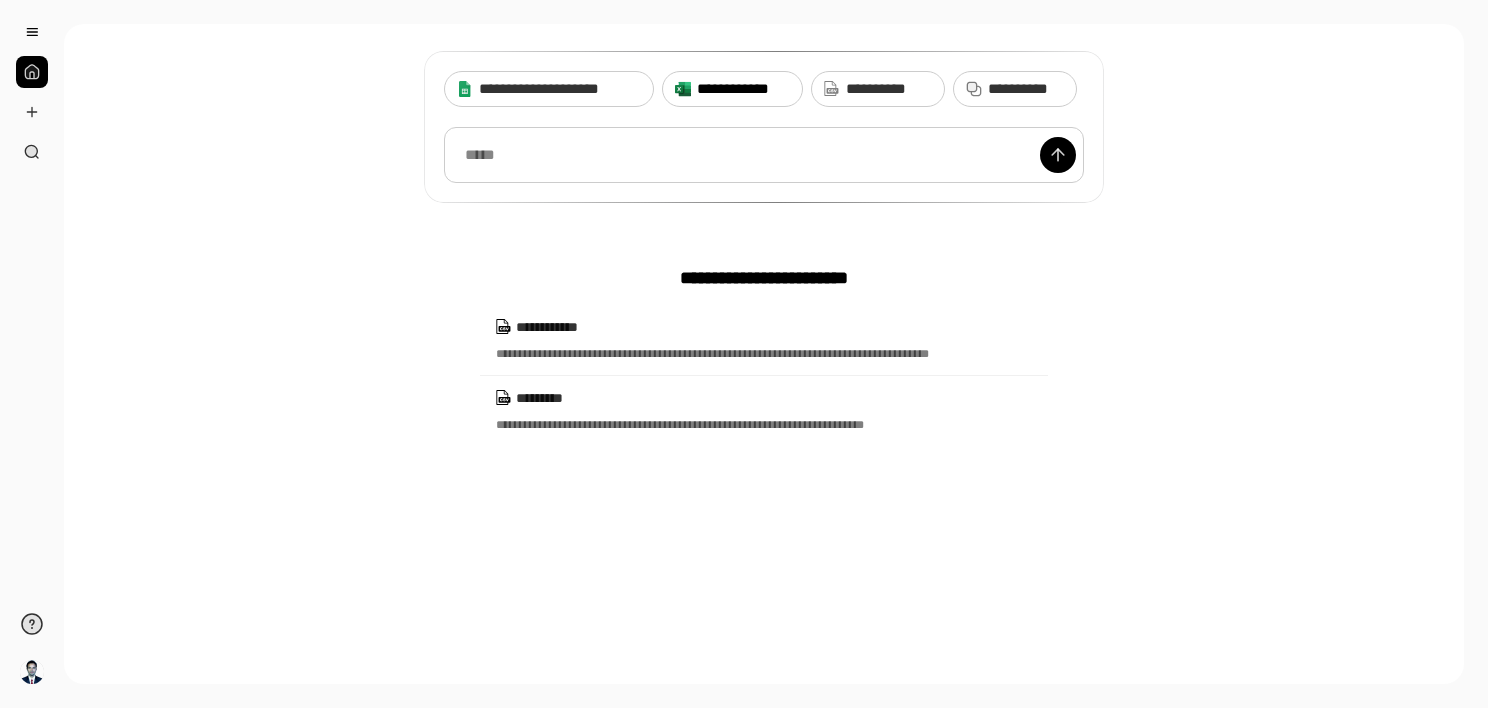 scroll, scrollTop: 256, scrollLeft: 0, axis: vertical 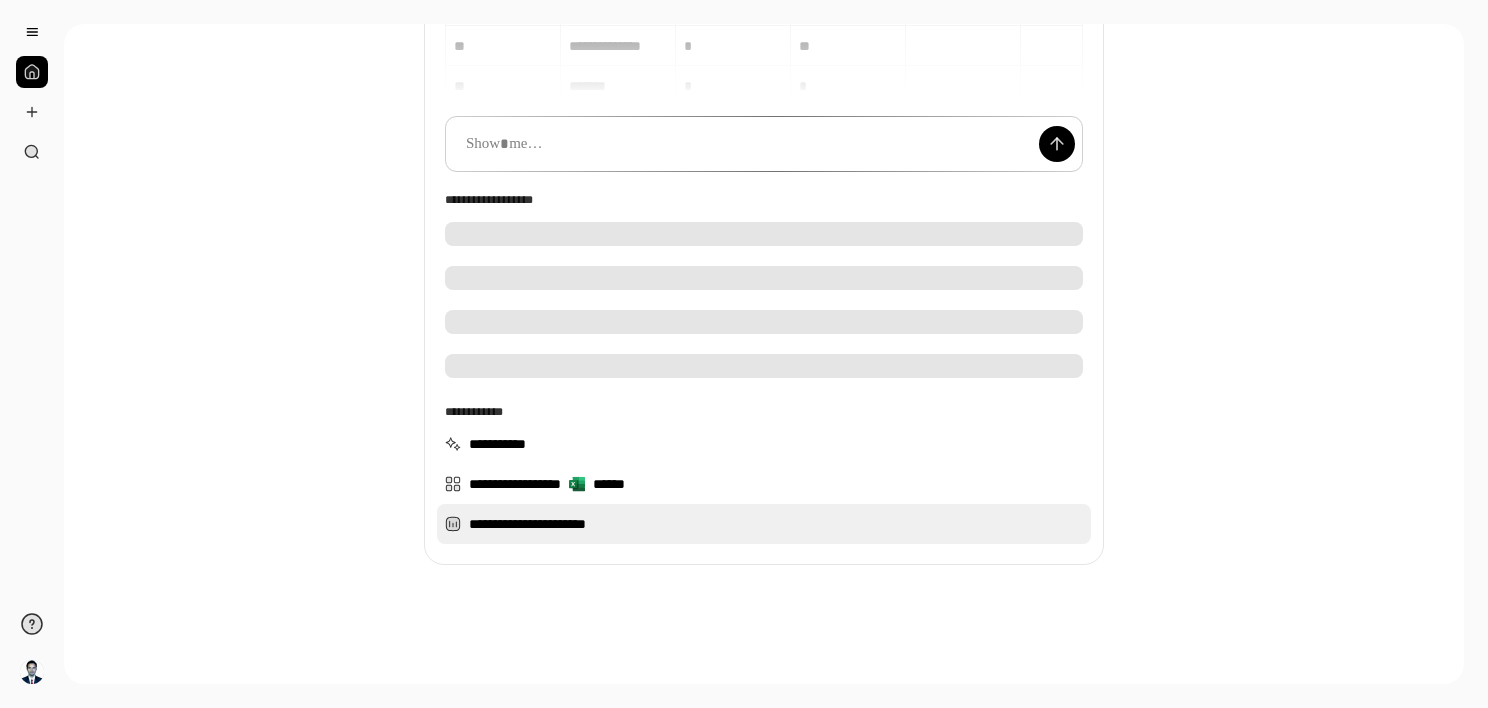 click on "**********" at bounding box center (764, 524) 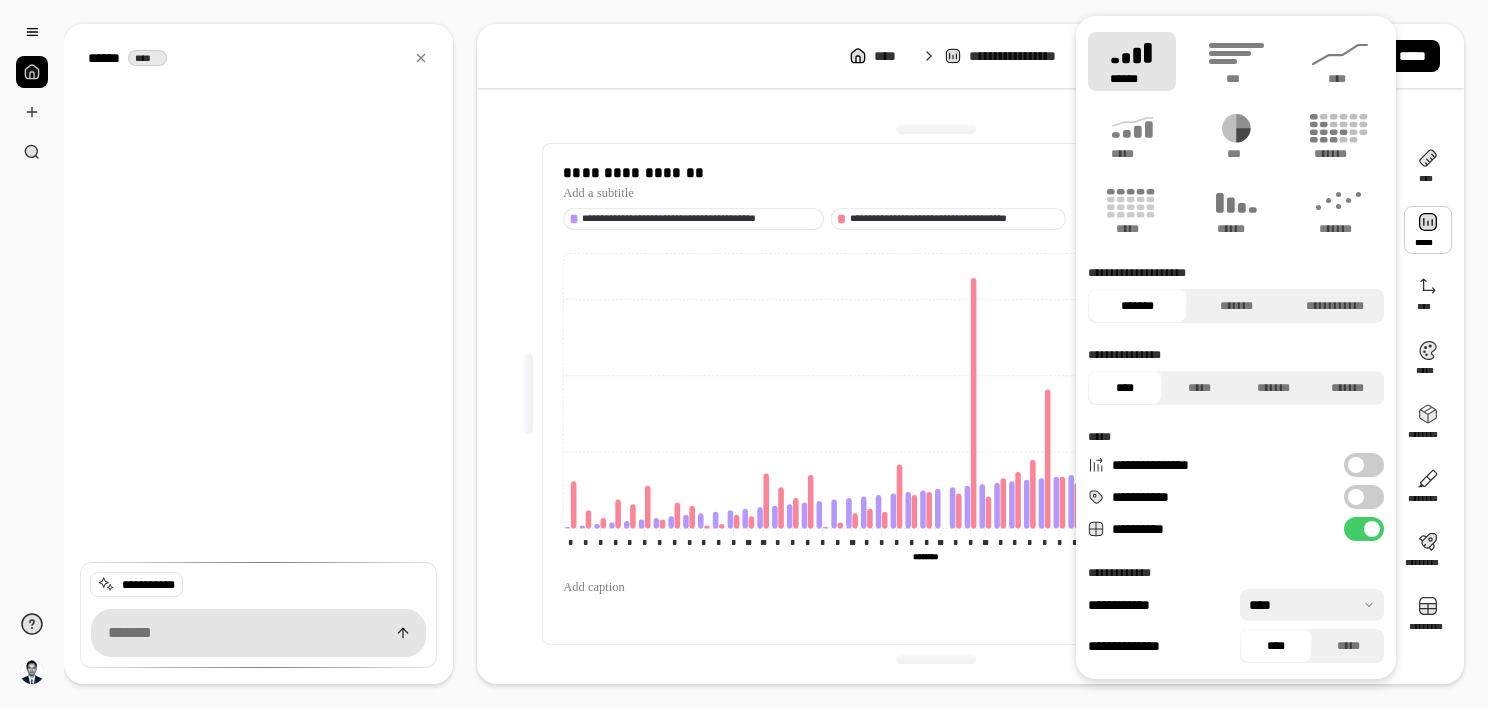 click at bounding box center (1428, 230) 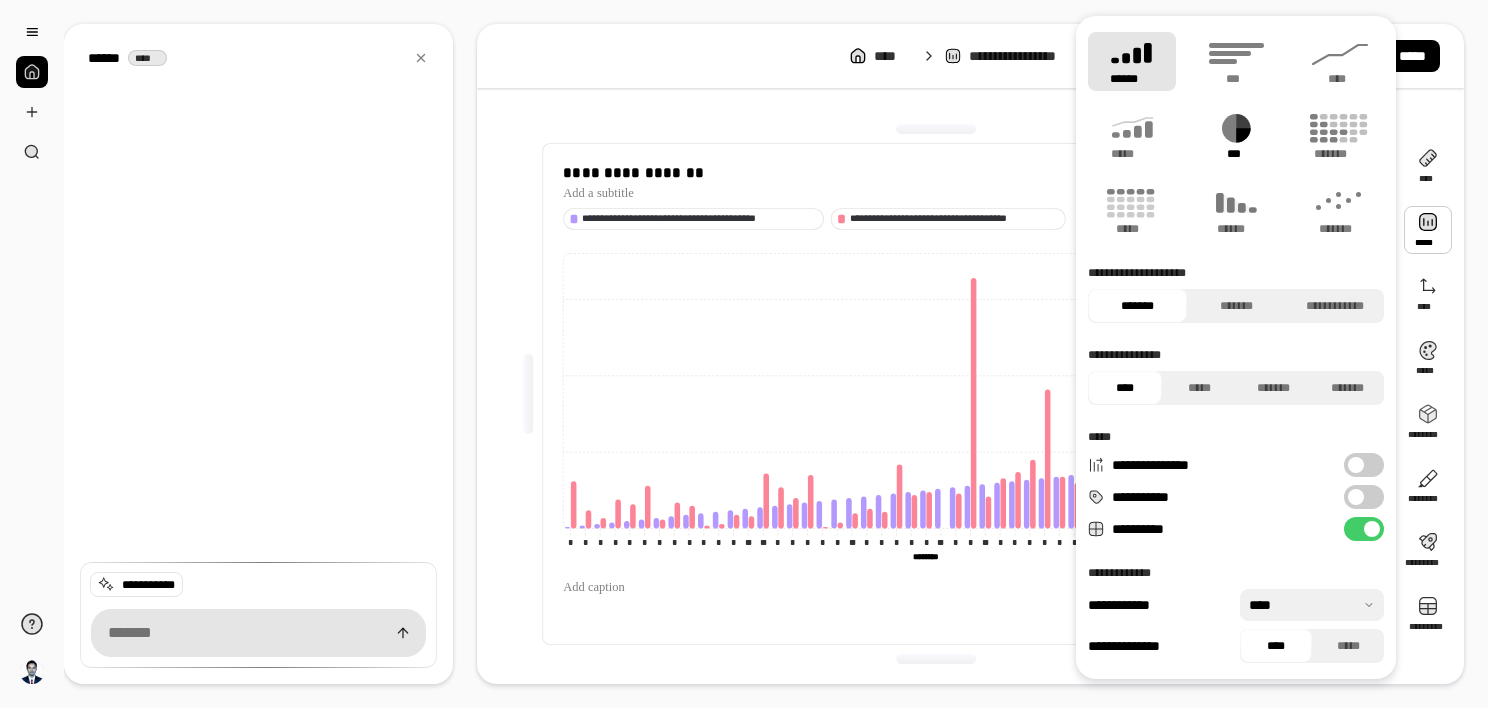click 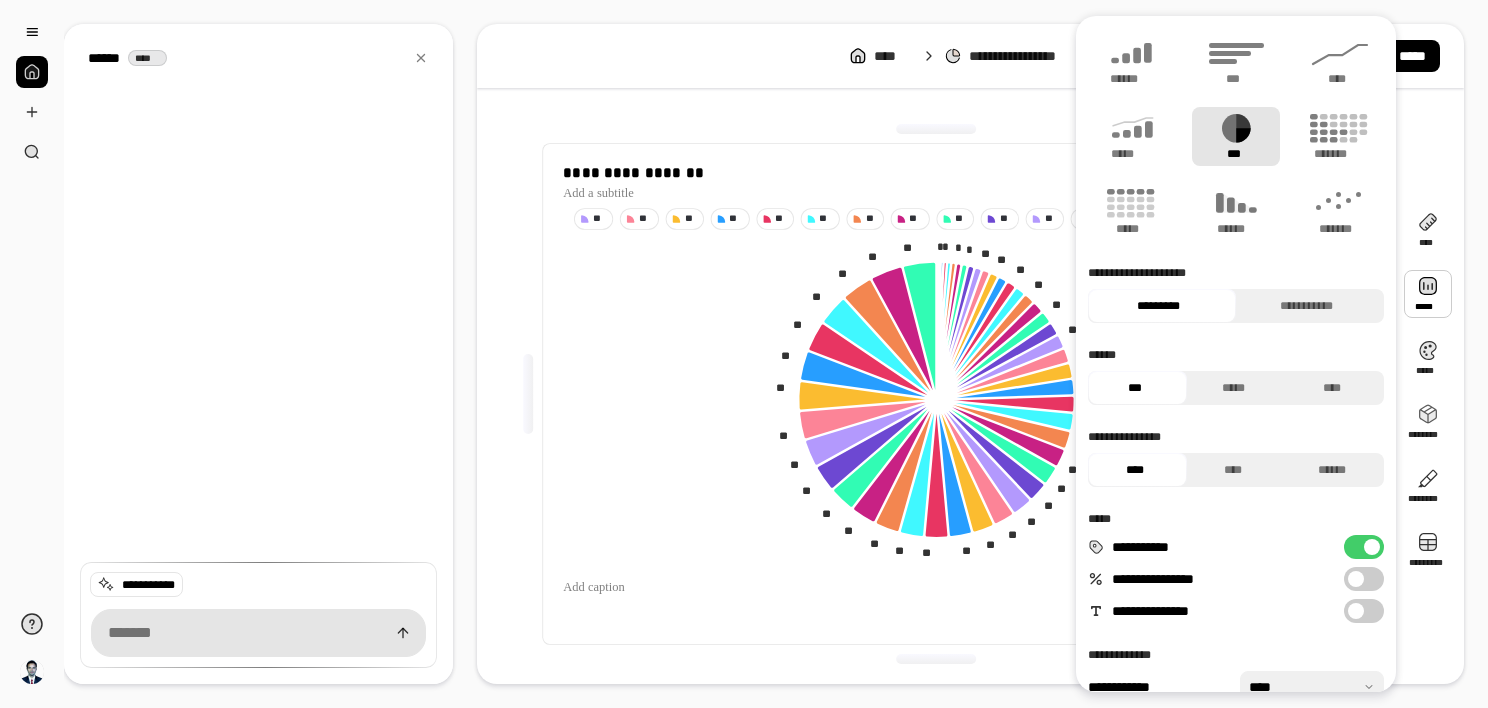 click at bounding box center [1356, 579] 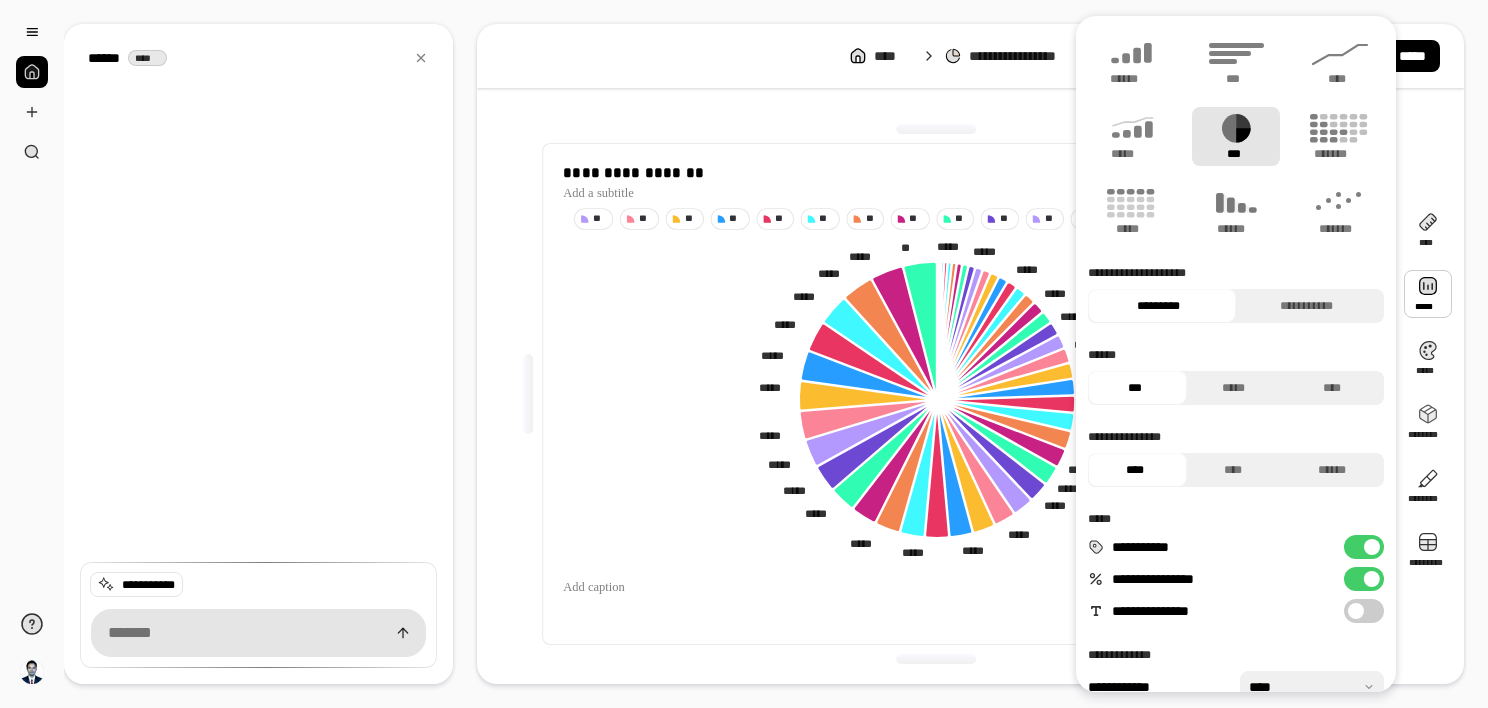 click at bounding box center (1356, 611) 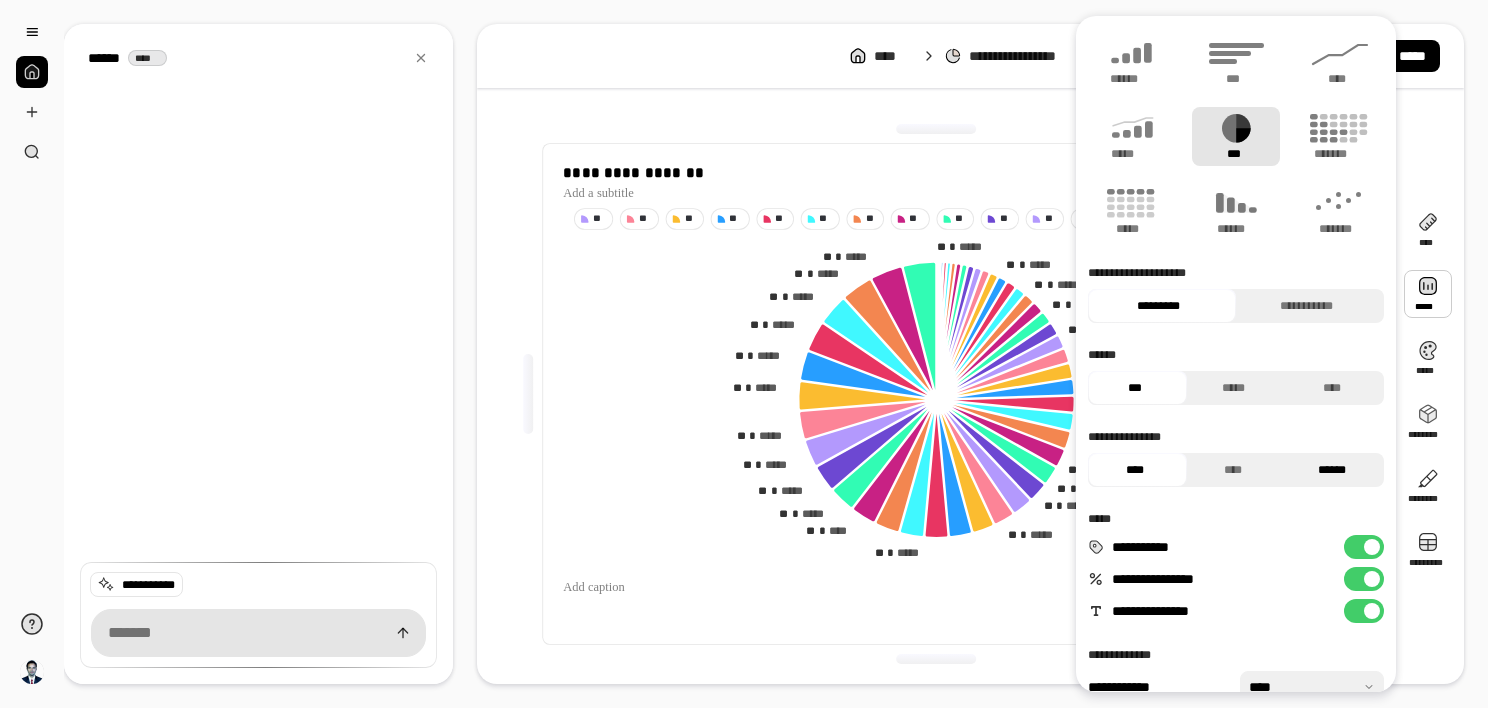 scroll, scrollTop: 68, scrollLeft: 0, axis: vertical 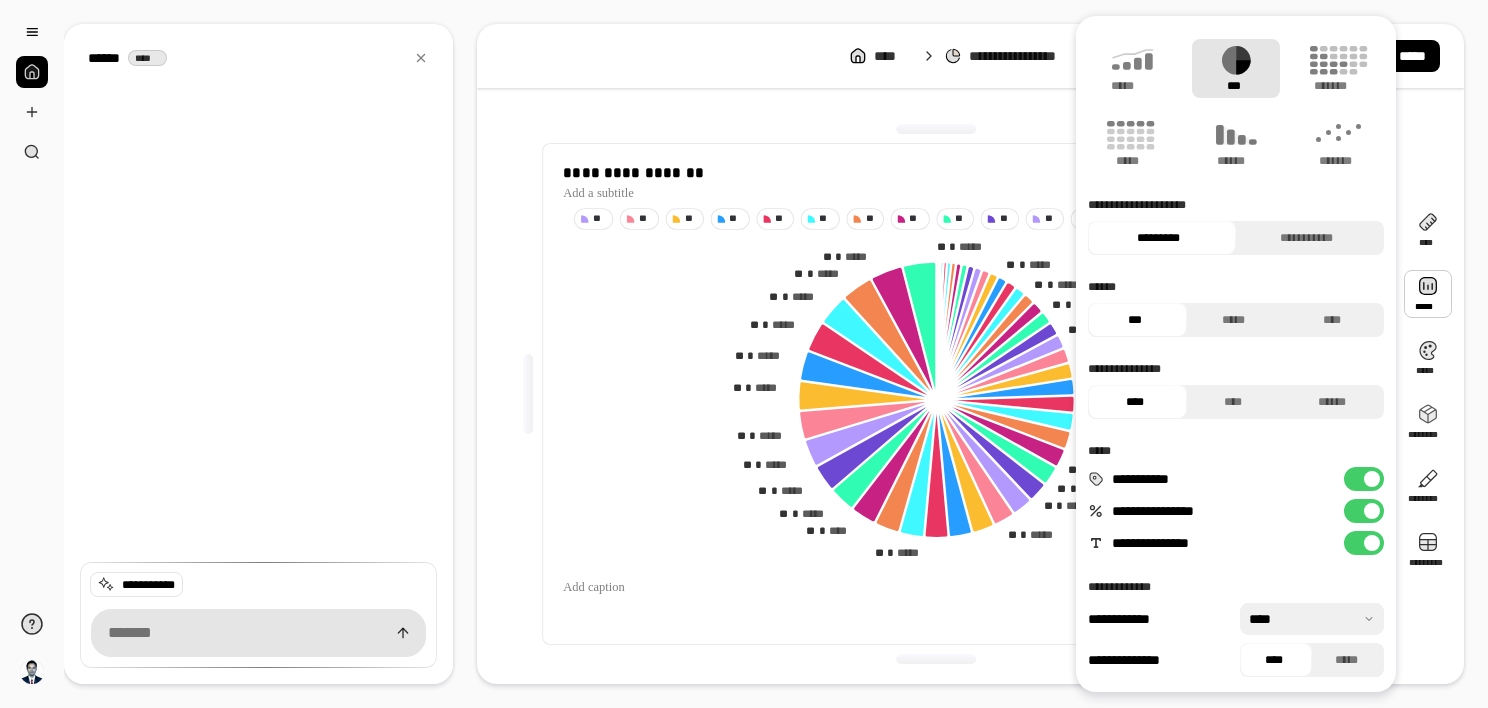 click on "****" at bounding box center (1274, 660) 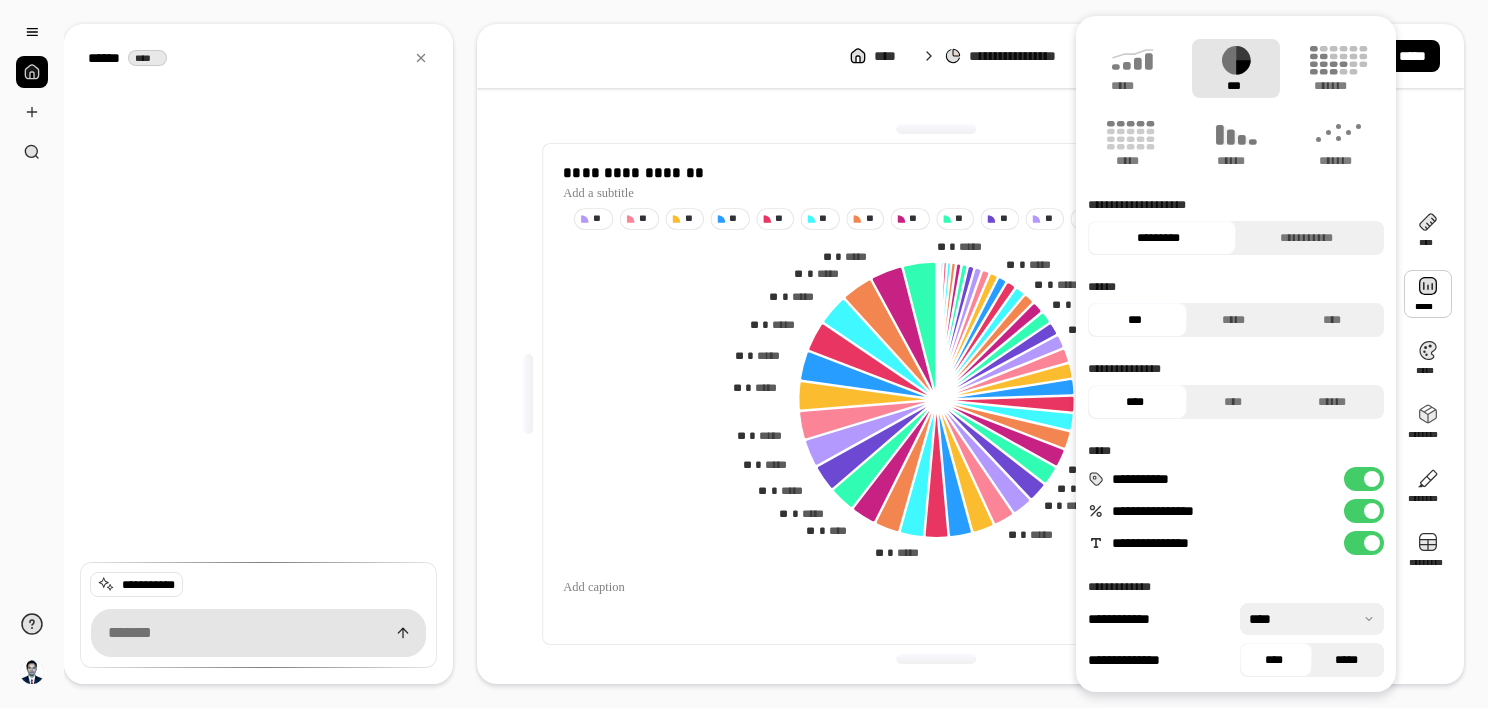 click on "*****" at bounding box center (1346, 660) 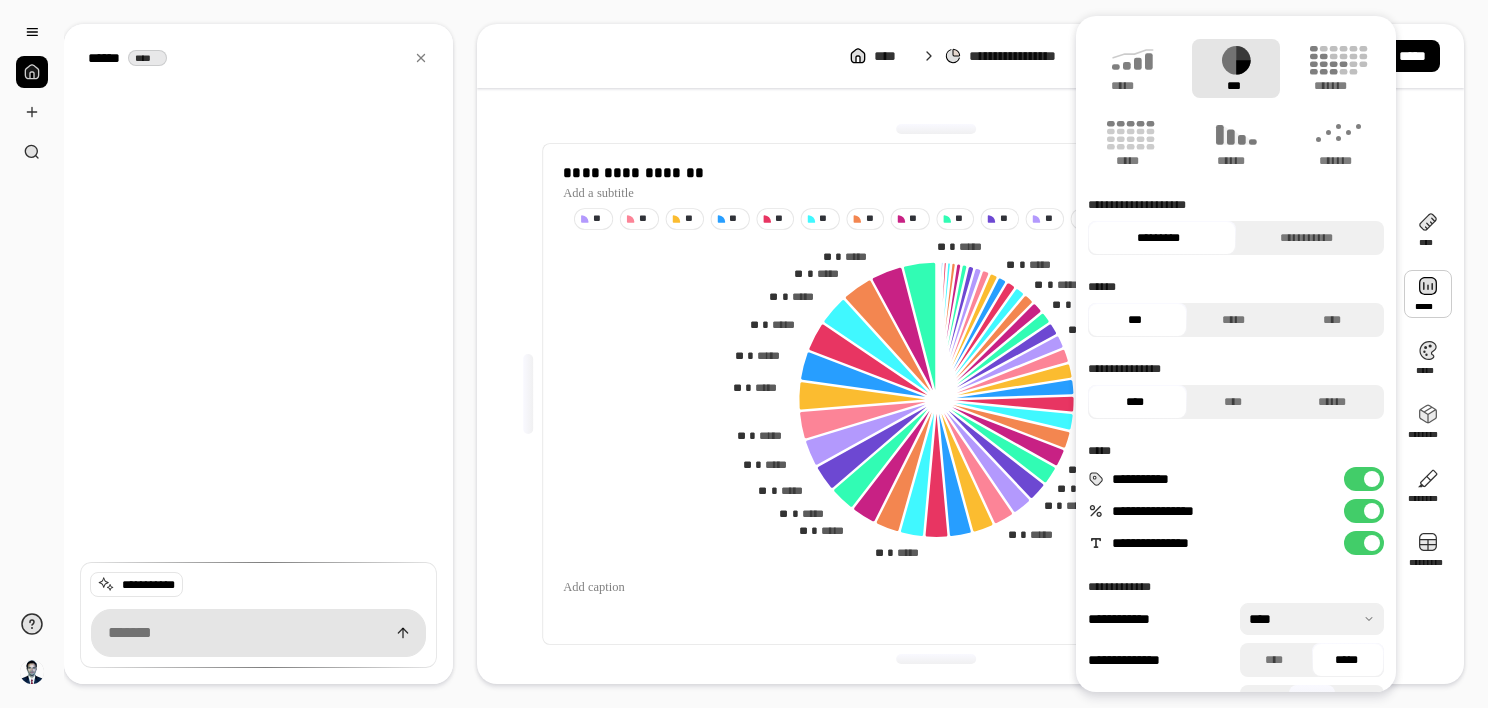 click at bounding box center [1312, 619] 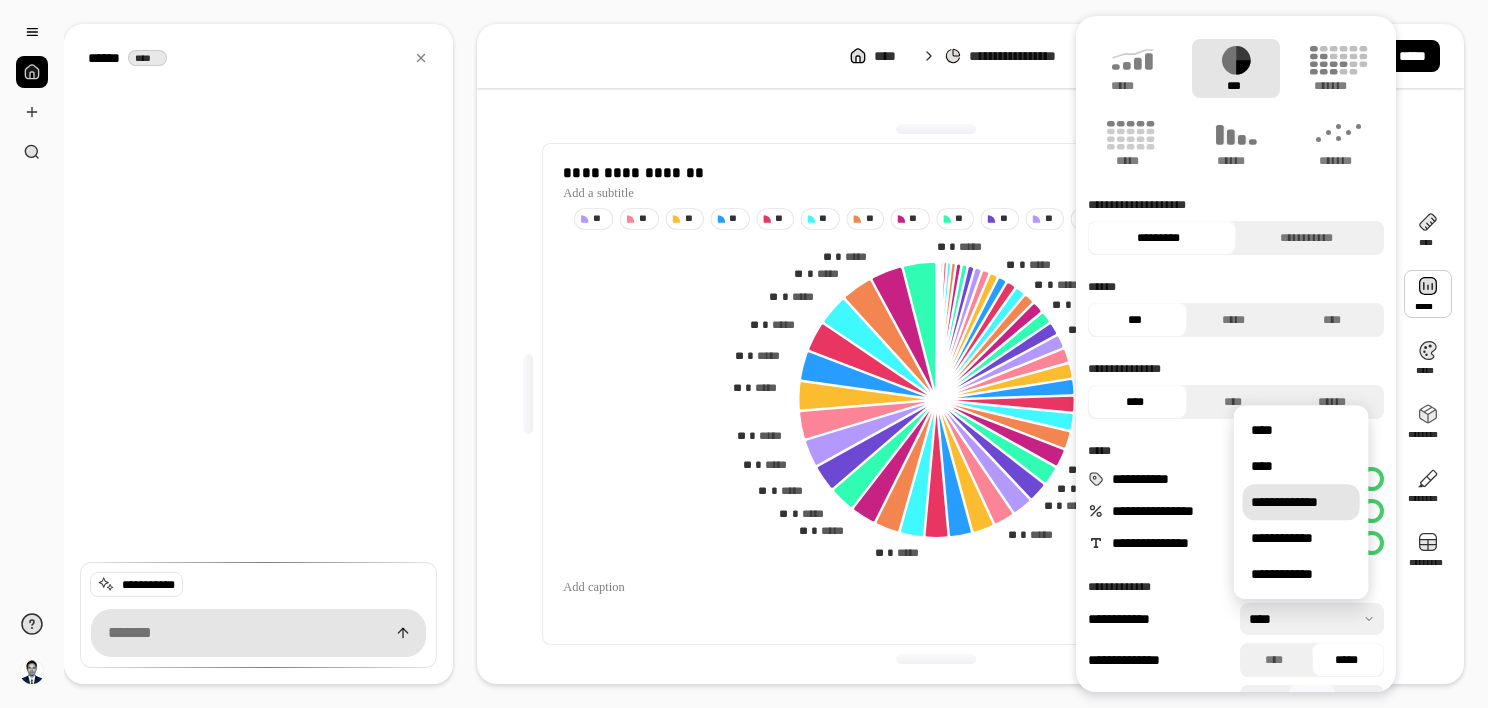 click on "**********" at bounding box center (1301, 502) 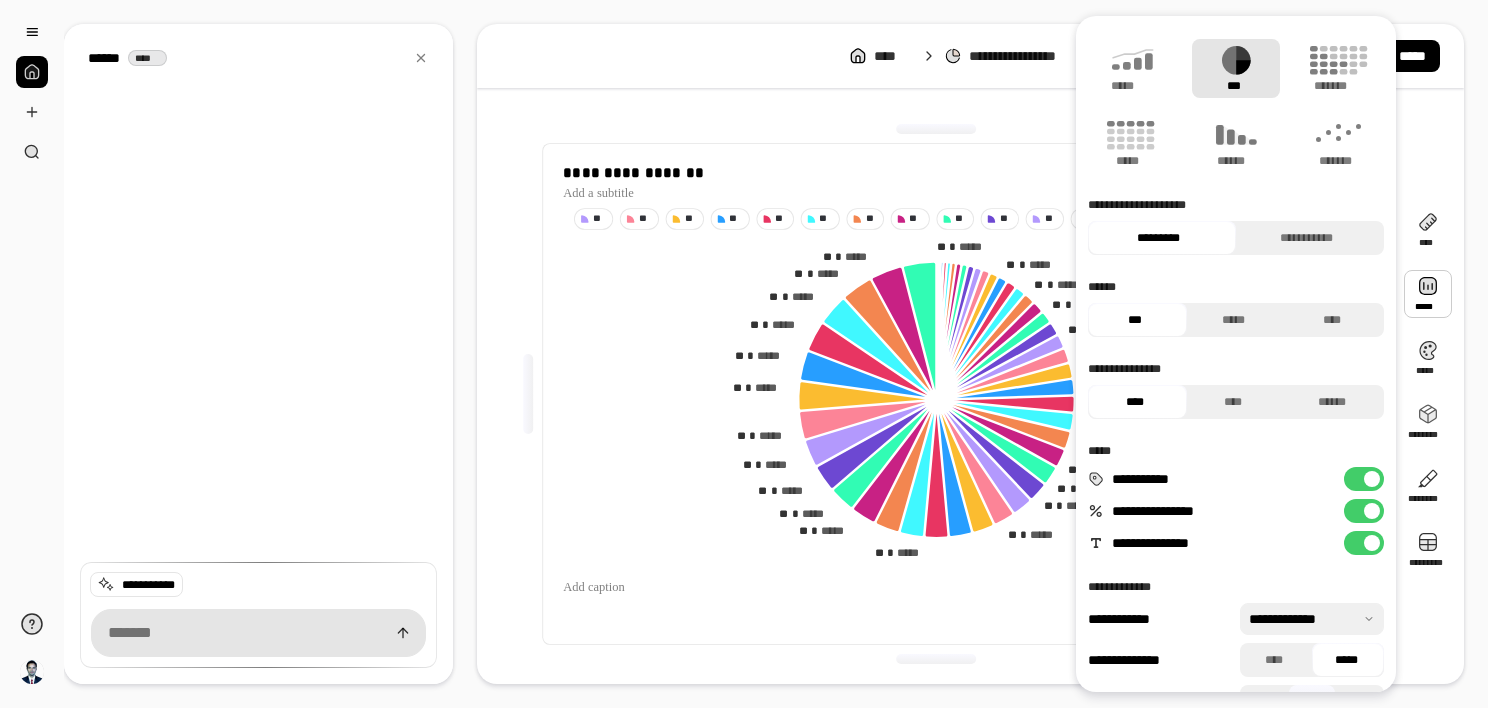 click on "*****" at bounding box center (1346, 660) 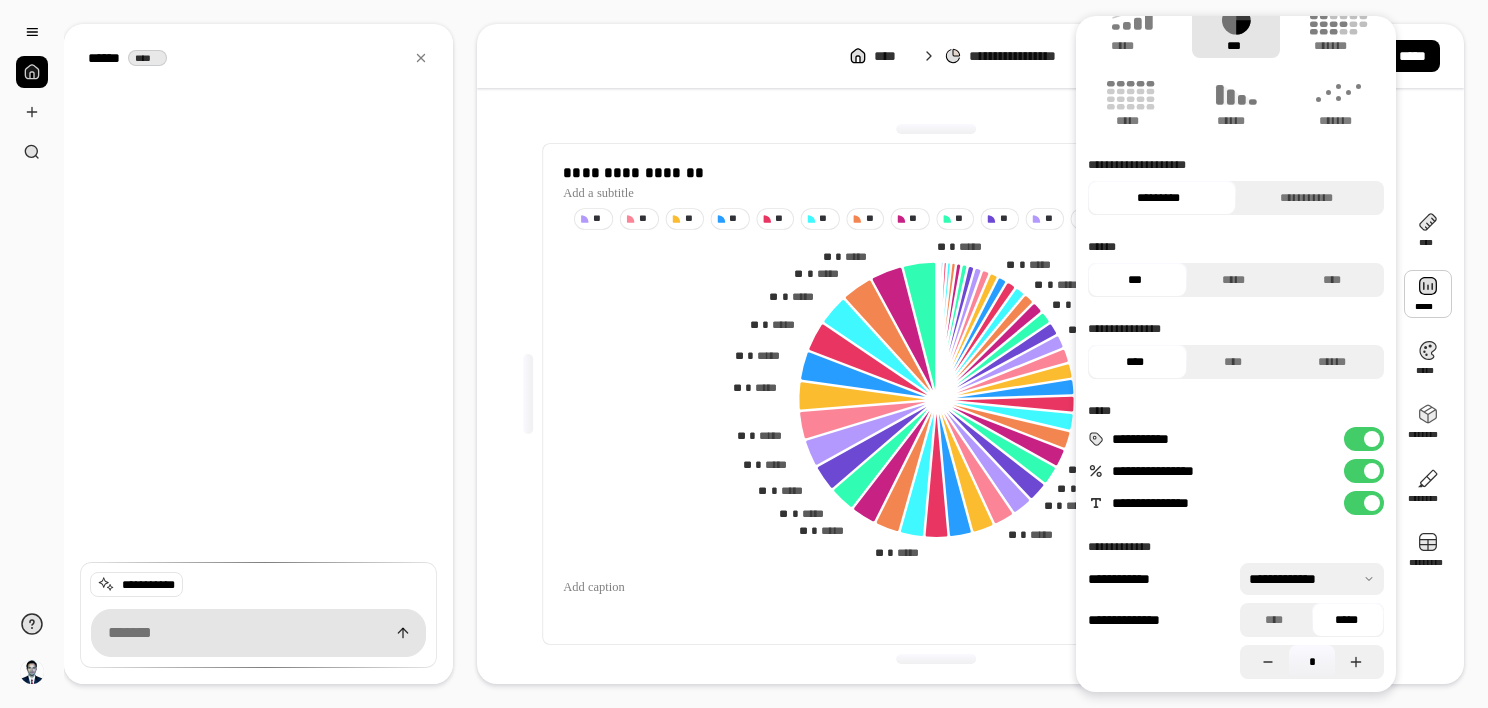 scroll, scrollTop: 111, scrollLeft: 0, axis: vertical 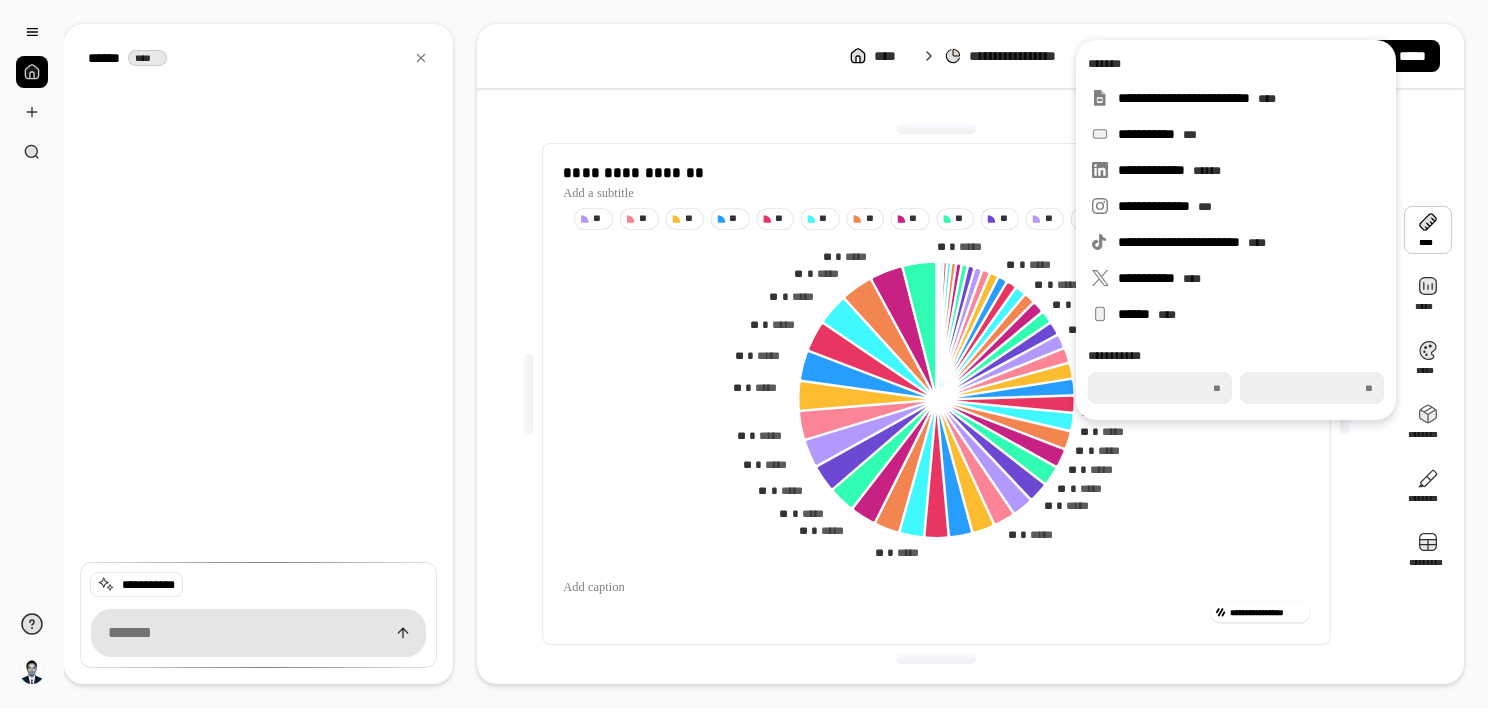 click at bounding box center (1428, 230) 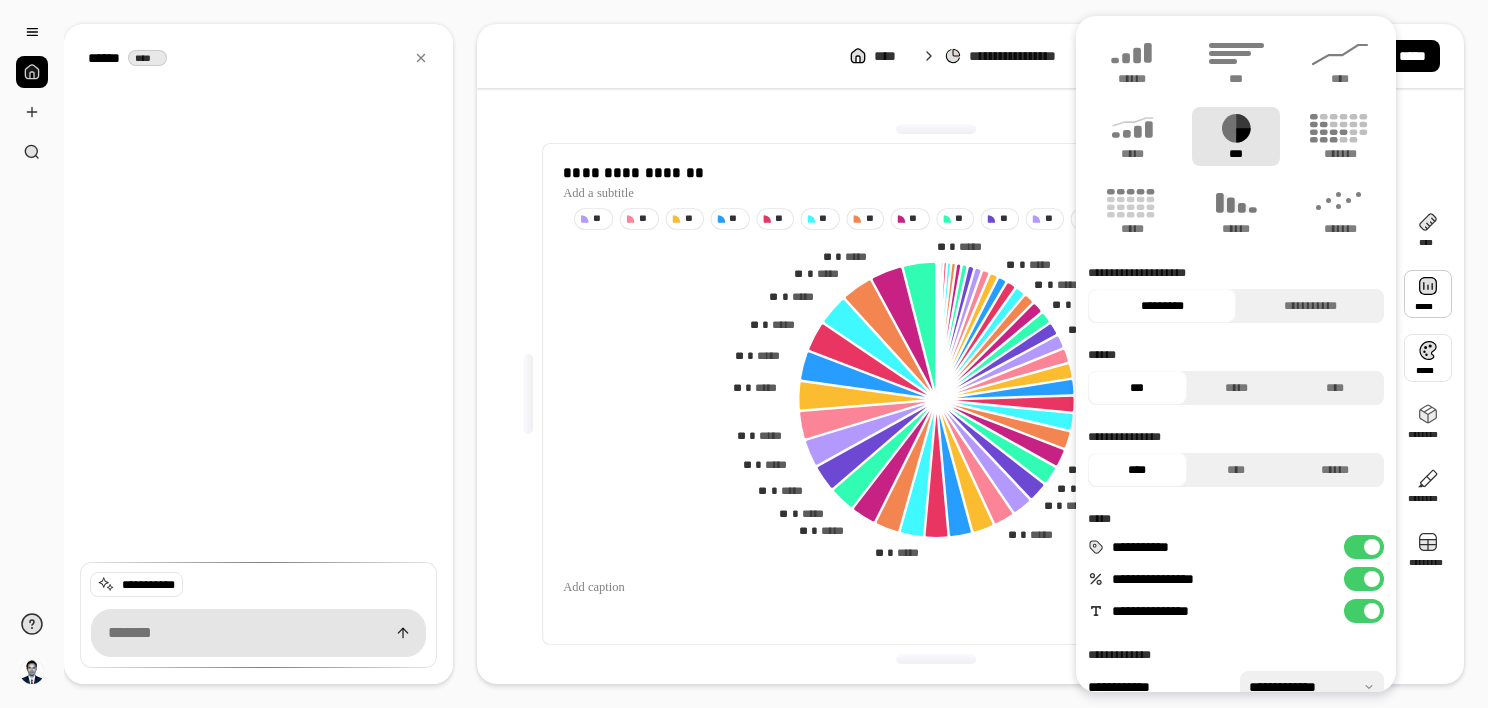 click at bounding box center (1428, 358) 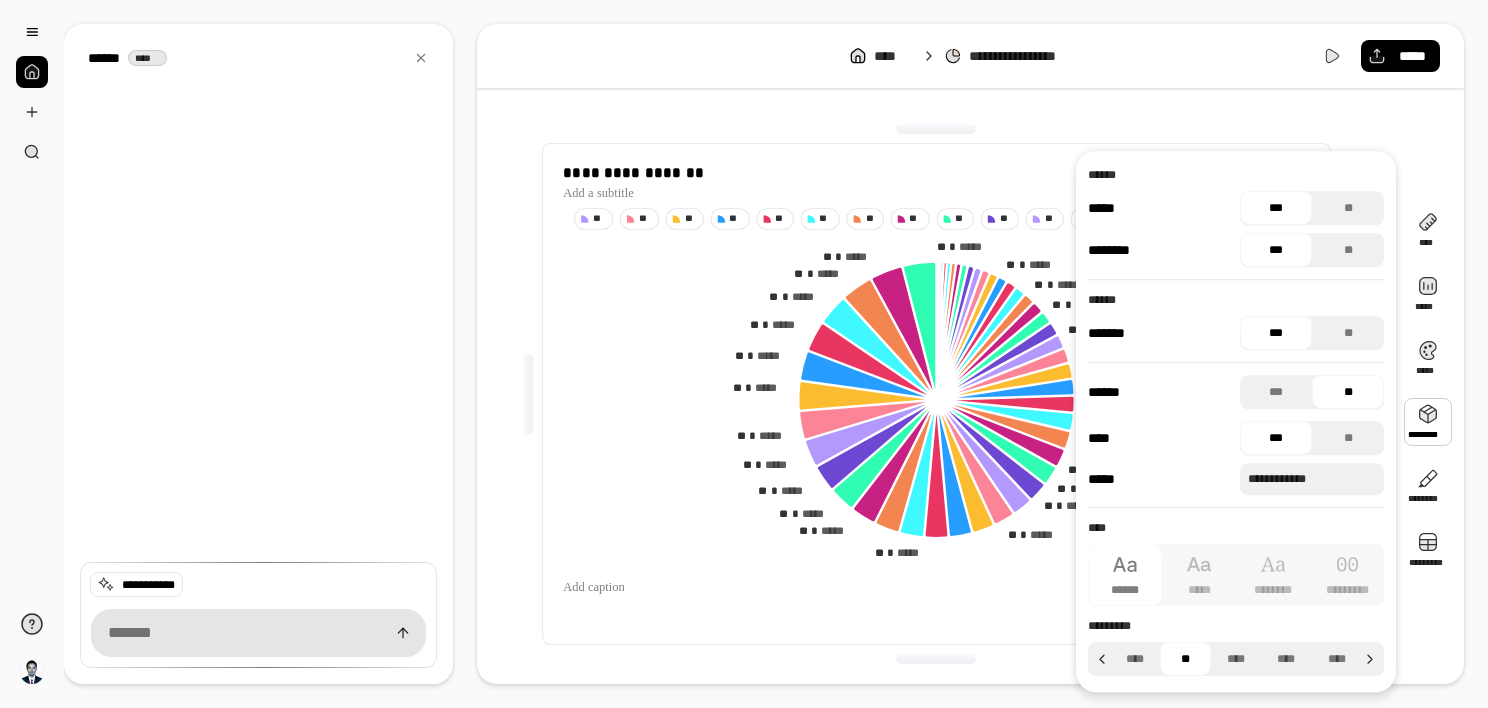 click at bounding box center [1428, 422] 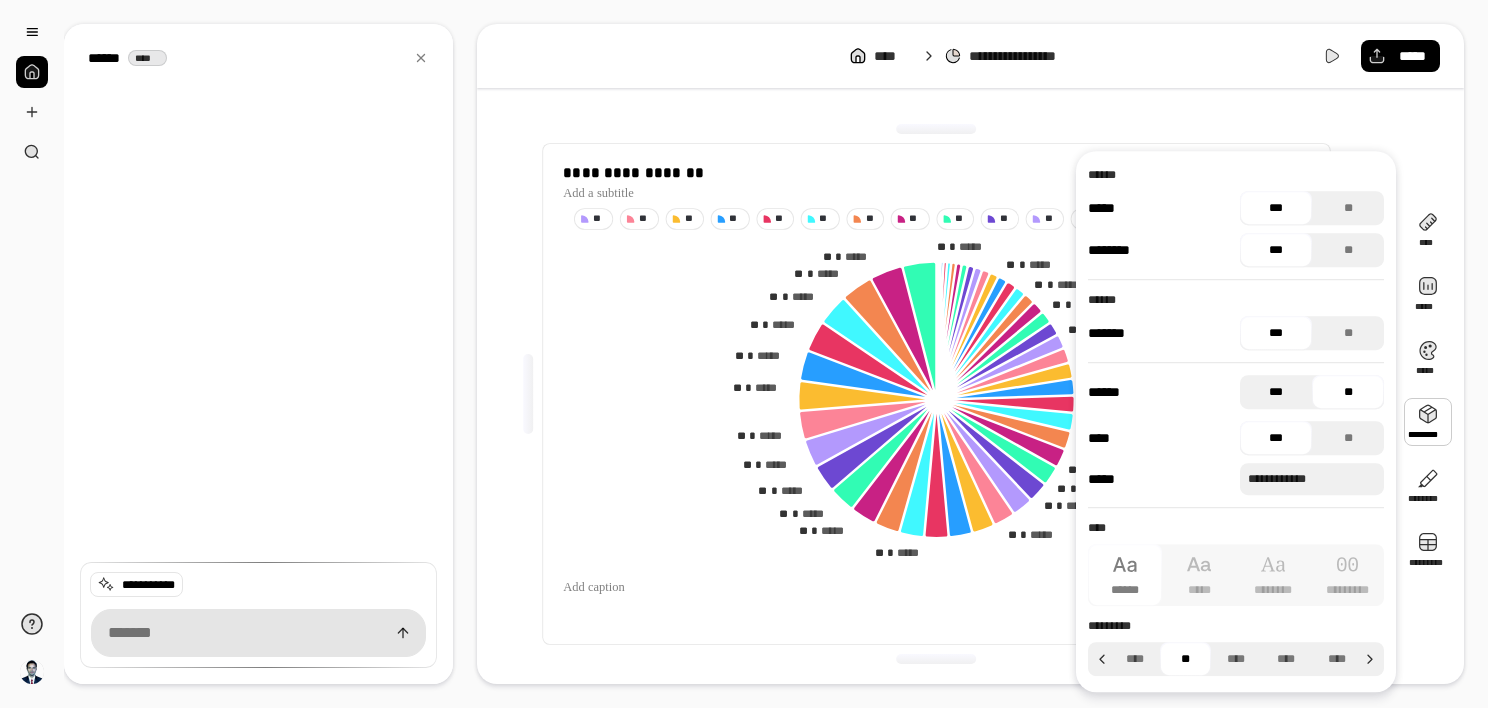 click on "***" at bounding box center (1276, 392) 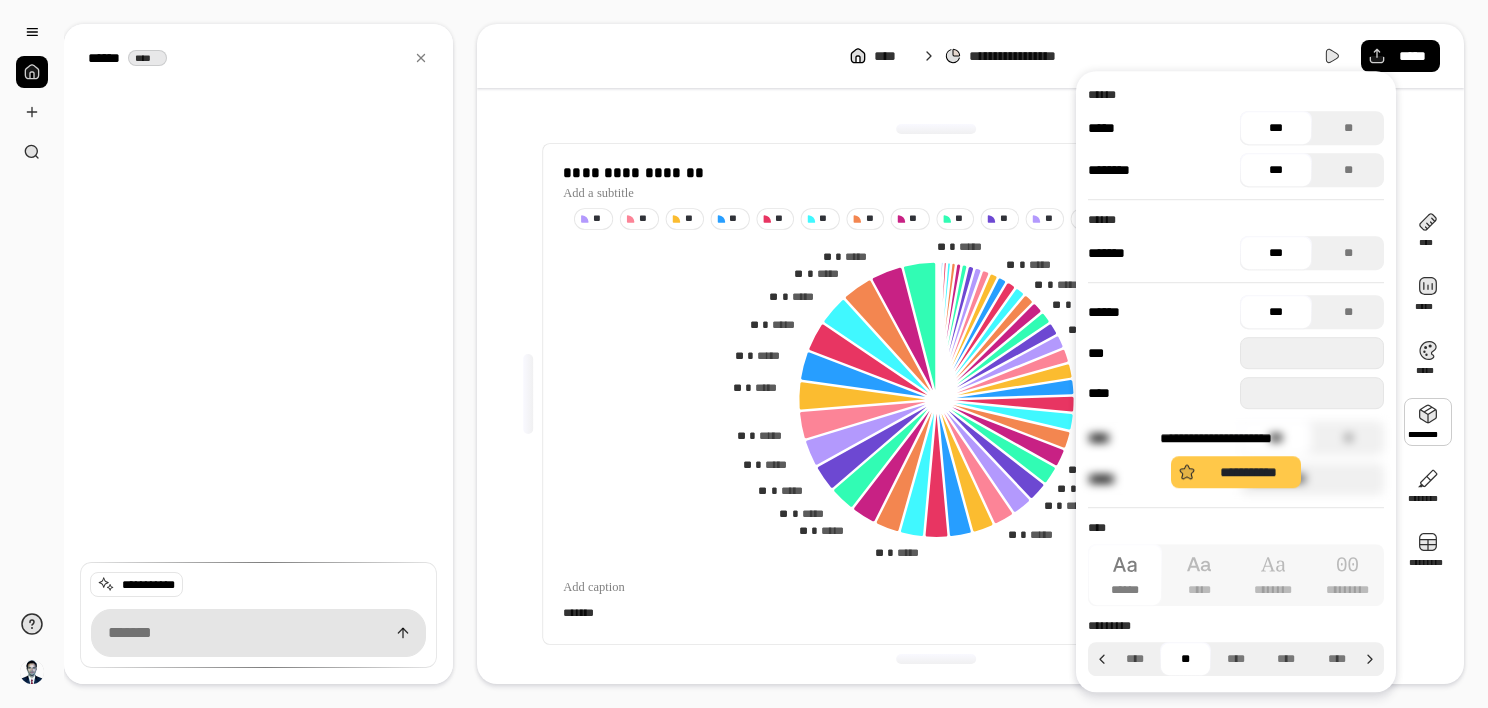 click on "**********" at bounding box center [1236, 438] 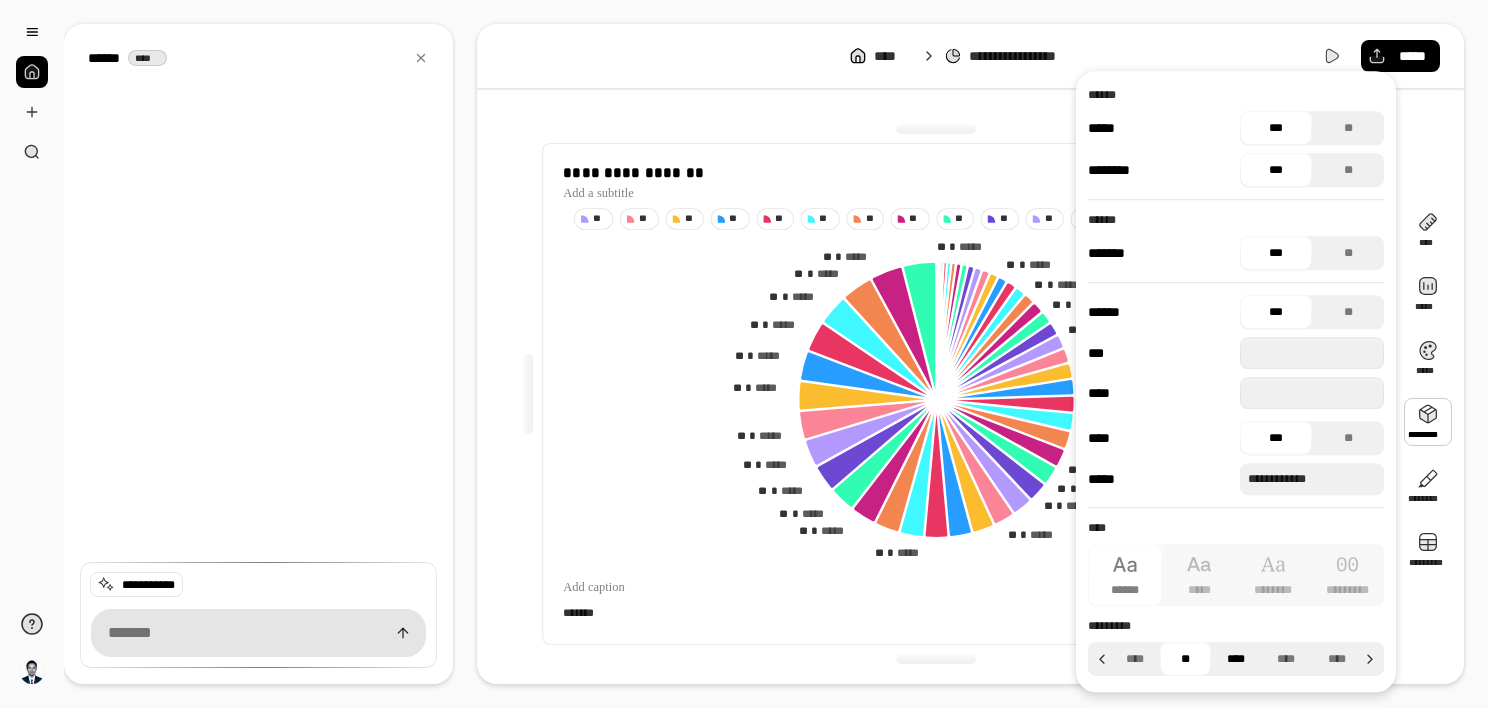 click on "****" at bounding box center [1236, 659] 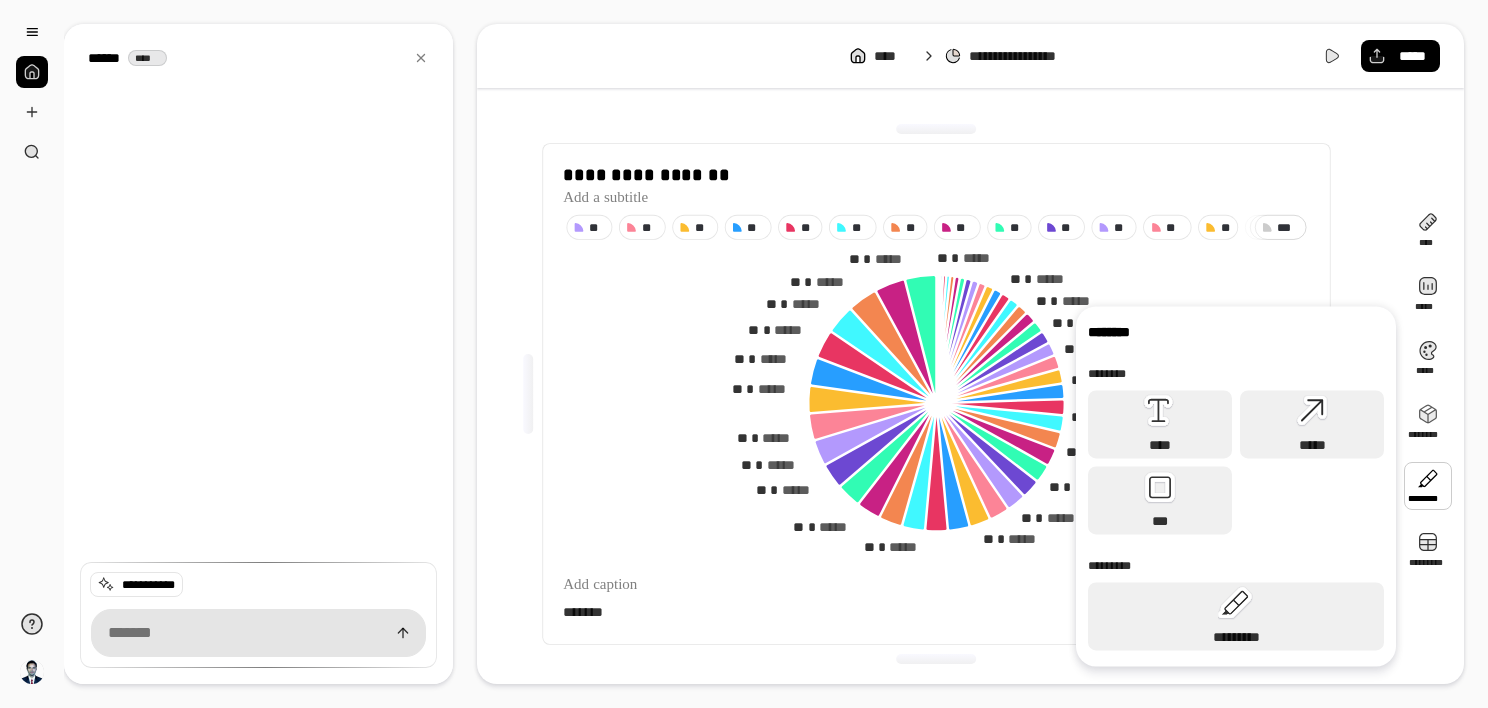 click at bounding box center [1428, 486] 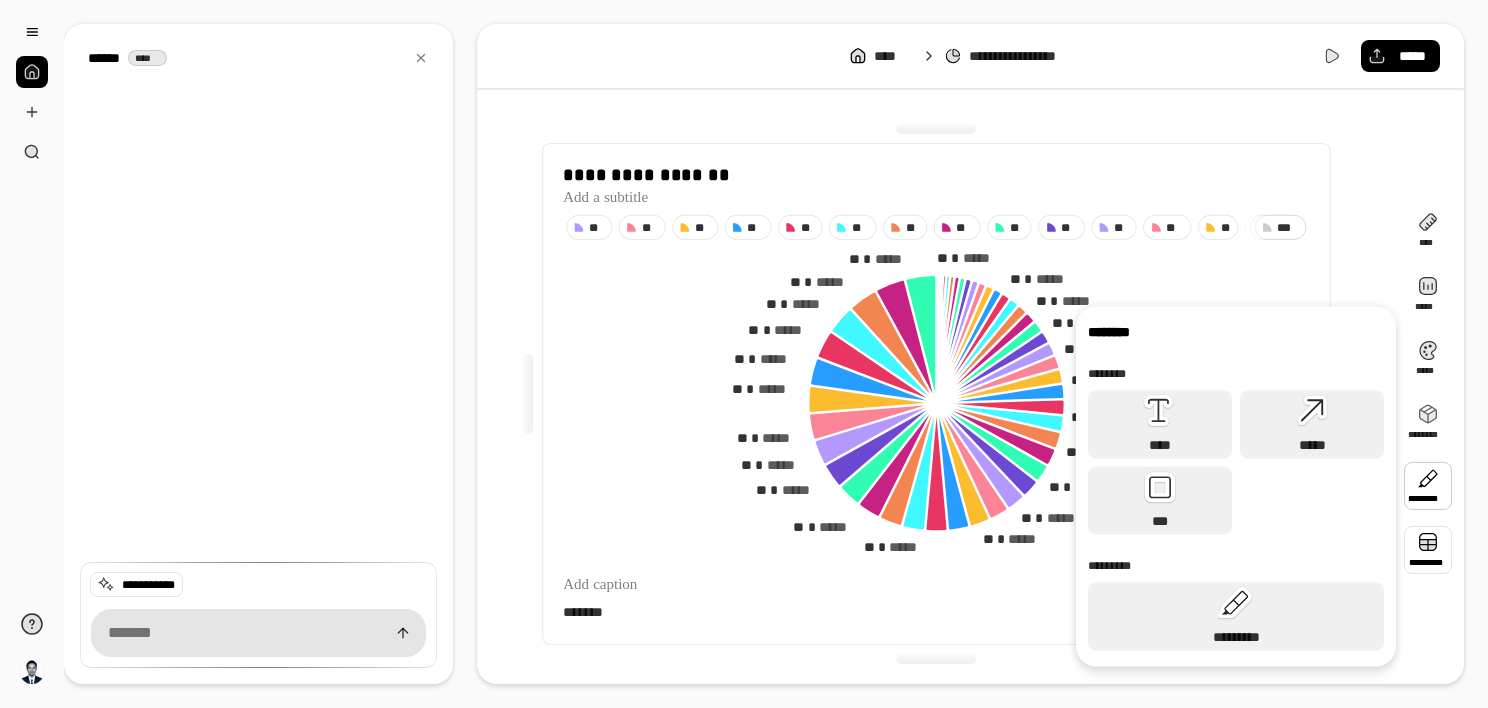 click at bounding box center [1428, 550] 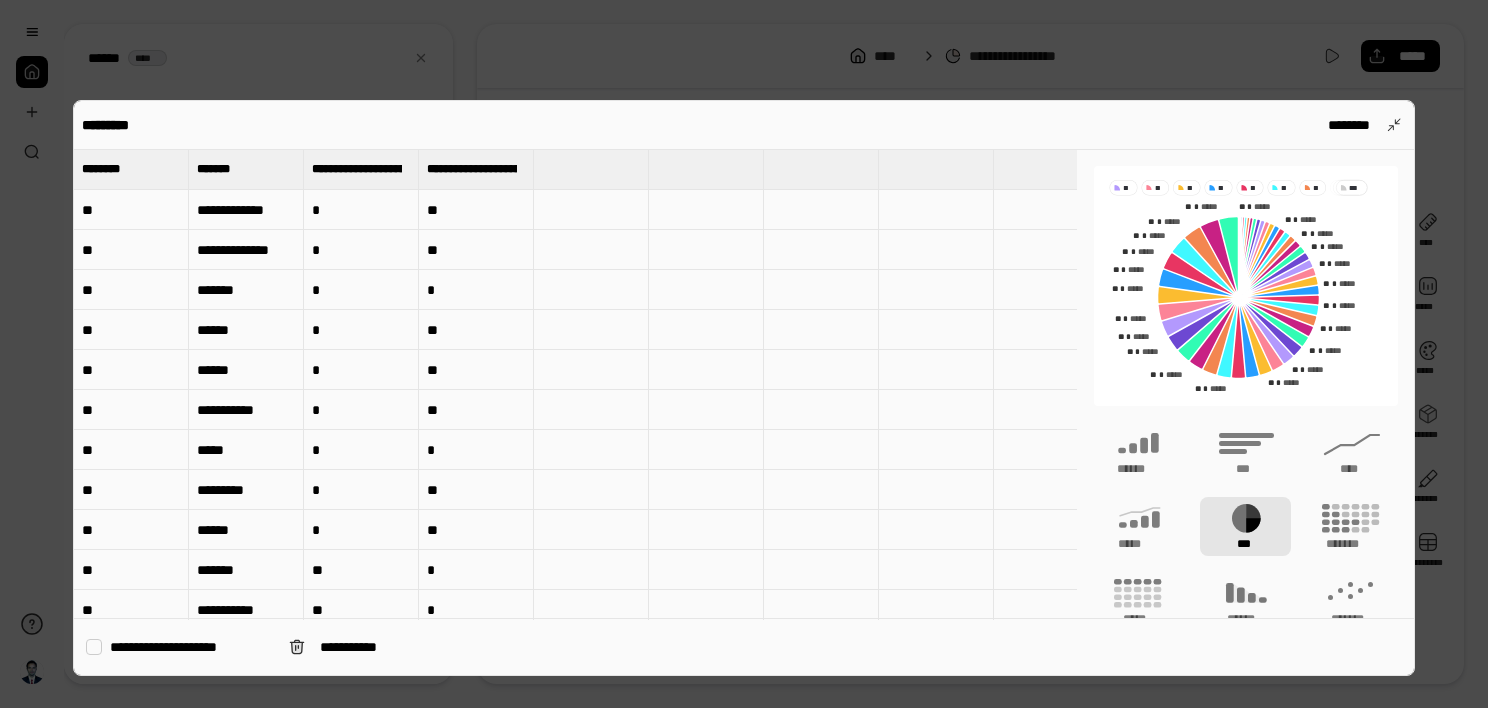 click on "**" at bounding box center [131, 210] 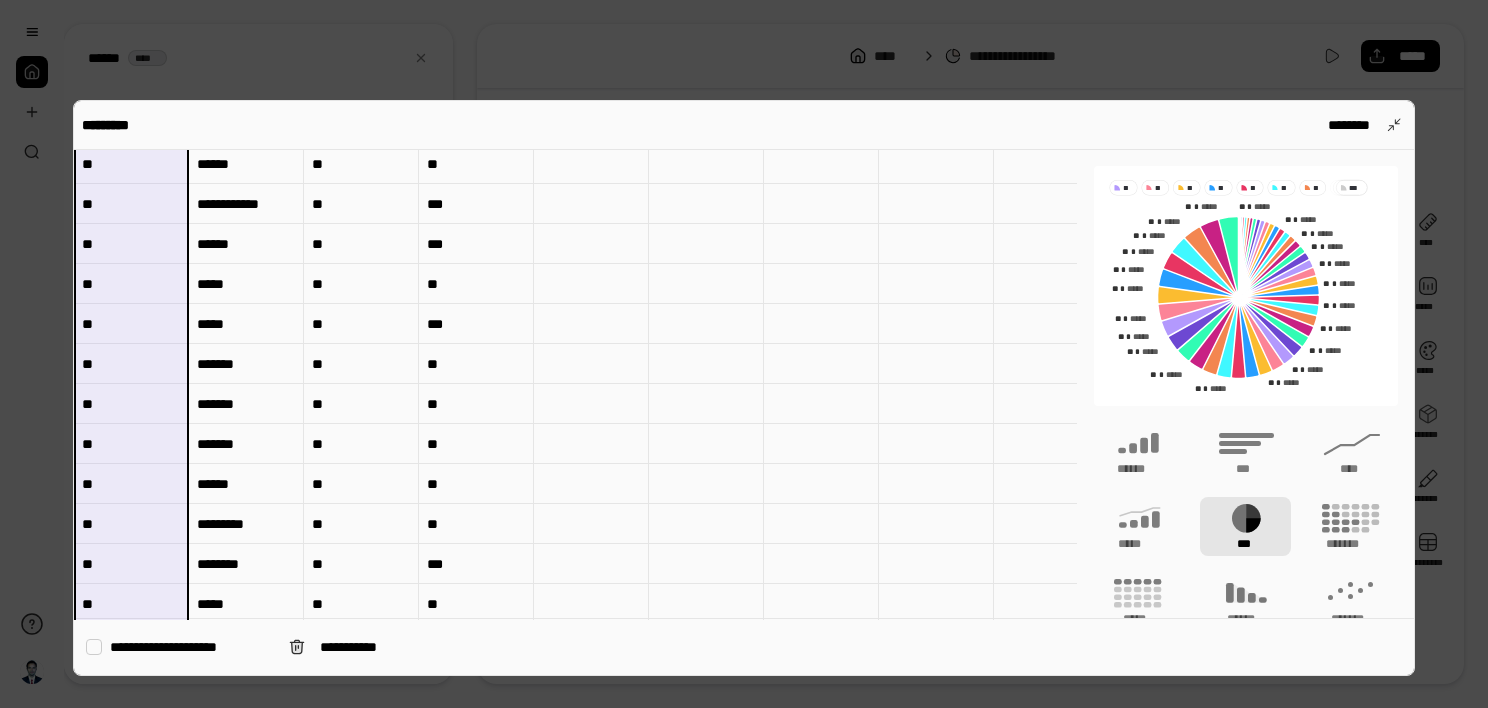 scroll, scrollTop: 1584, scrollLeft: 0, axis: vertical 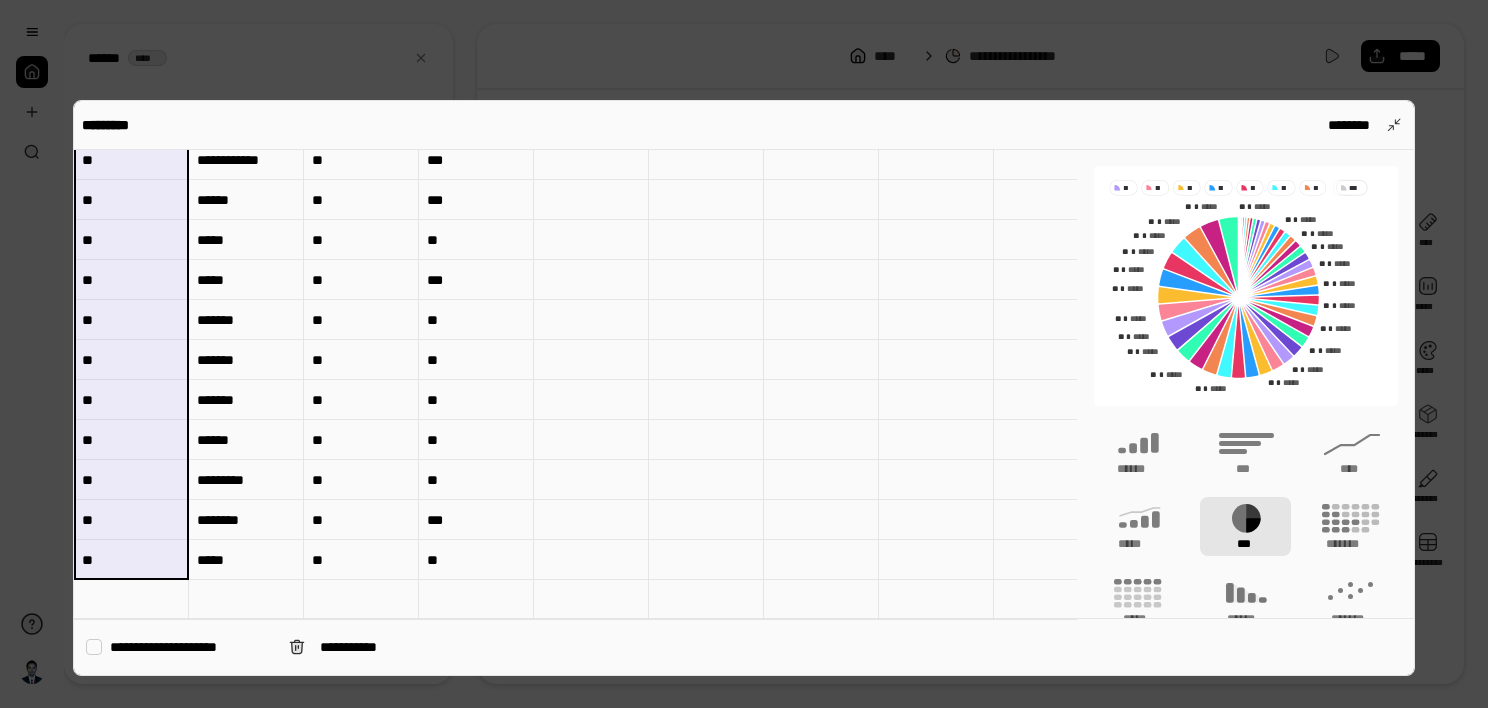 drag, startPoint x: 140, startPoint y: 203, endPoint x: 147, endPoint y: 540, distance: 337.0727 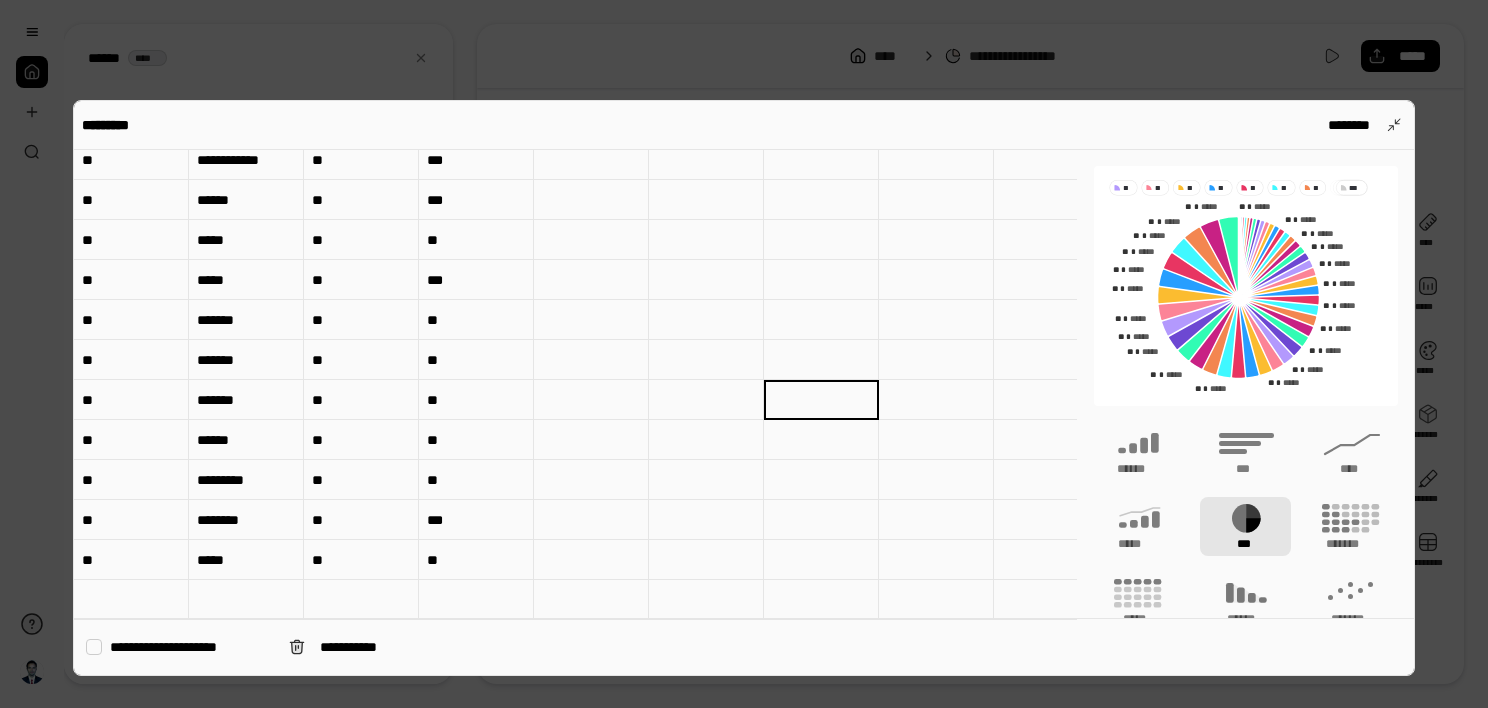 click at bounding box center (744, 354) 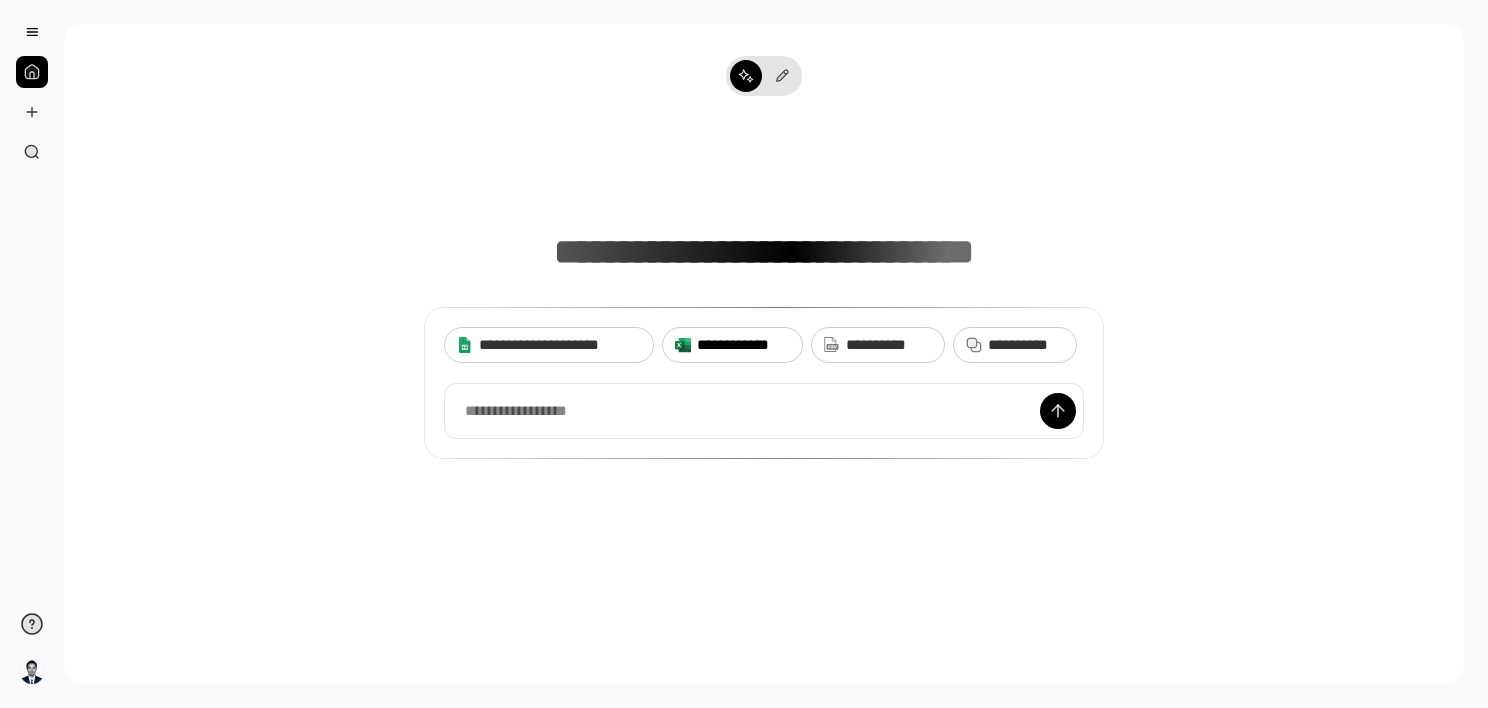scroll, scrollTop: 0, scrollLeft: 0, axis: both 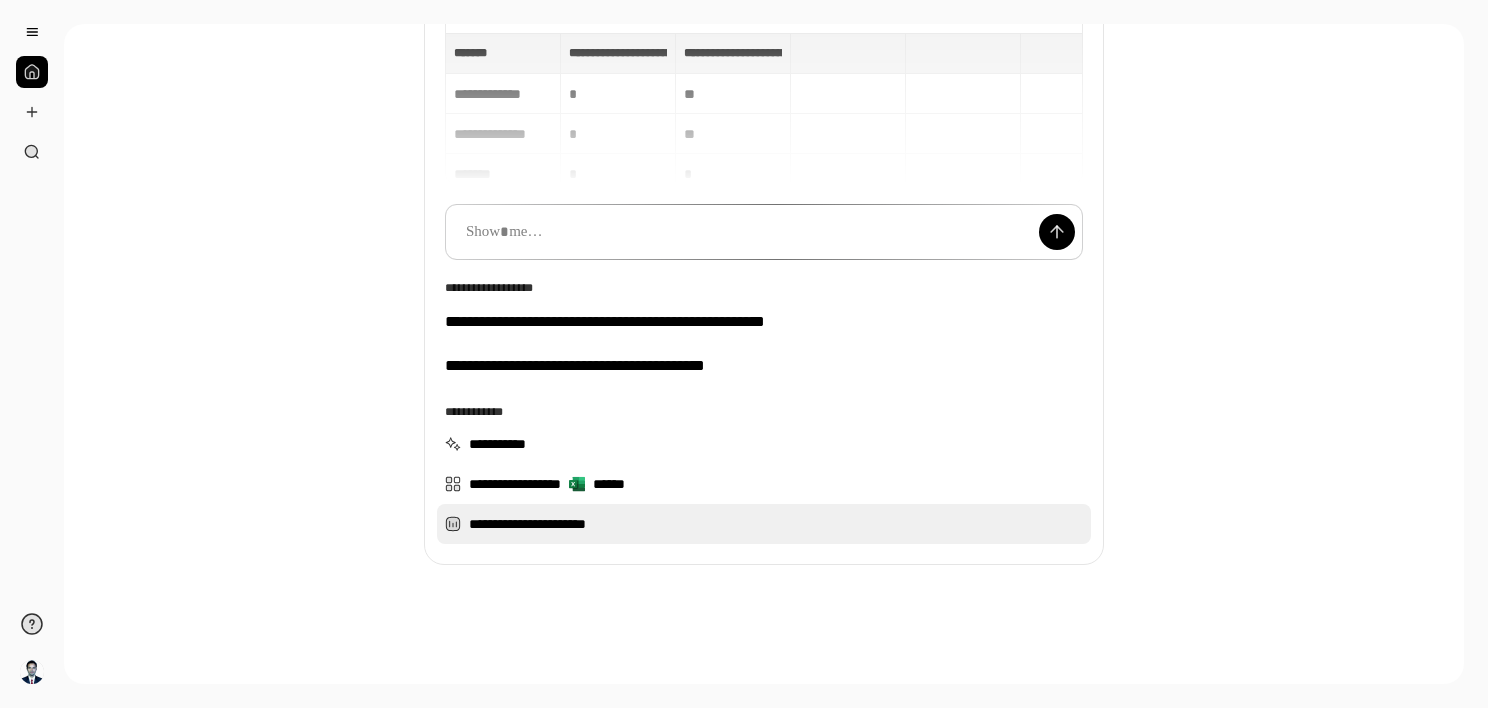 click on "**********" at bounding box center [764, 524] 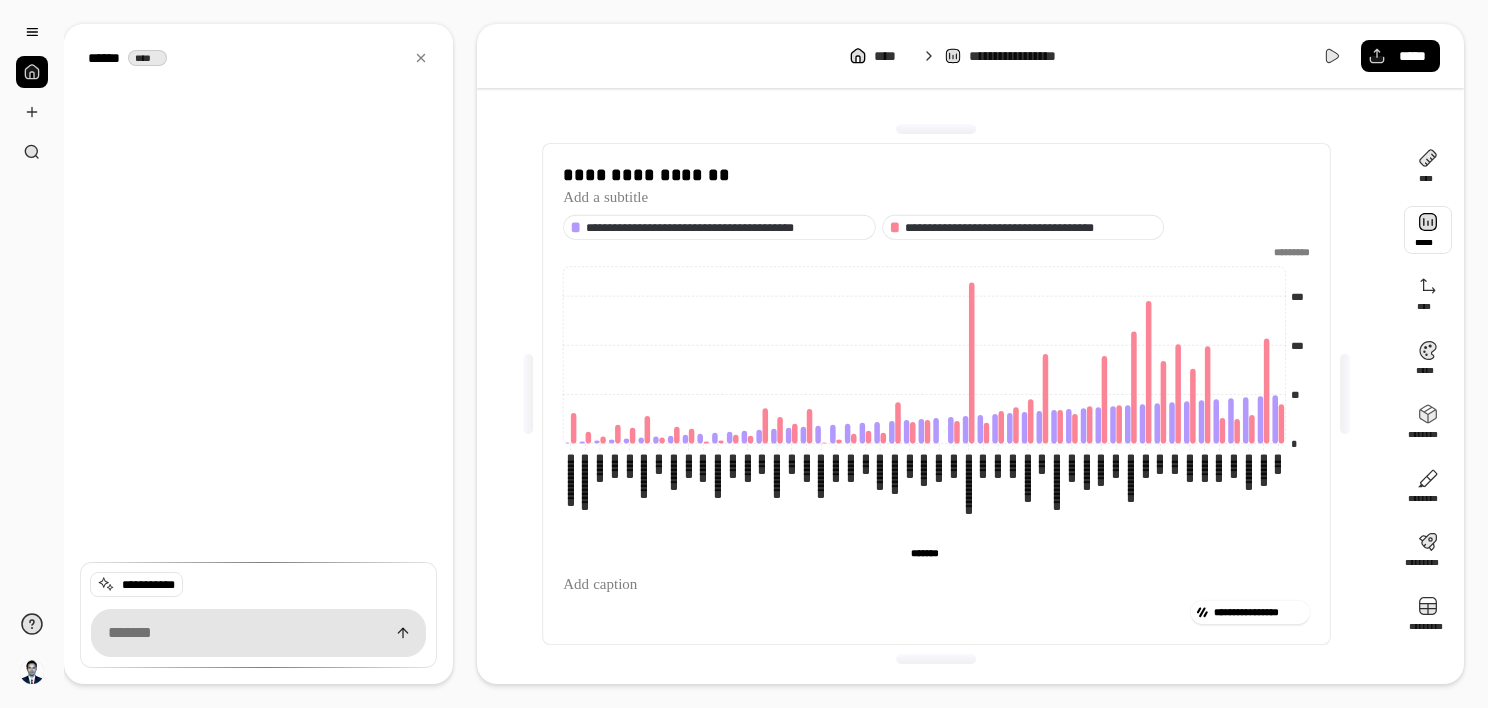 click at bounding box center [1428, 230] 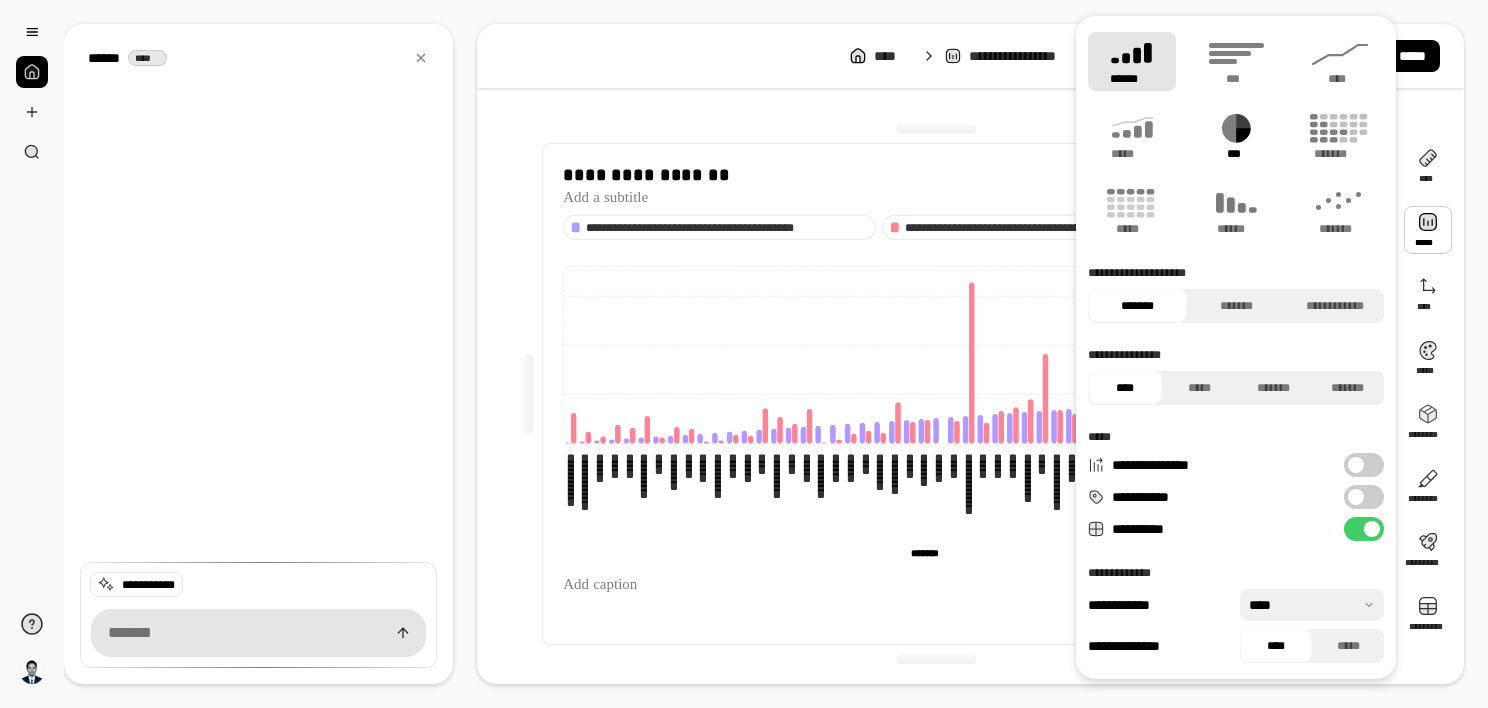 drag, startPoint x: 1232, startPoint y: 124, endPoint x: 1248, endPoint y: 172, distance: 50.596443 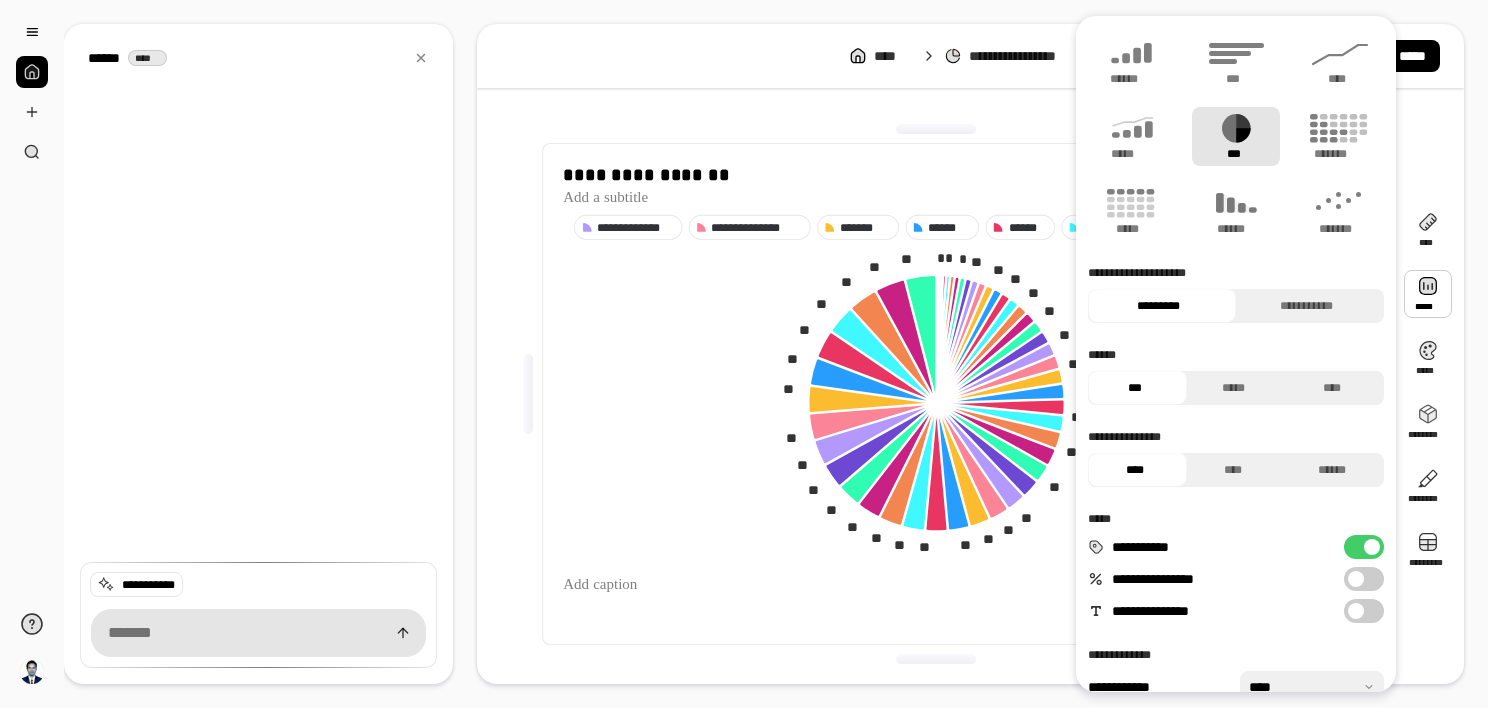 click at bounding box center (1356, 579) 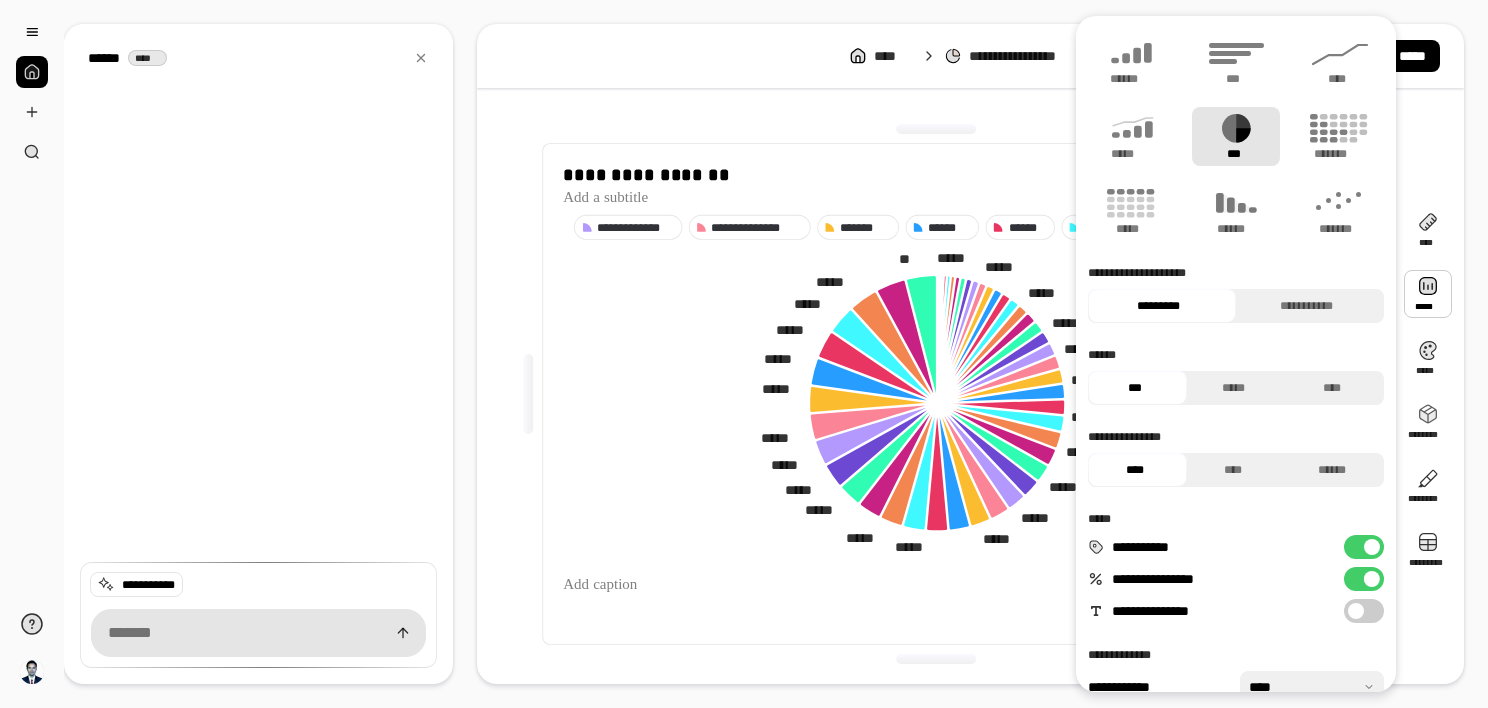 click at bounding box center (1356, 611) 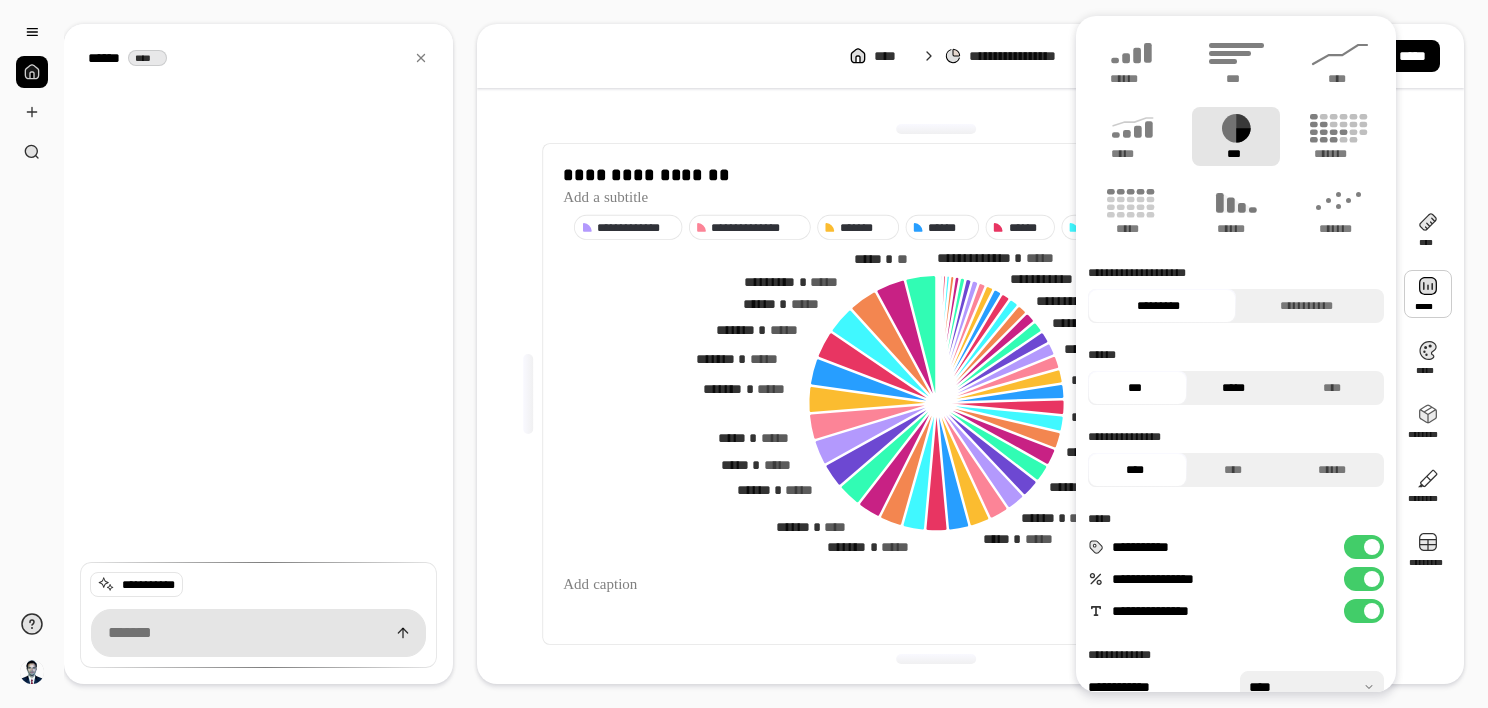 scroll, scrollTop: 68, scrollLeft: 0, axis: vertical 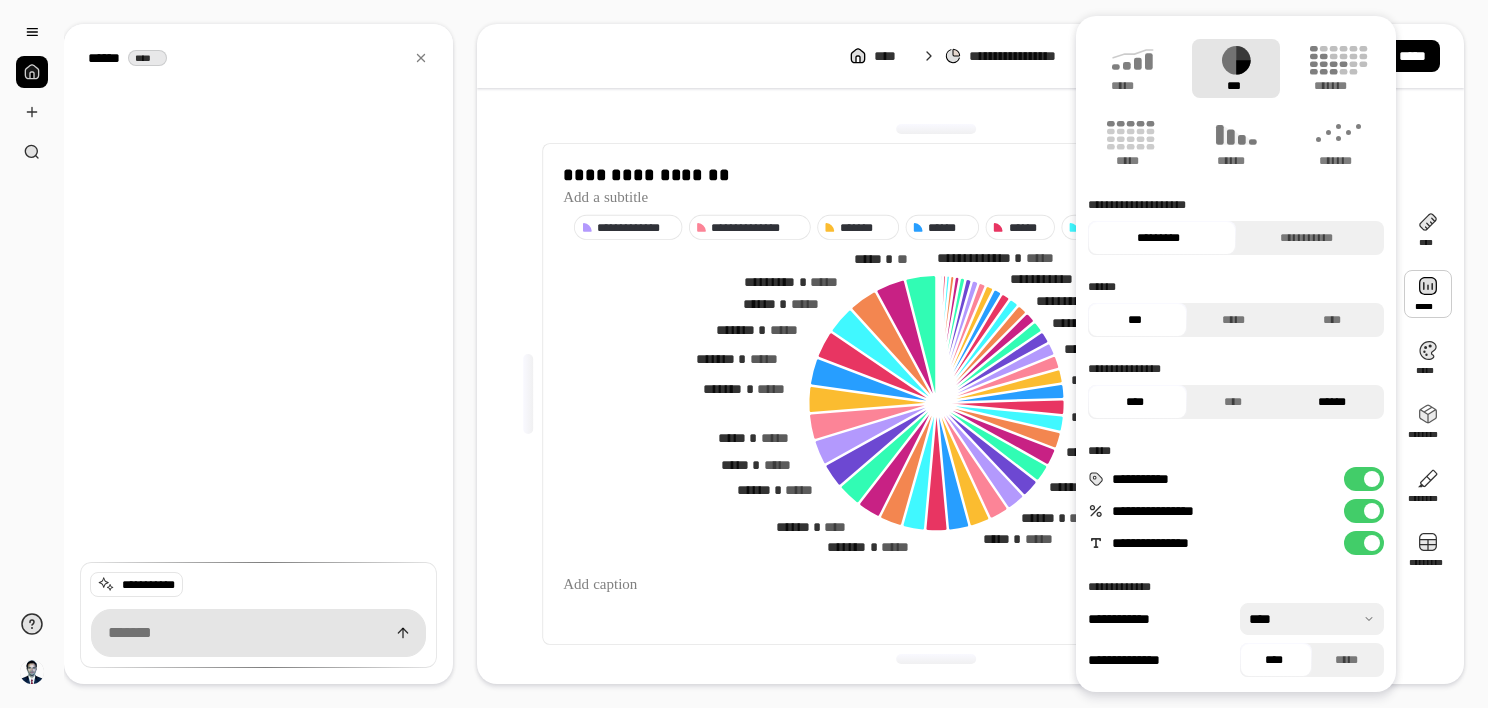 click on "******" at bounding box center (1332, 402) 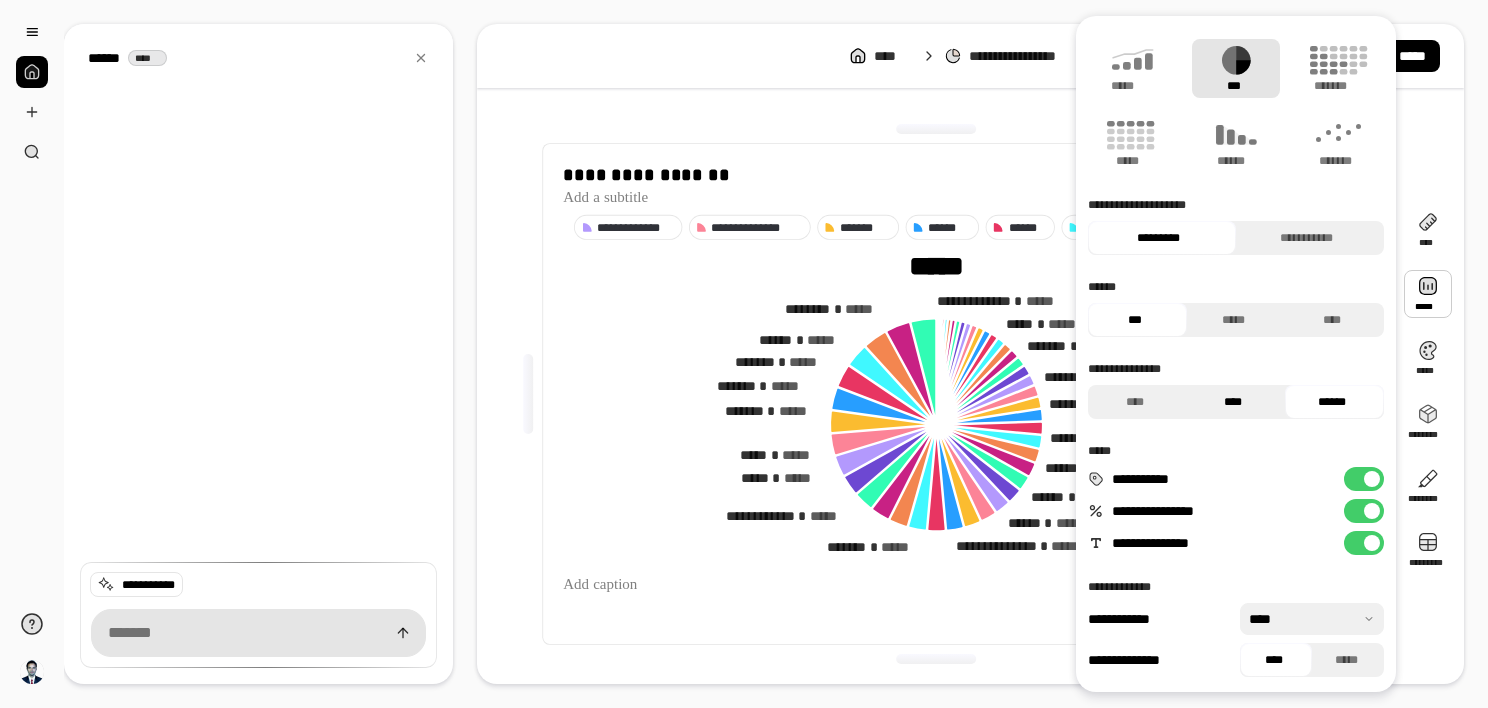 click on "****" at bounding box center [1234, 402] 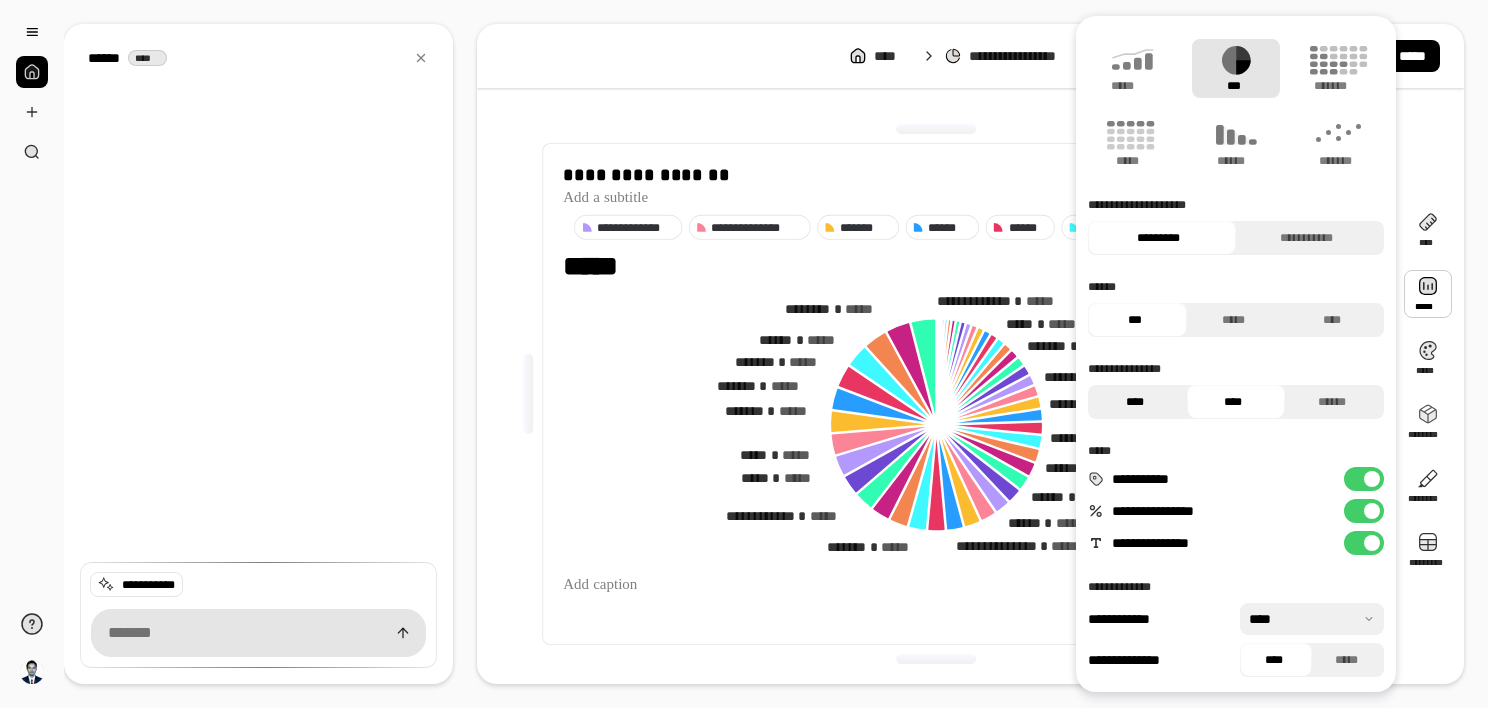 click on "****" at bounding box center (1135, 402) 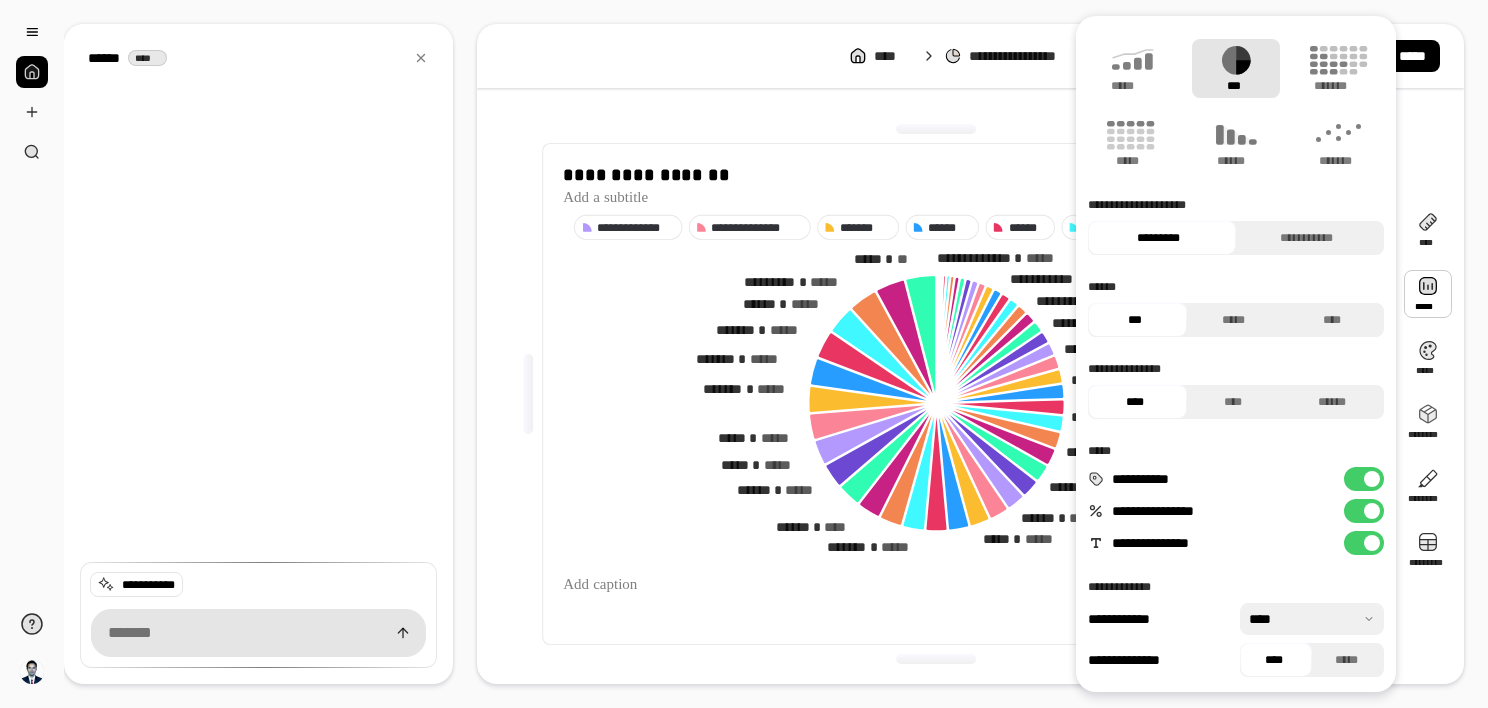 click at bounding box center [936, 129] 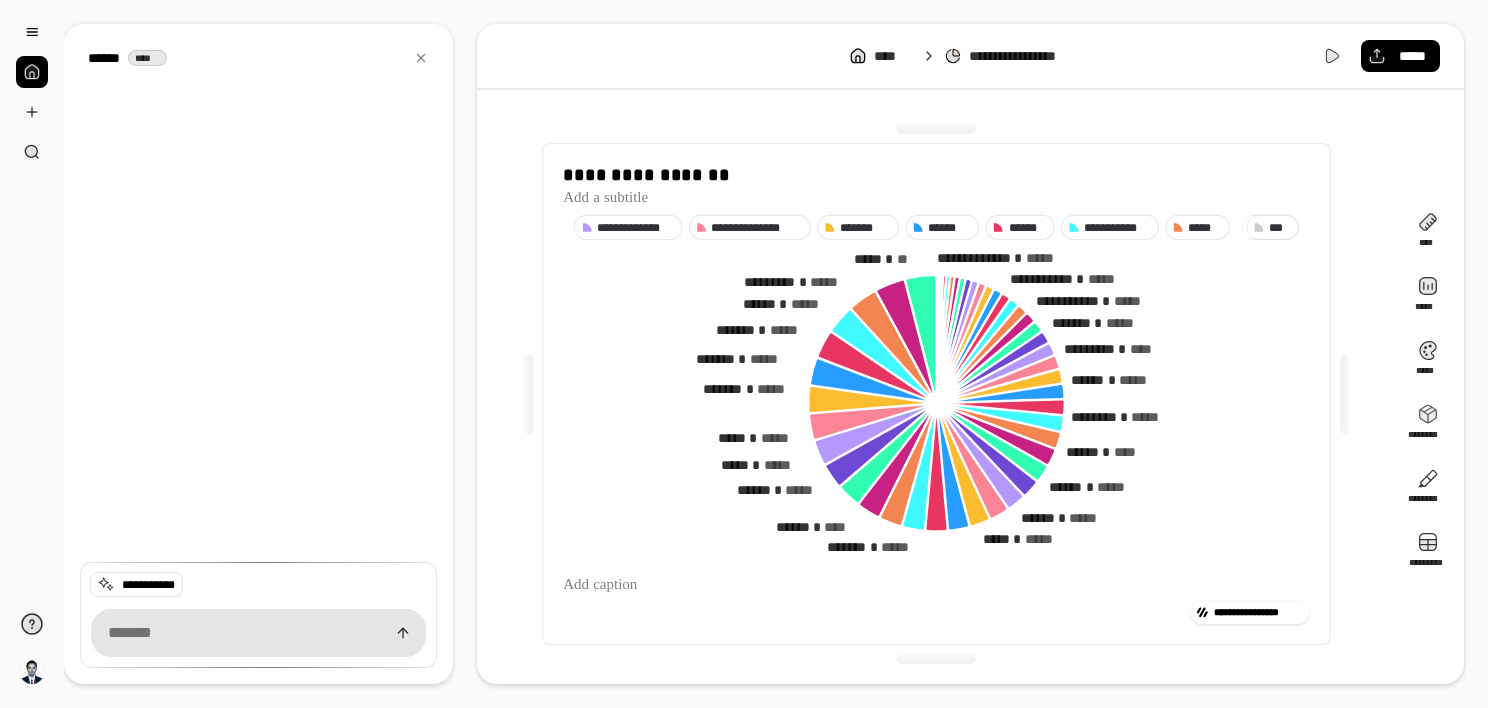 click on "**********" at bounding box center [936, 394] 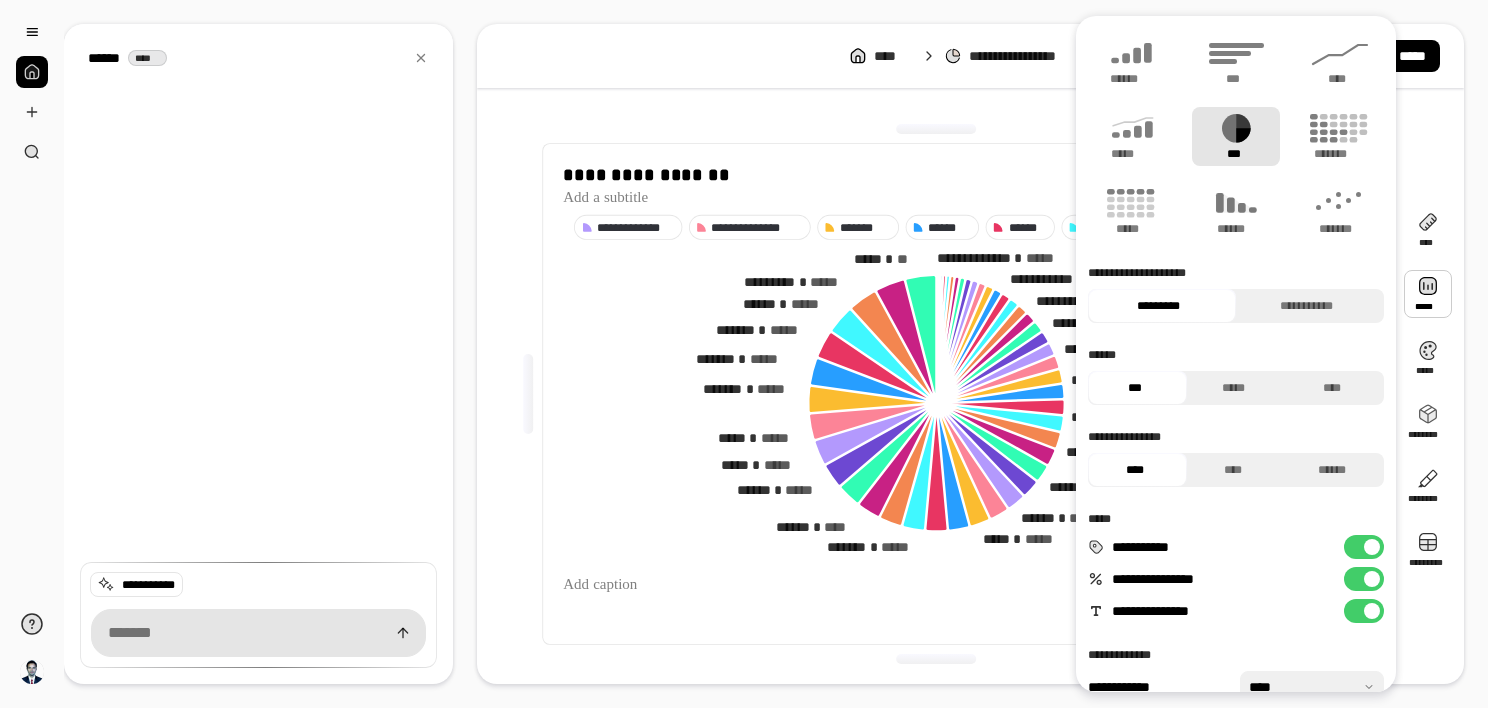 click at bounding box center (1428, 294) 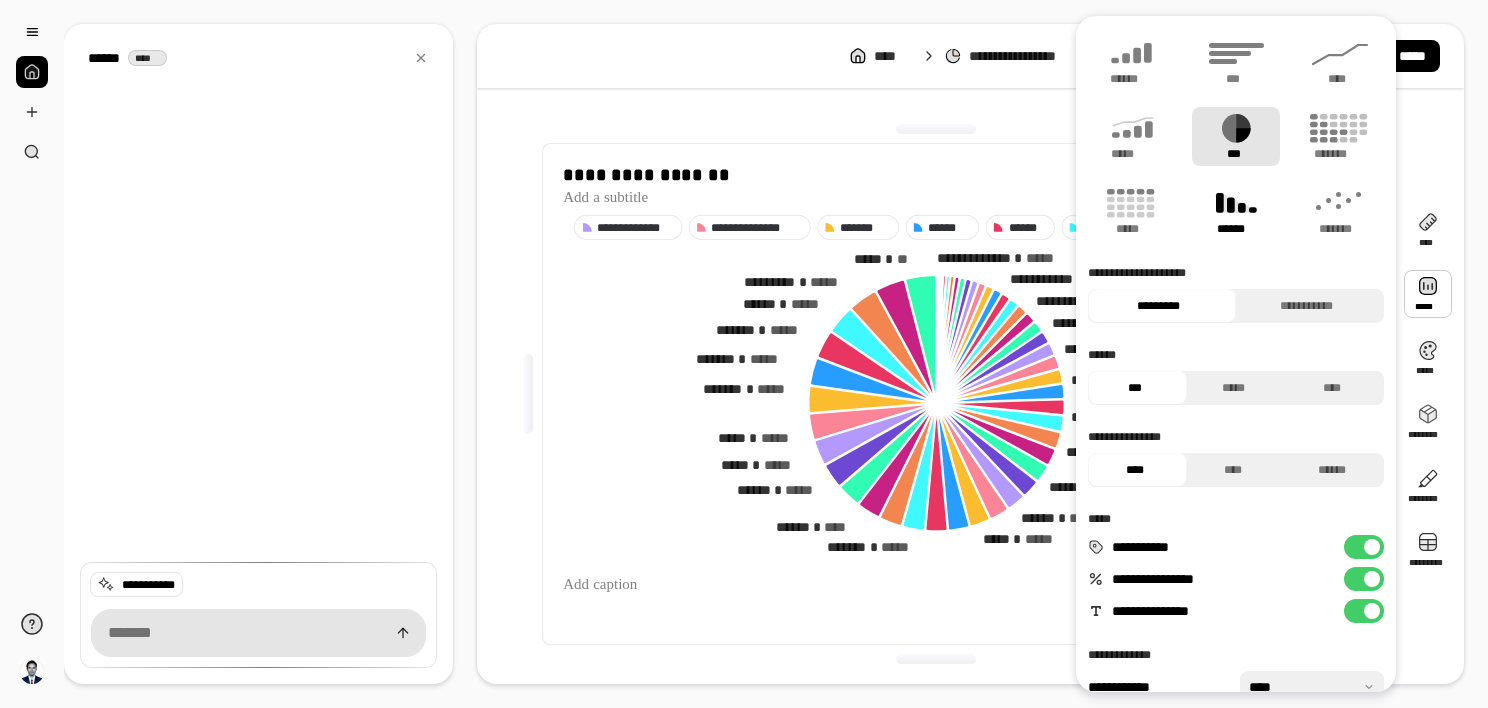 click 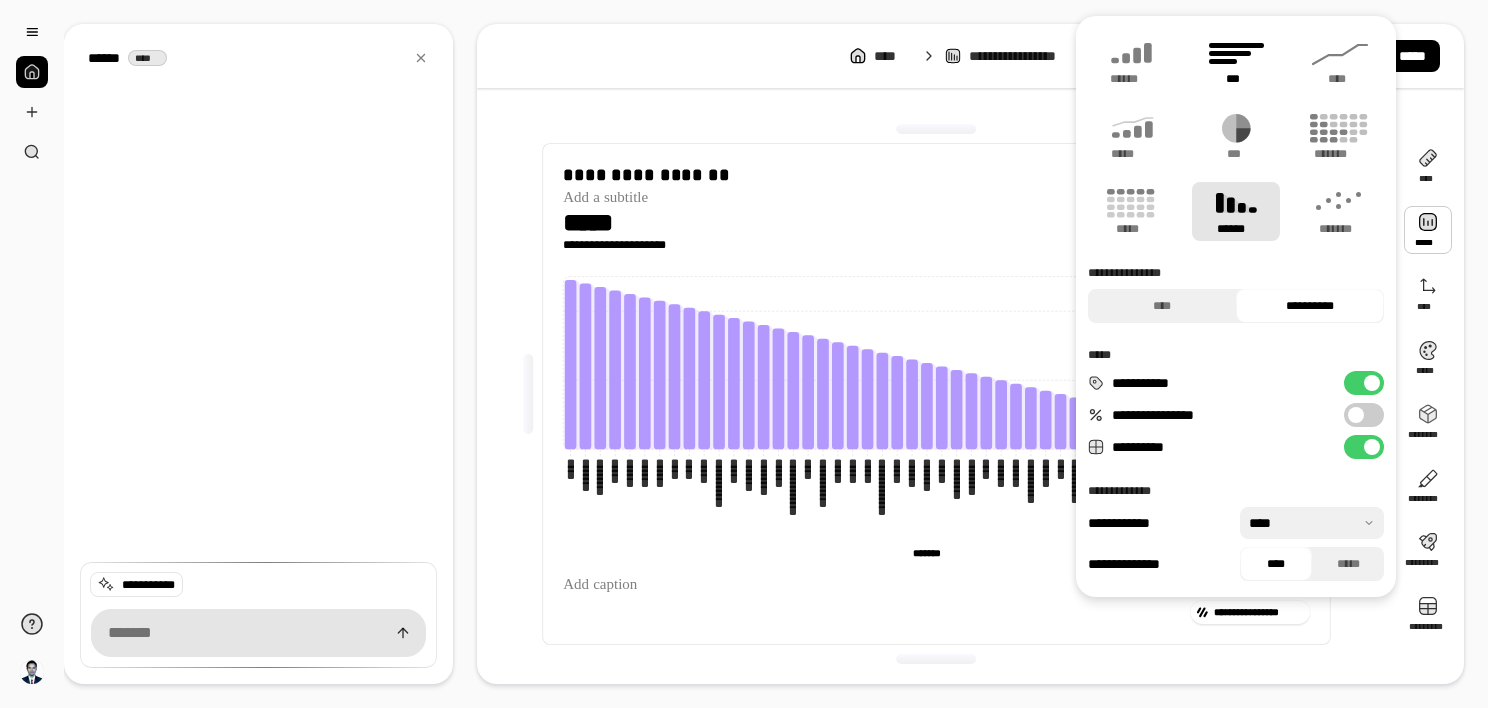 click 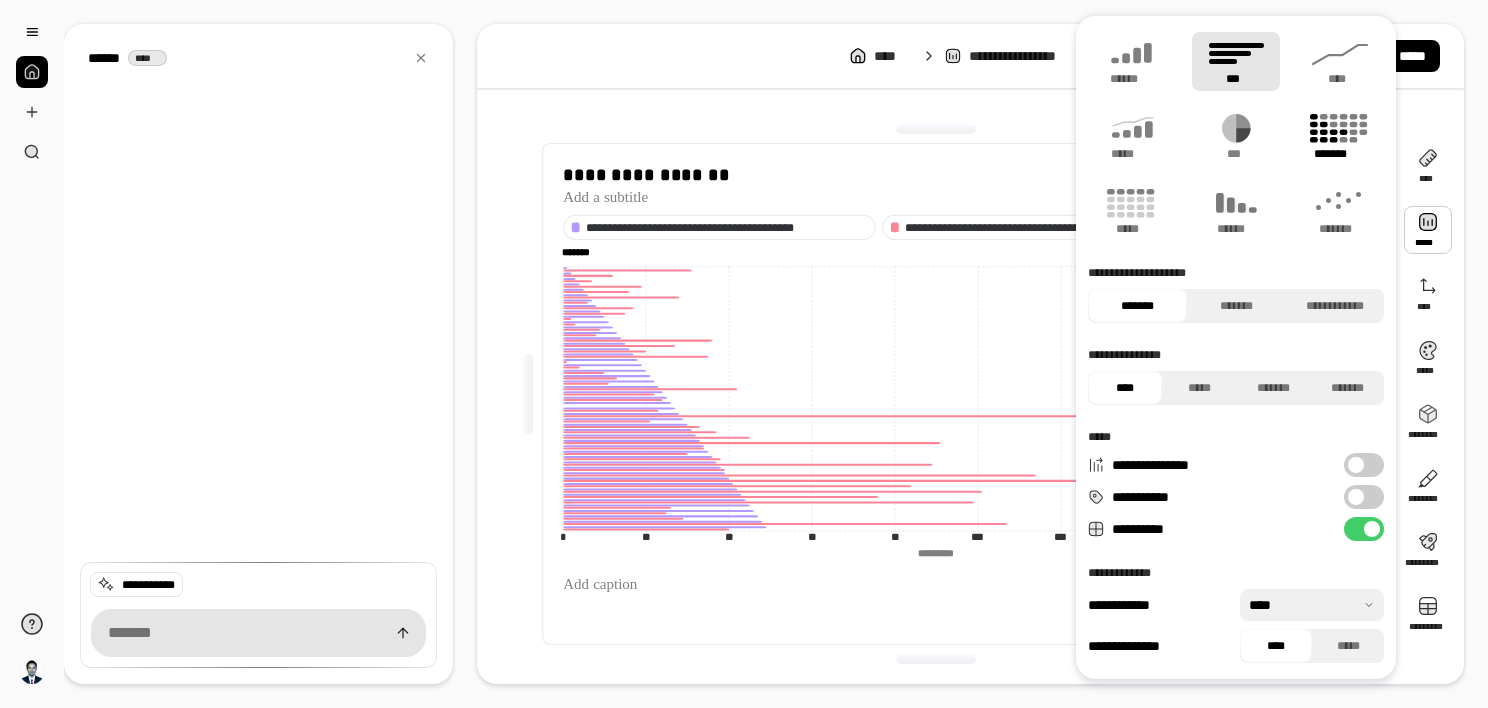 click 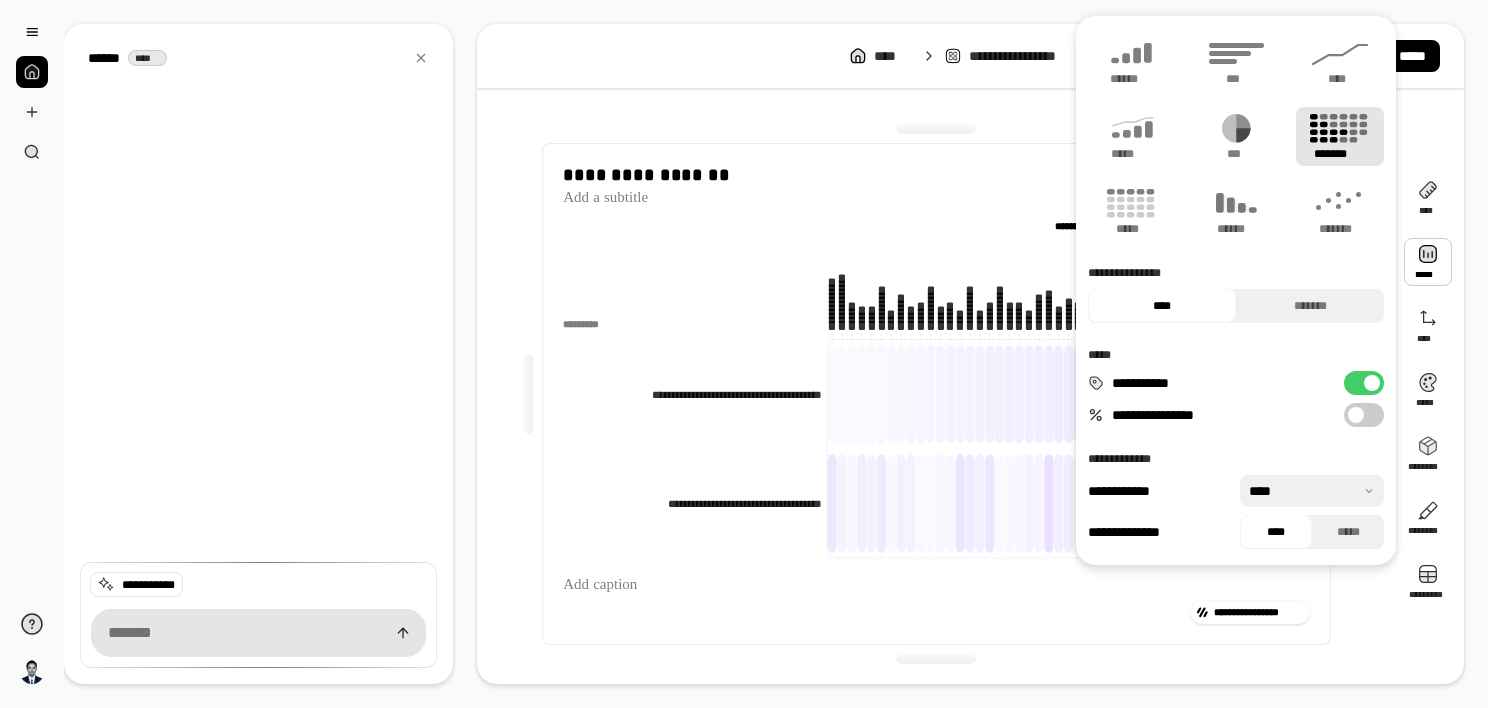 click at bounding box center (936, 129) 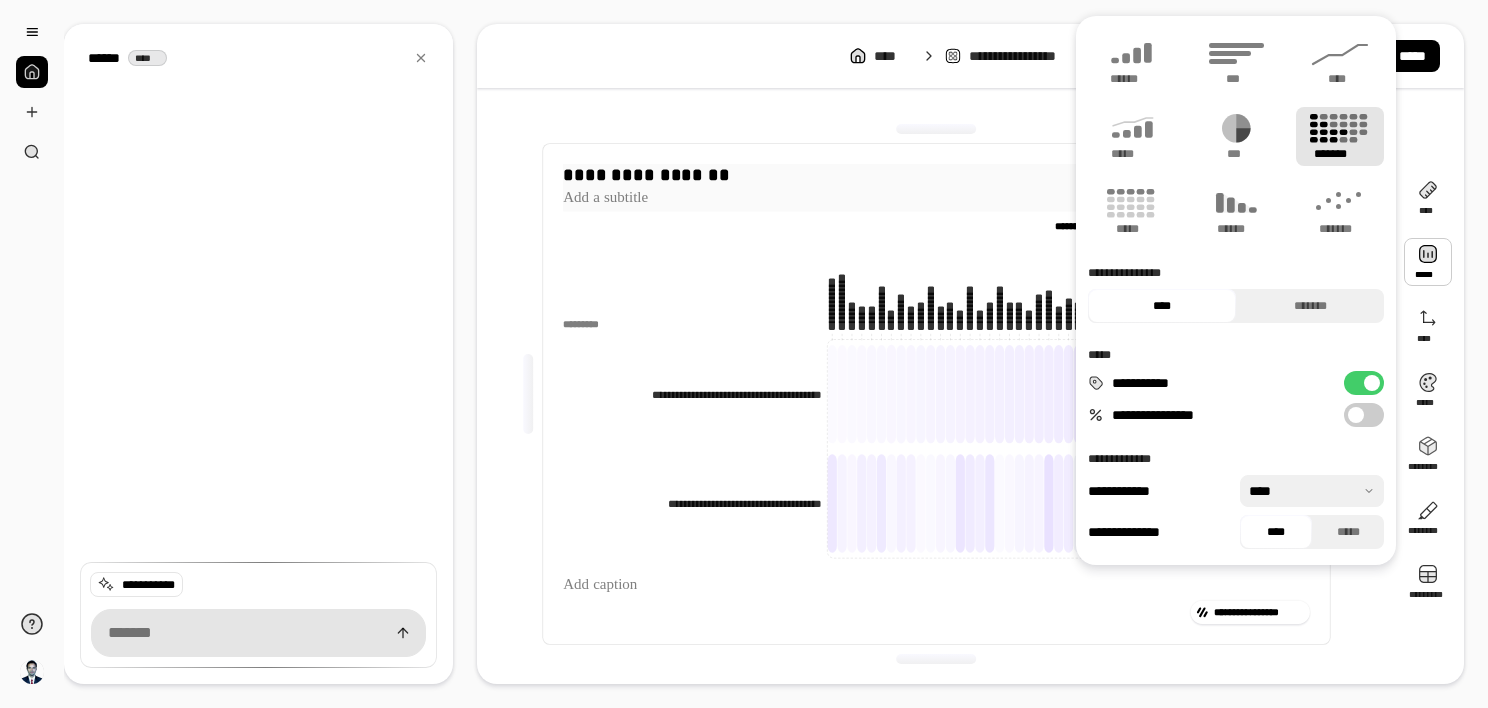 click at bounding box center (936, 199) 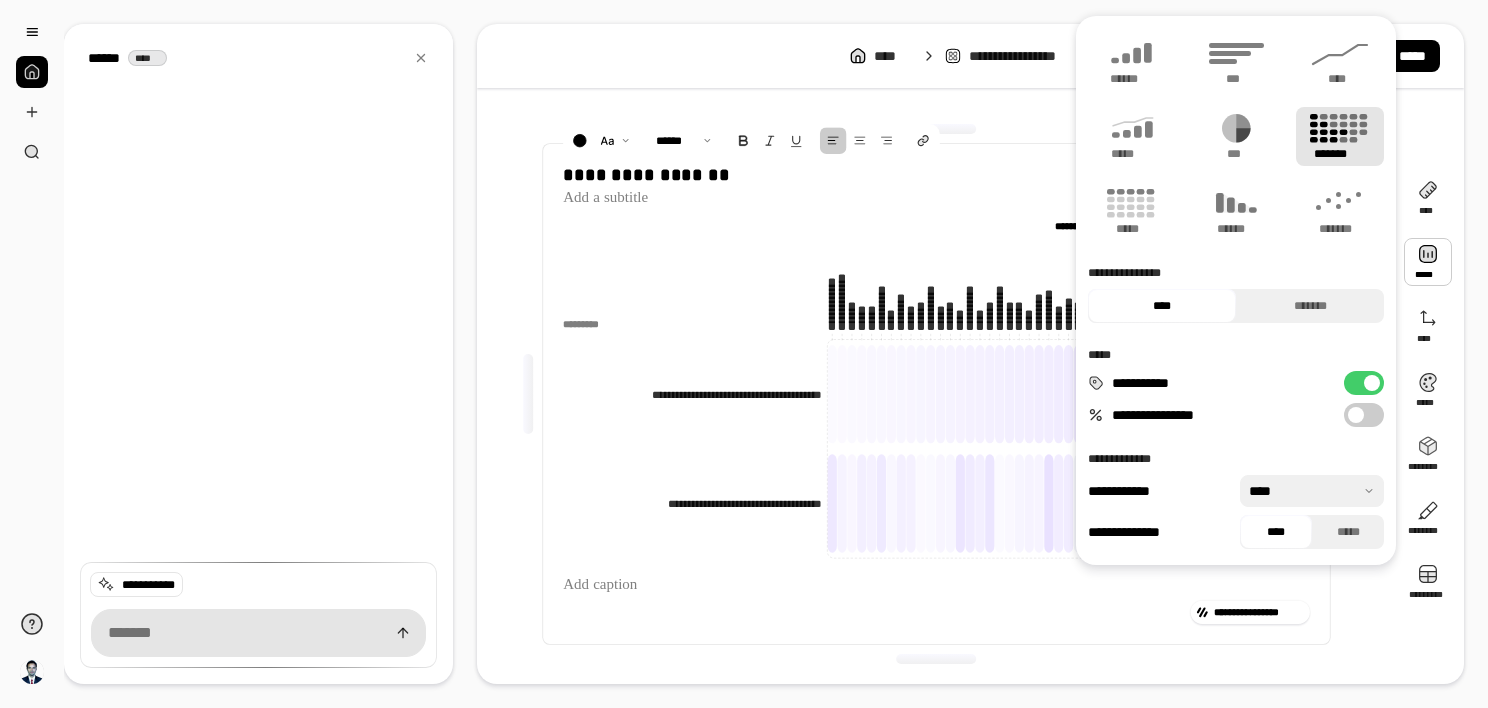 click at bounding box center [1428, 262] 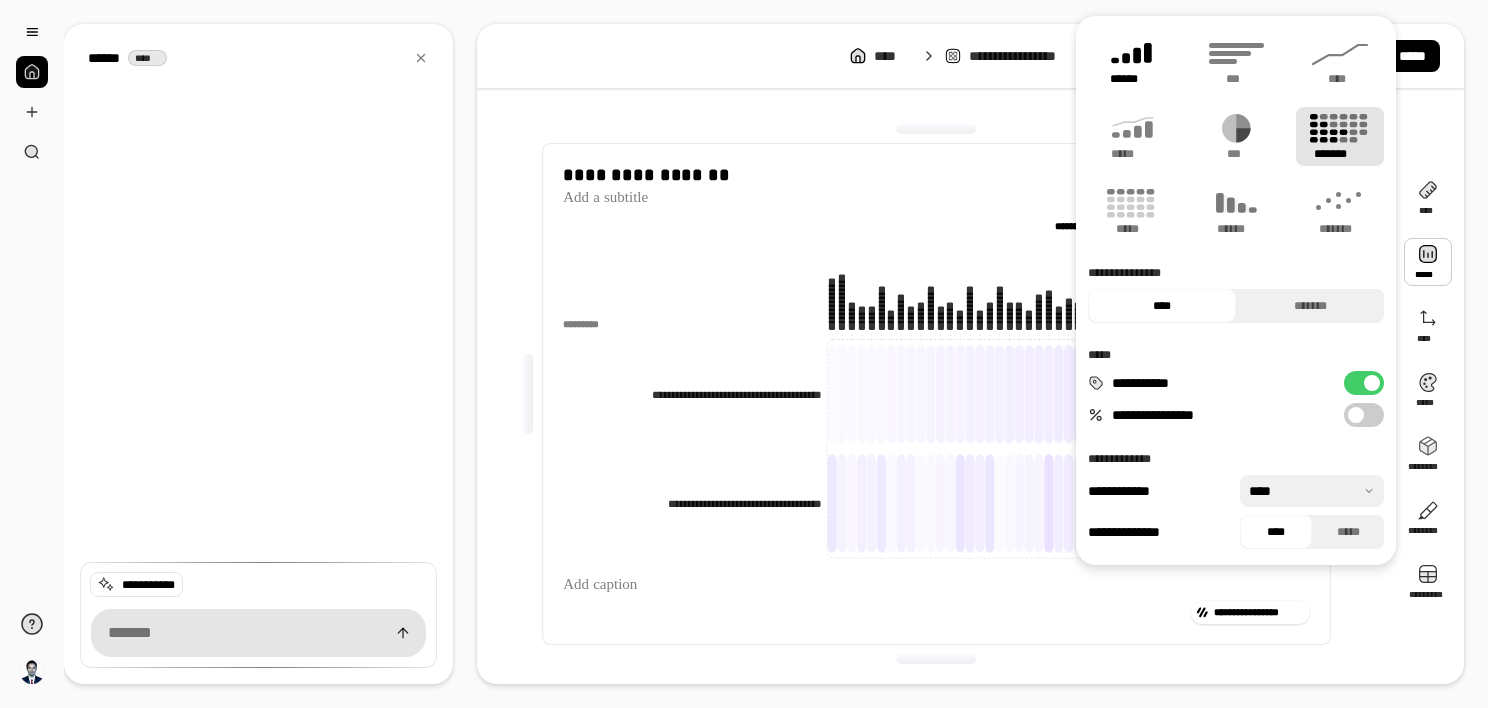 click 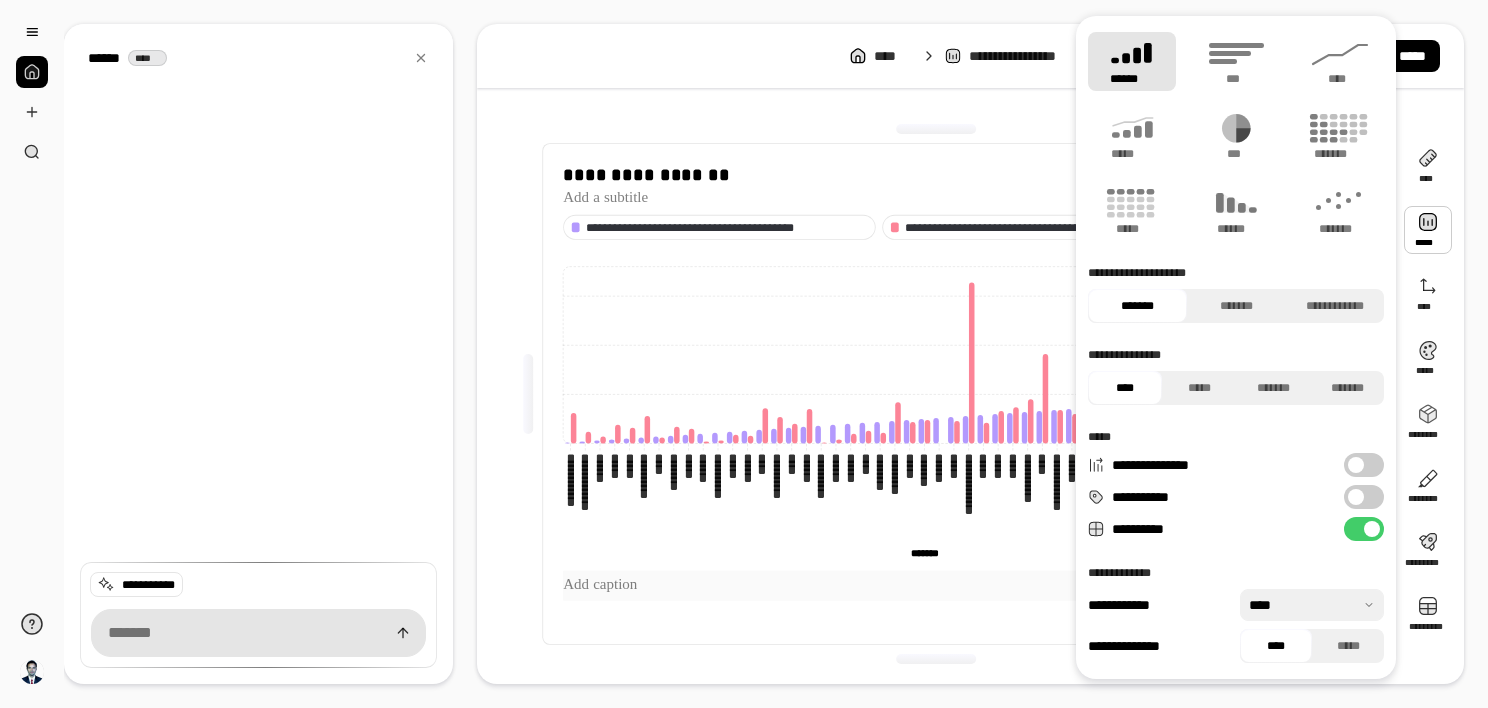 click at bounding box center (936, 586) 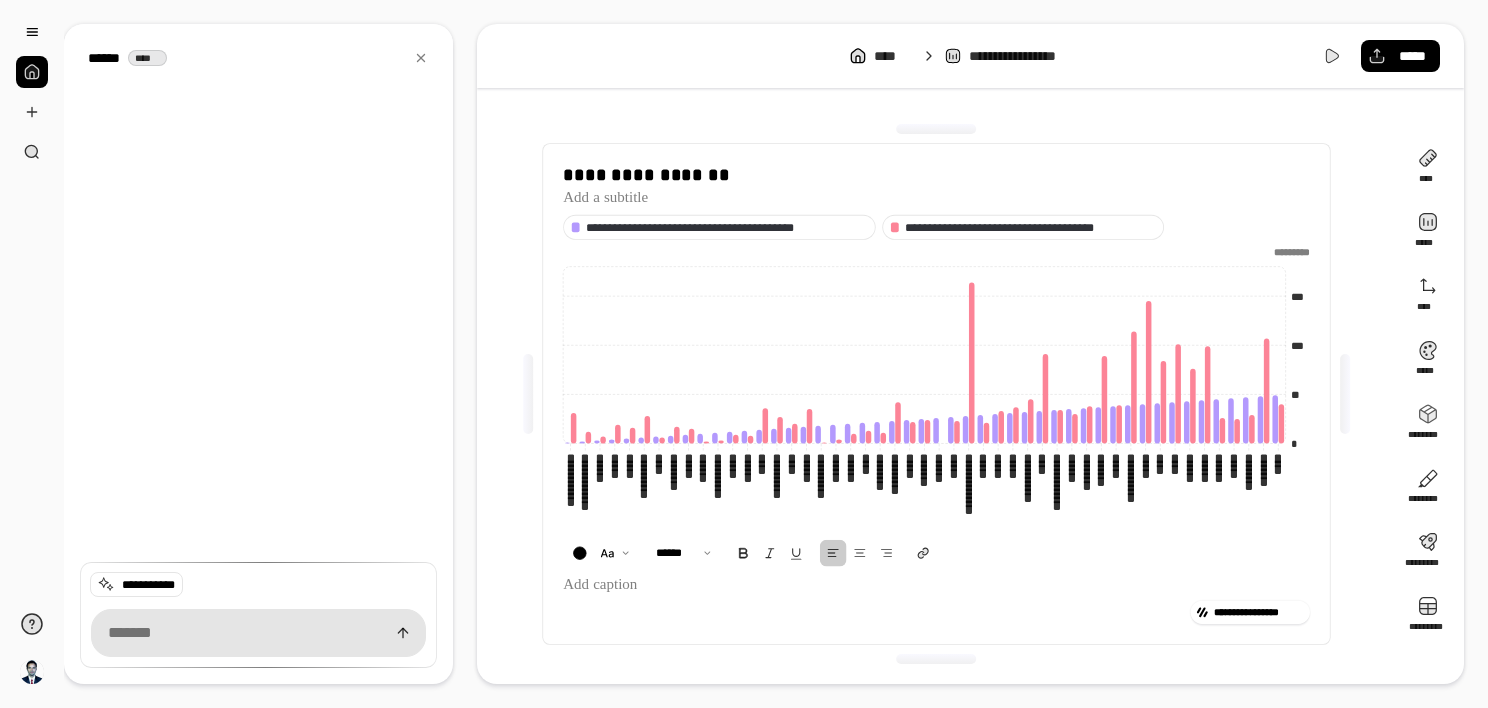 click on "*********" 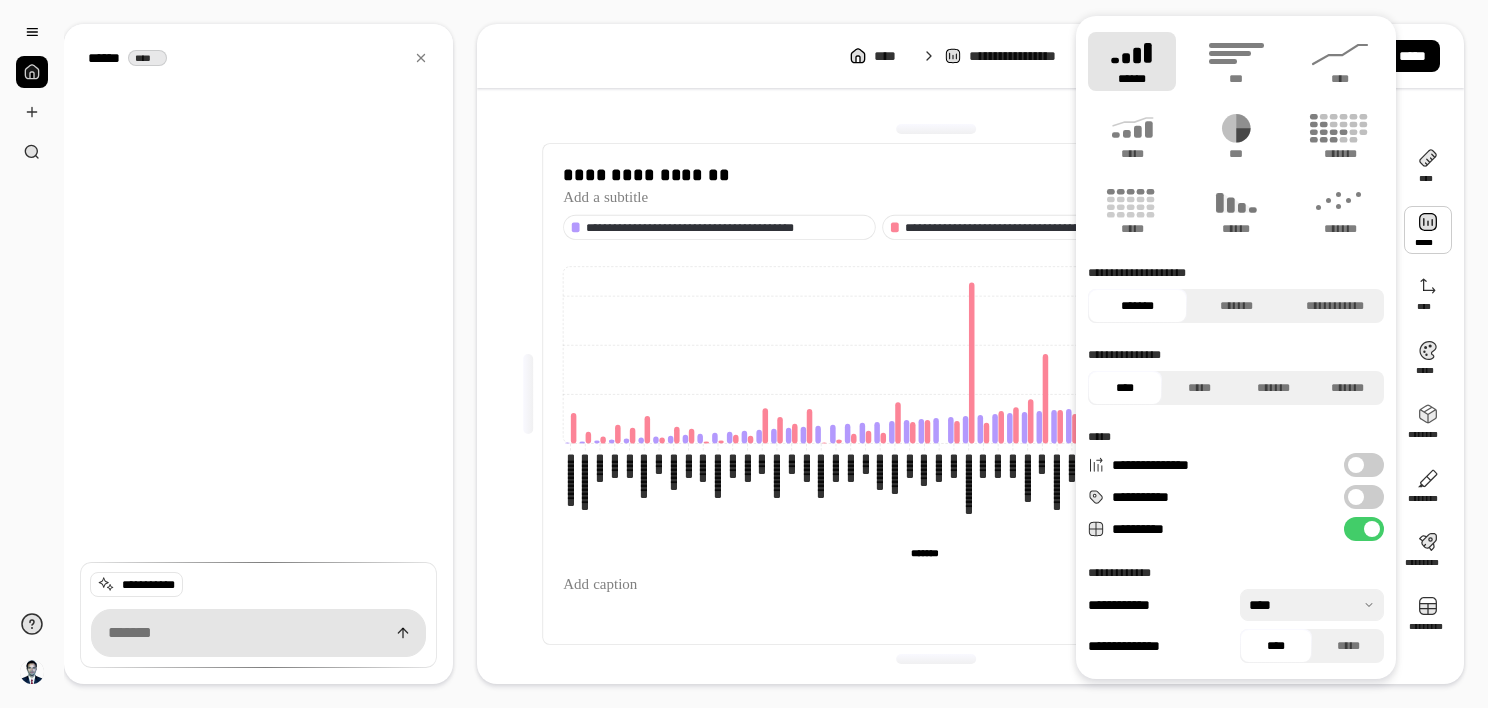 click at bounding box center [1428, 230] 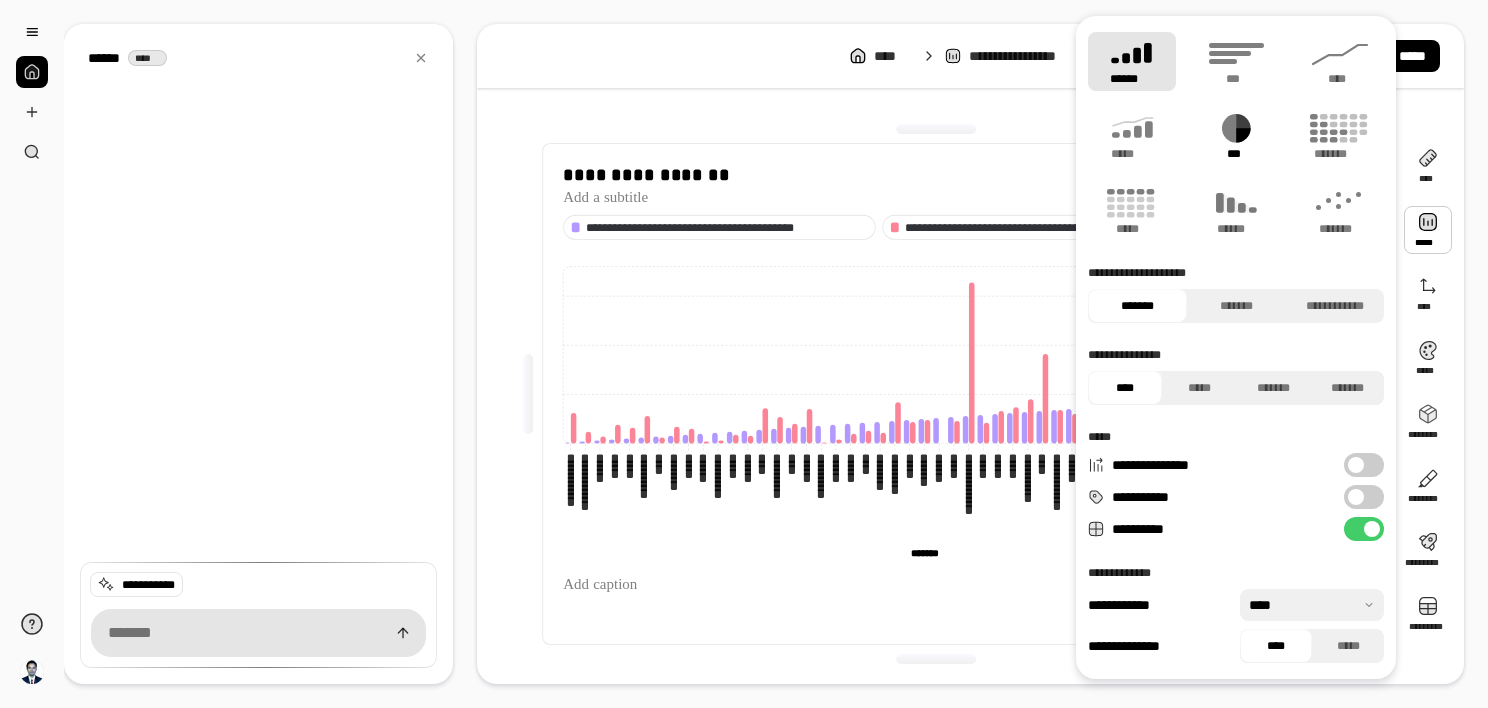 click 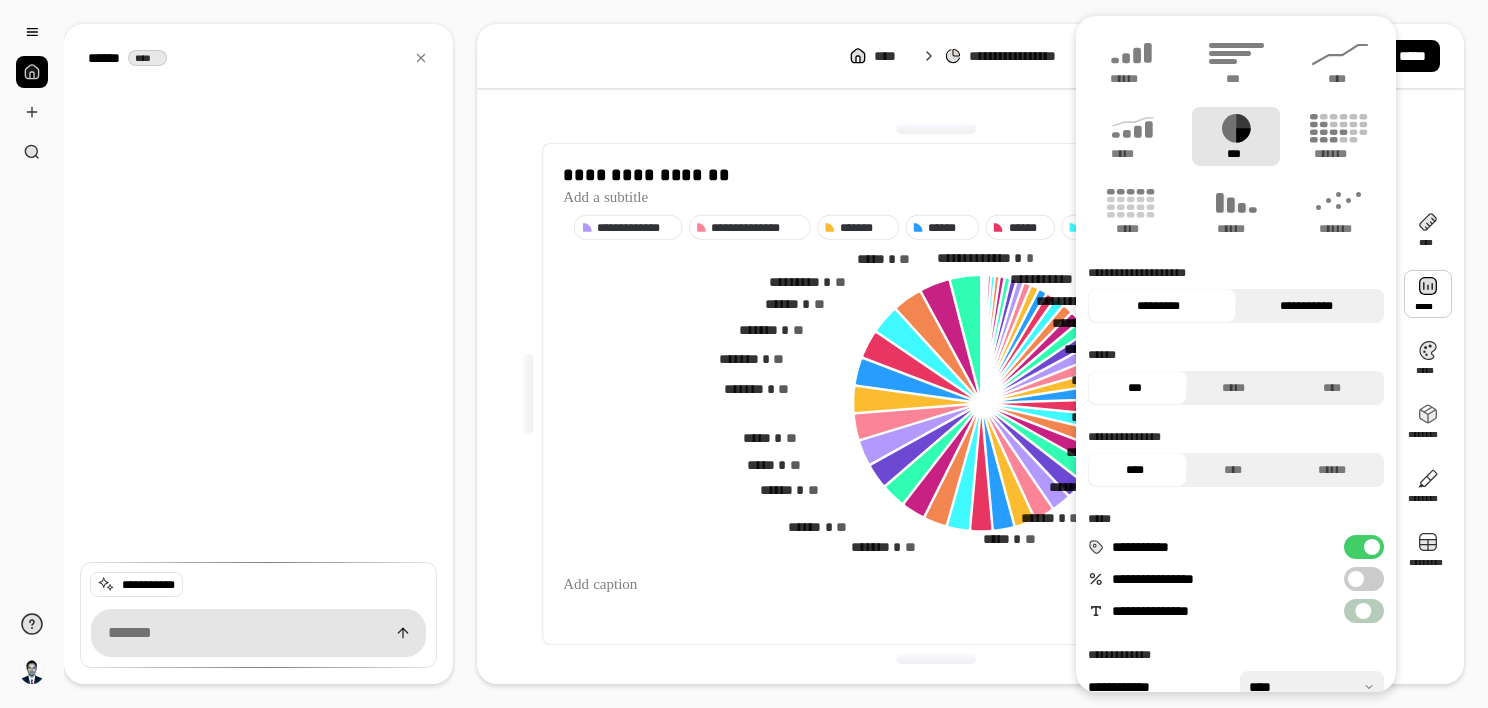 click on "**********" at bounding box center [1306, 306] 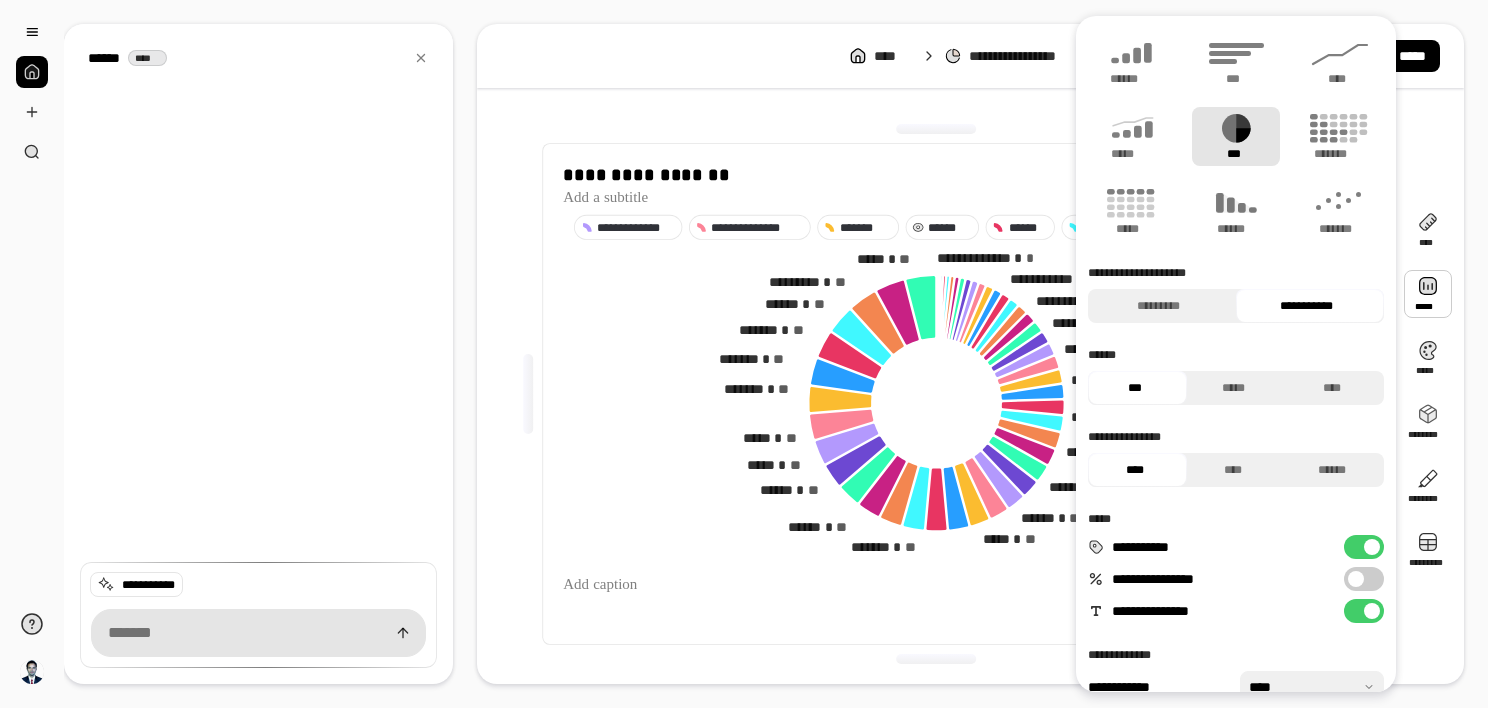 click at bounding box center [1356, 579] 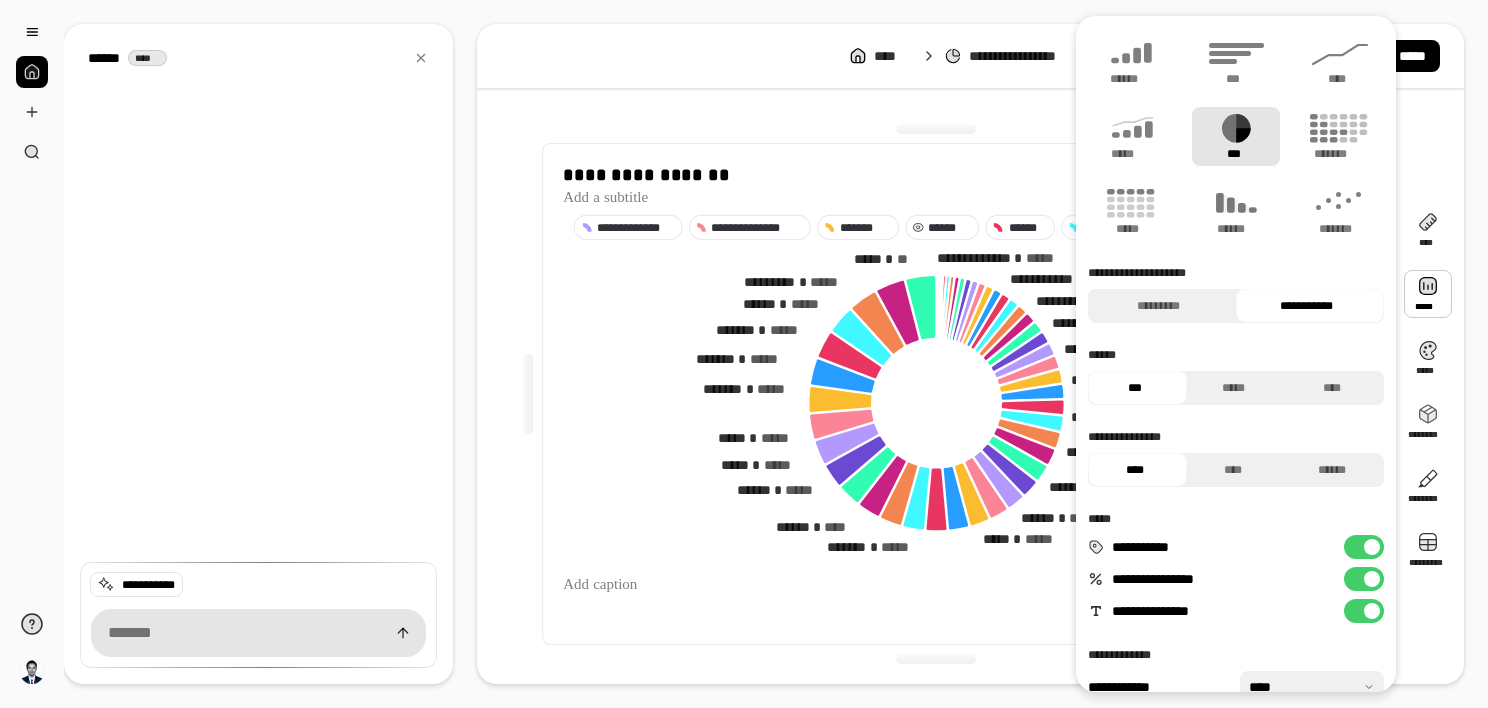 click on "**********" at bounding box center (1364, 579) 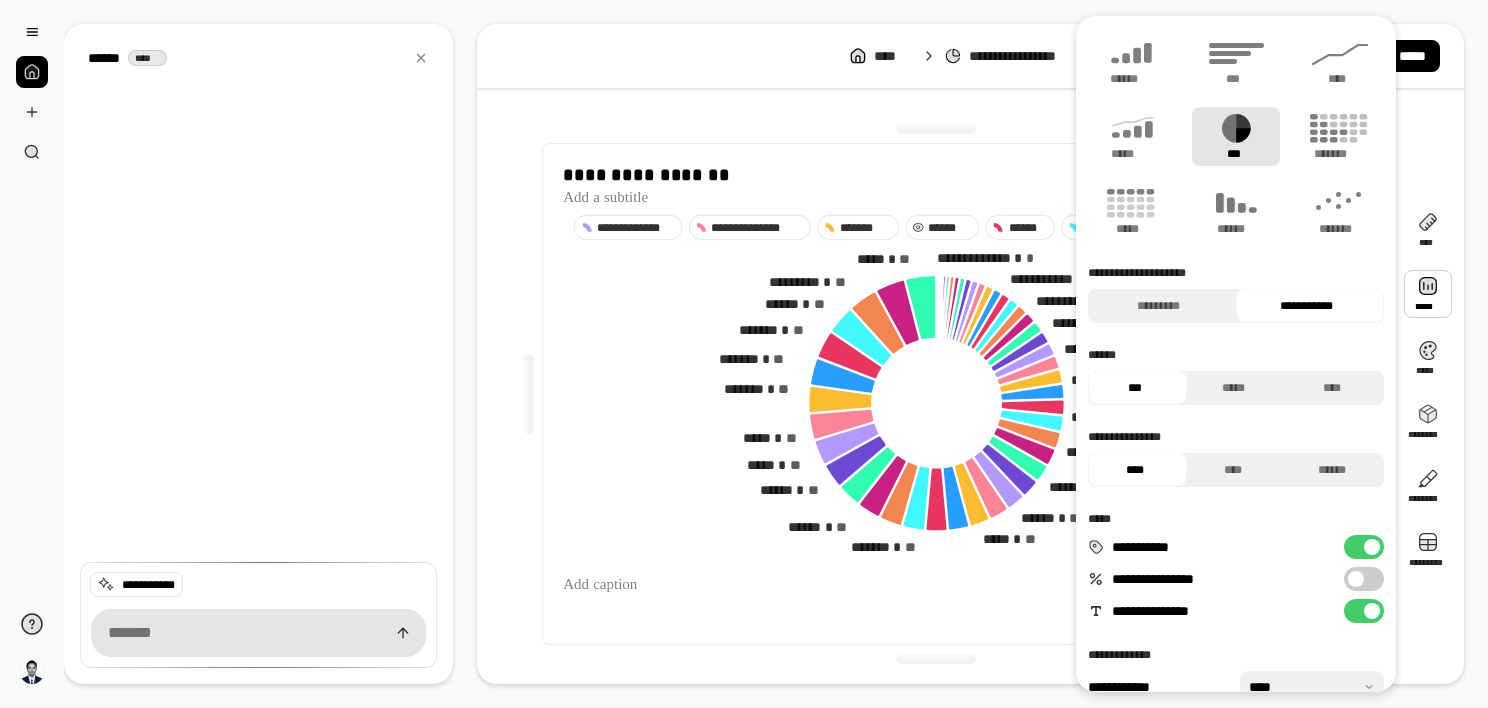 click on "**********" at bounding box center (1364, 547) 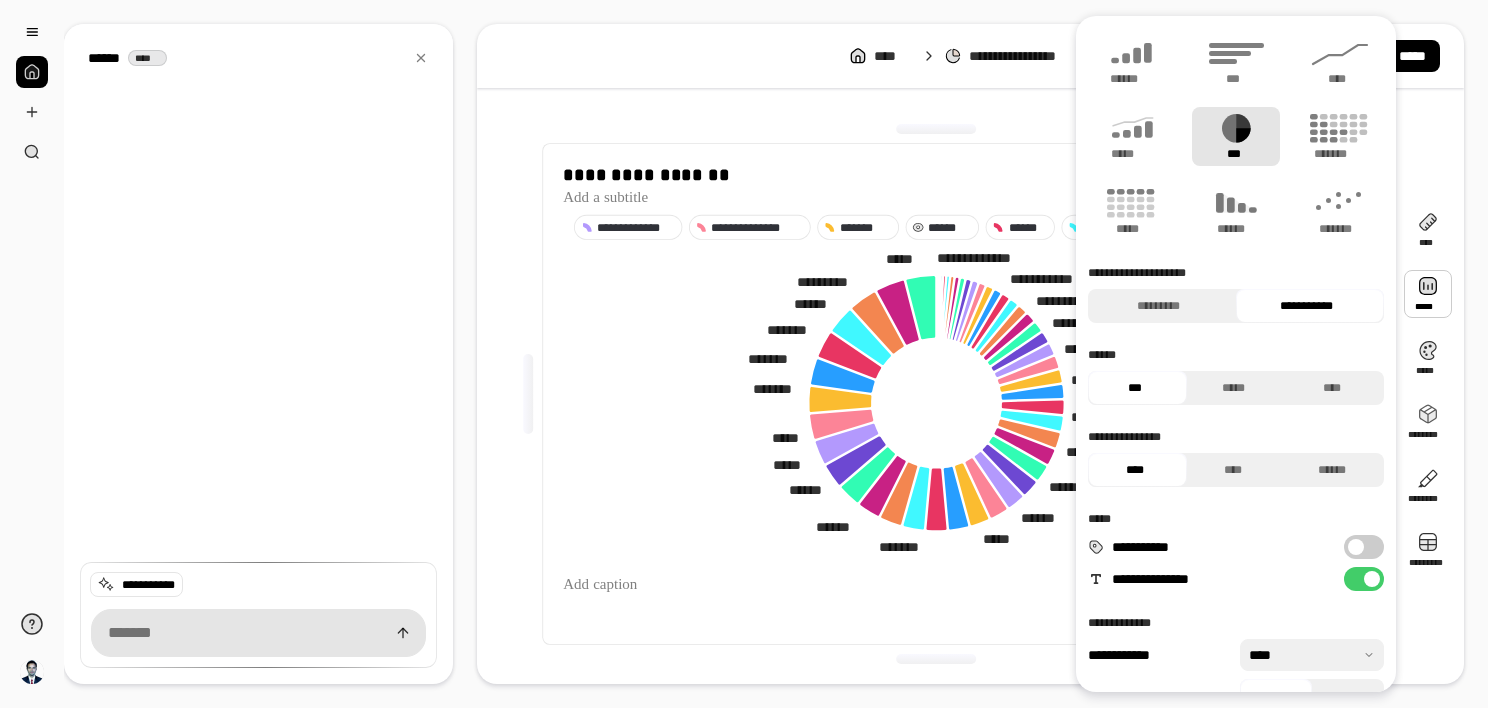 click at bounding box center [1356, 547] 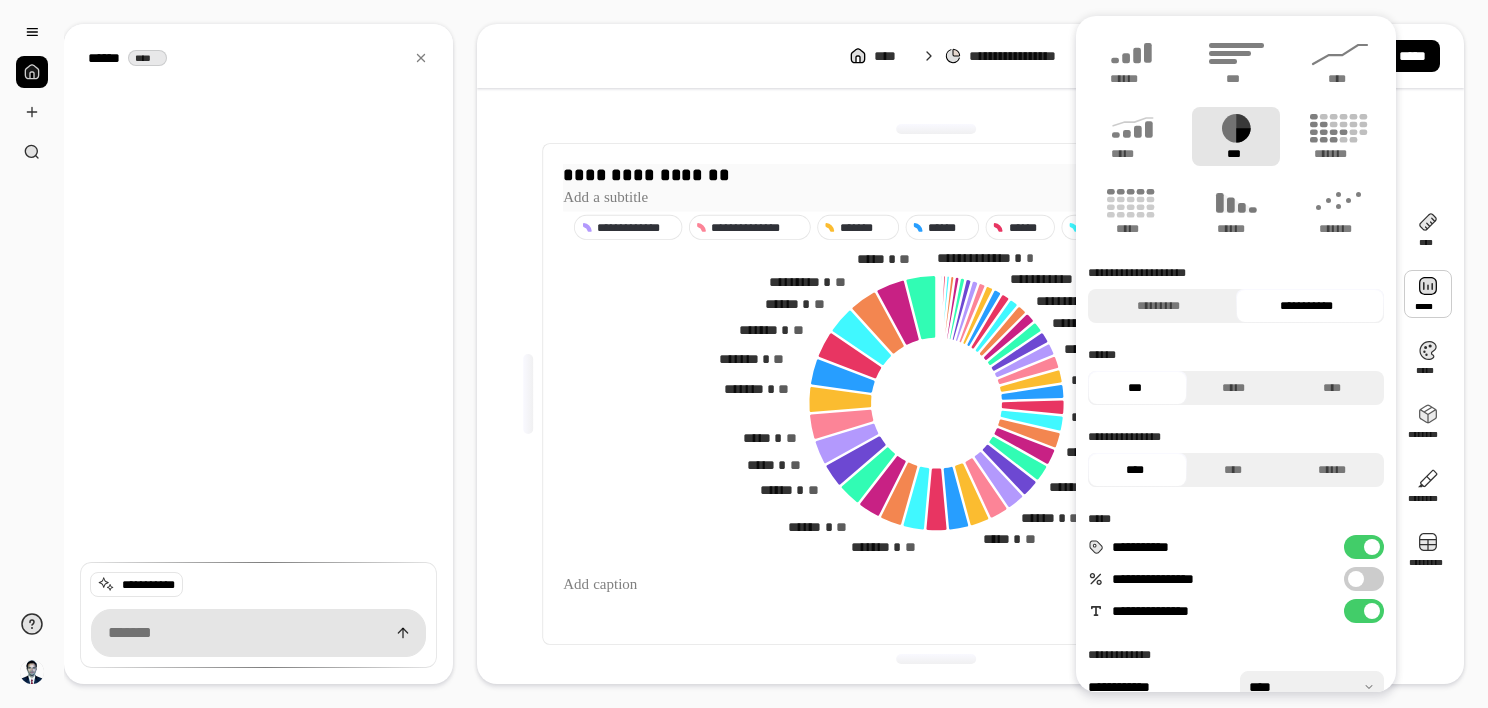 click on "**********" at bounding box center (936, 175) 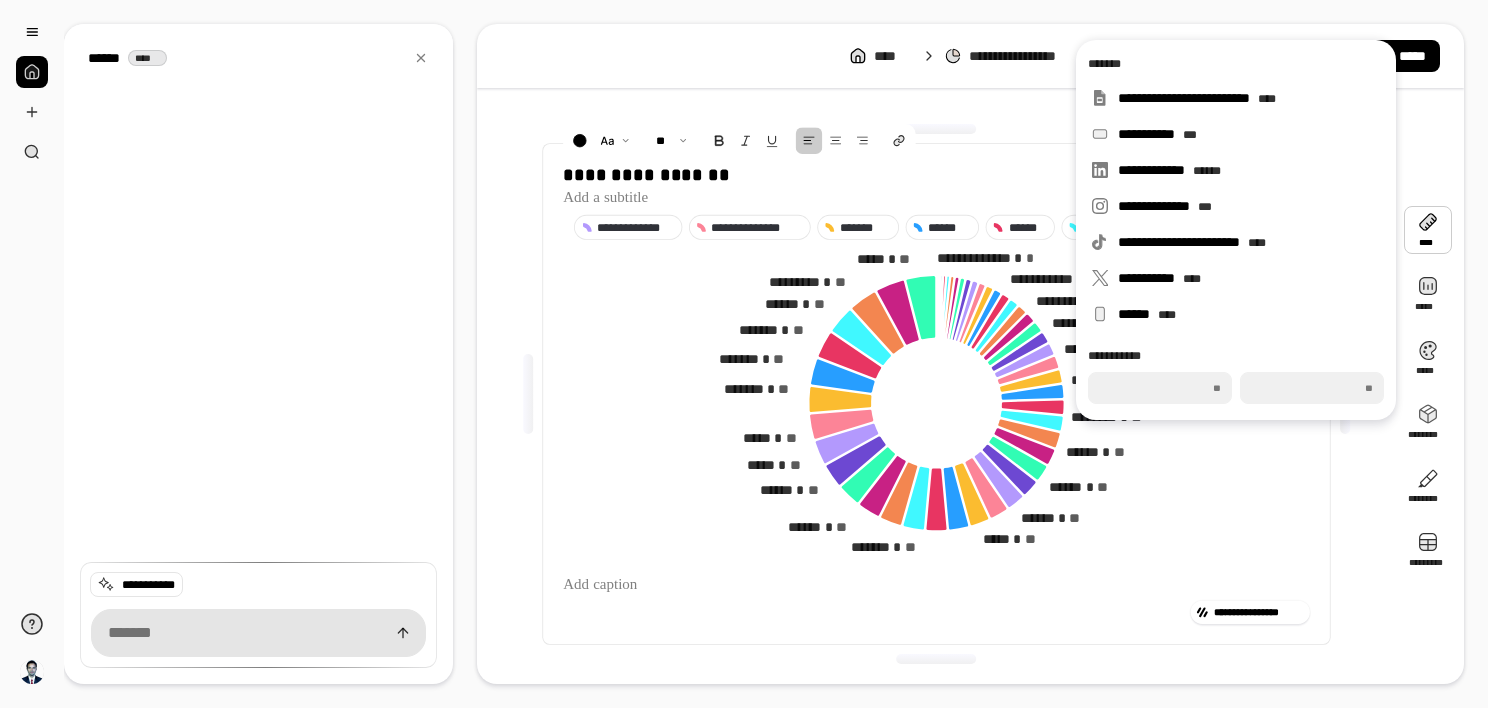 click 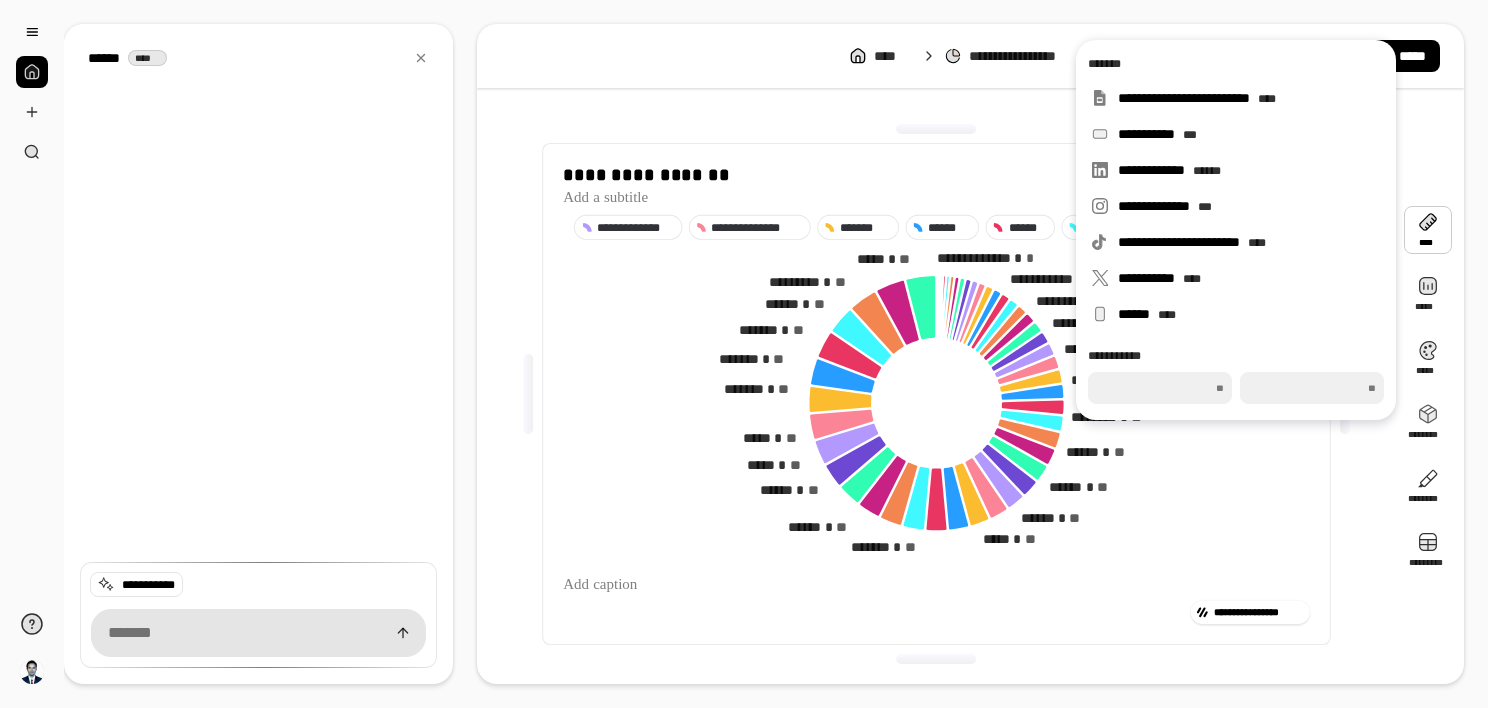 click at bounding box center [1428, 230] 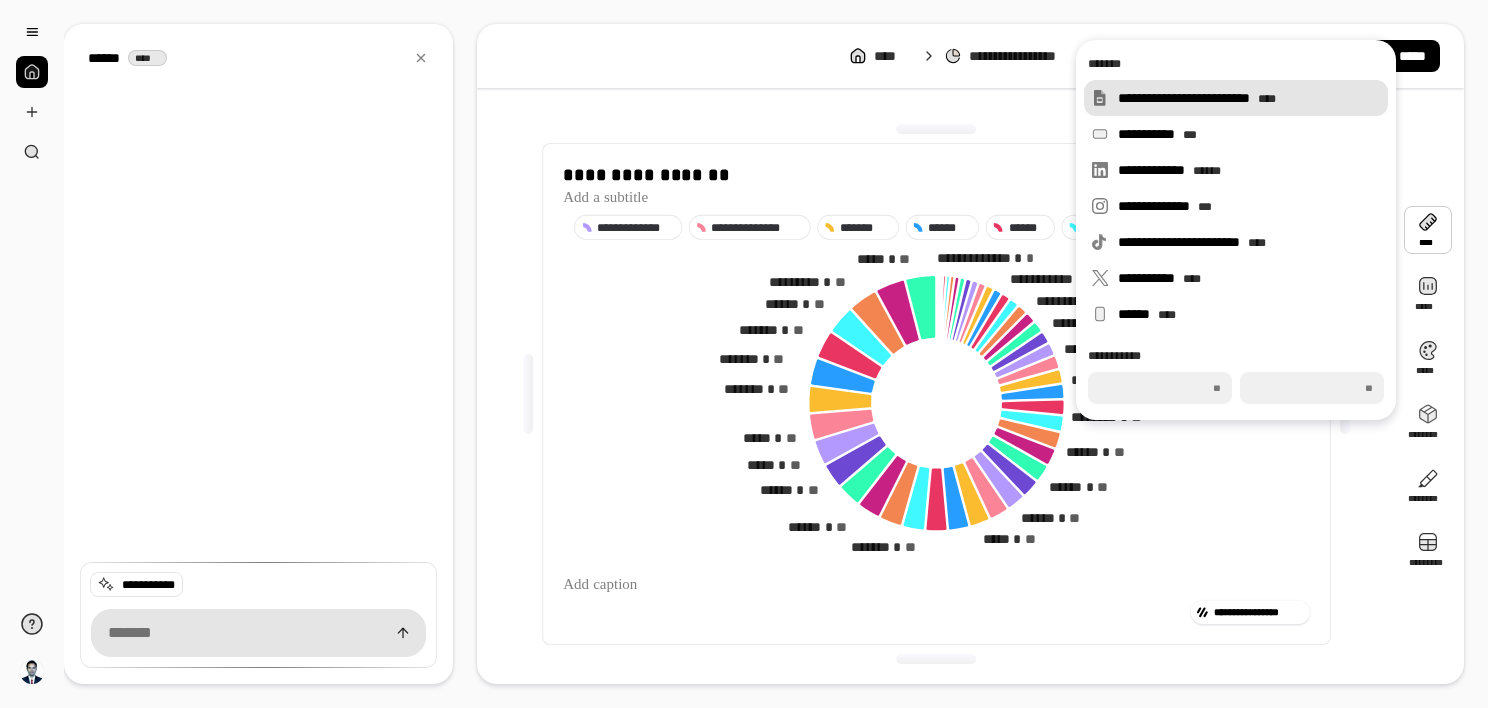 click on "**********" at bounding box center (1249, 98) 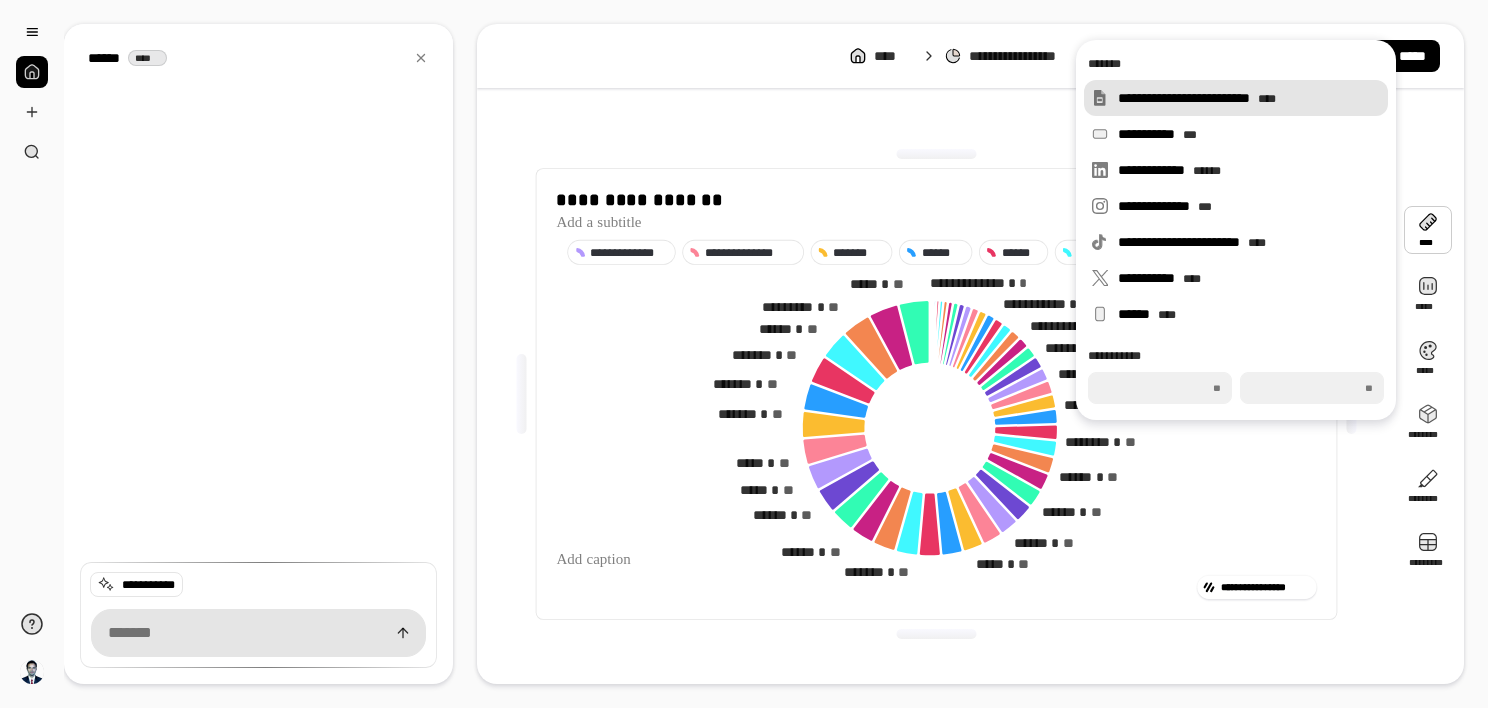 type on "***" 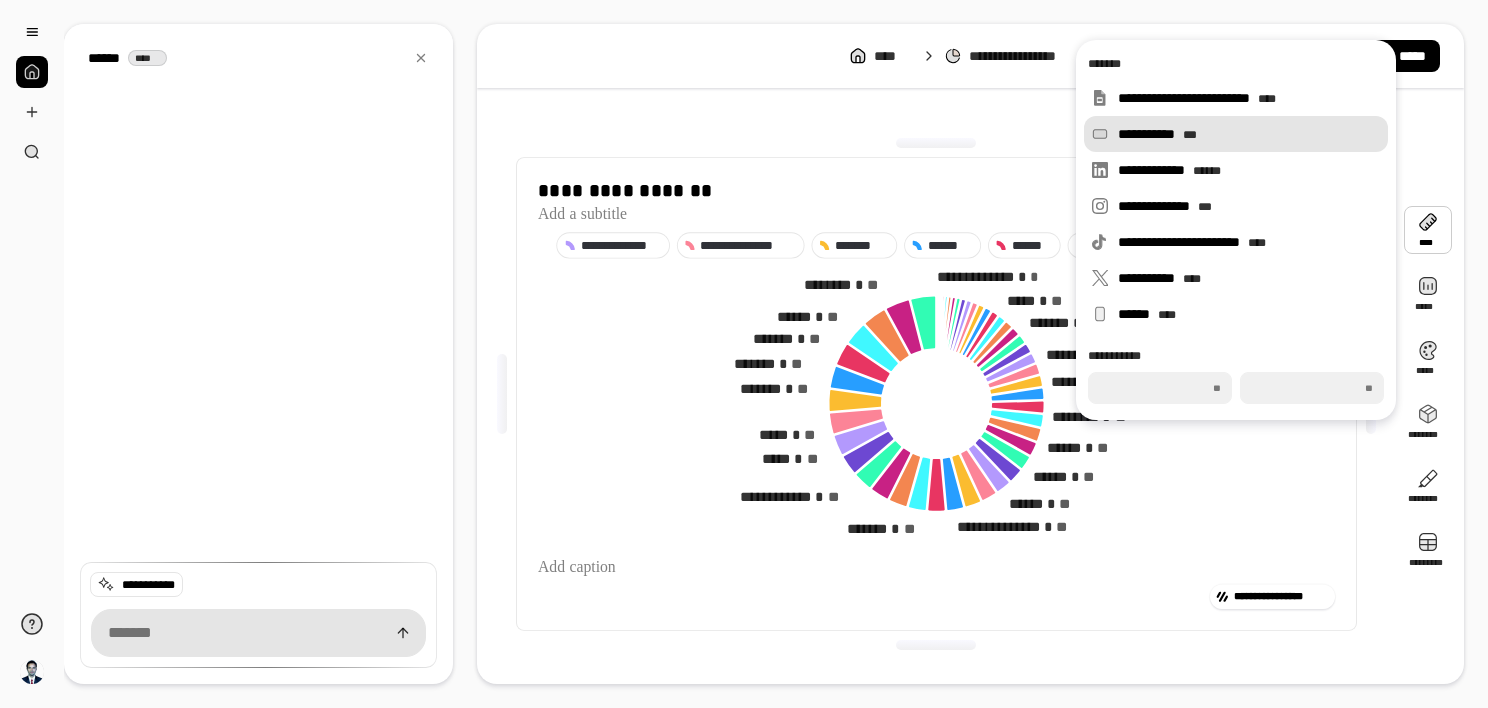 click on "**********" at bounding box center [1249, 134] 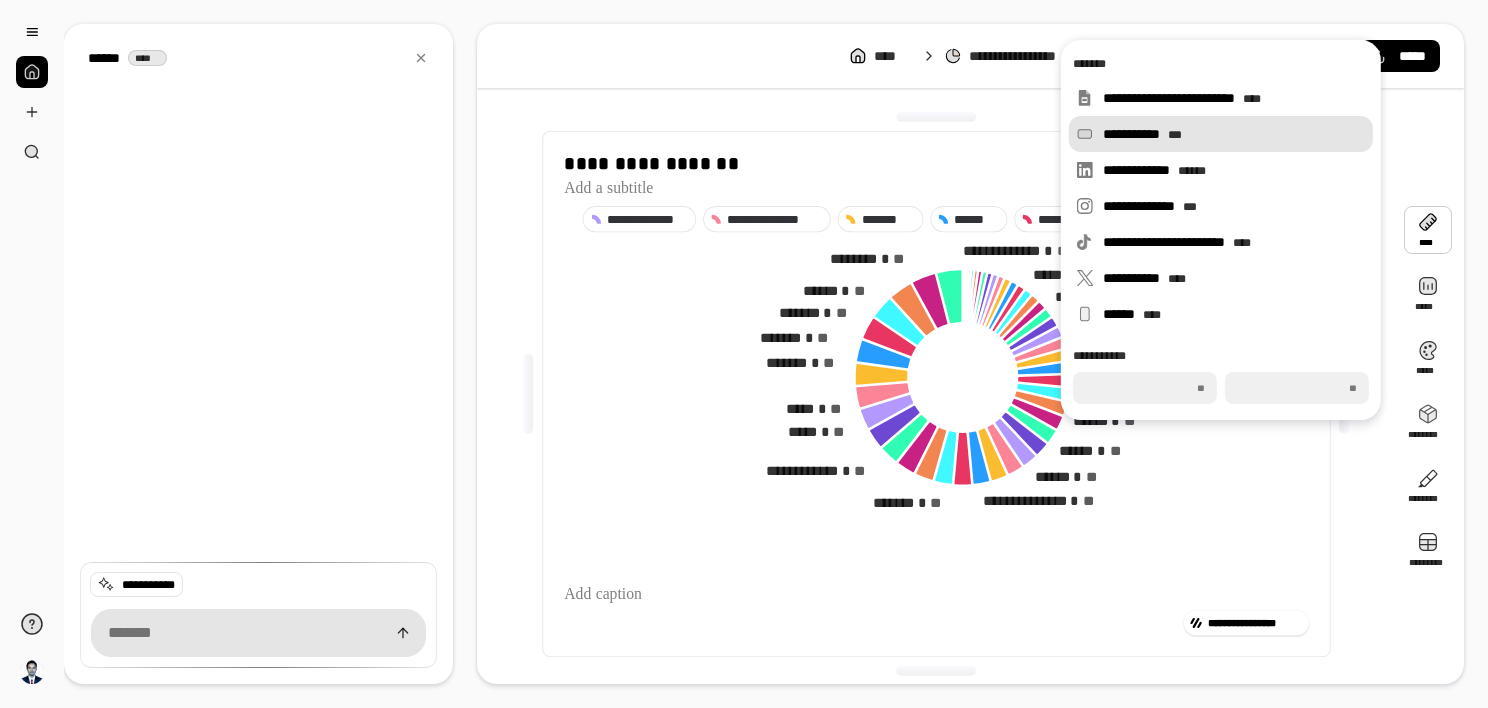 type on "***" 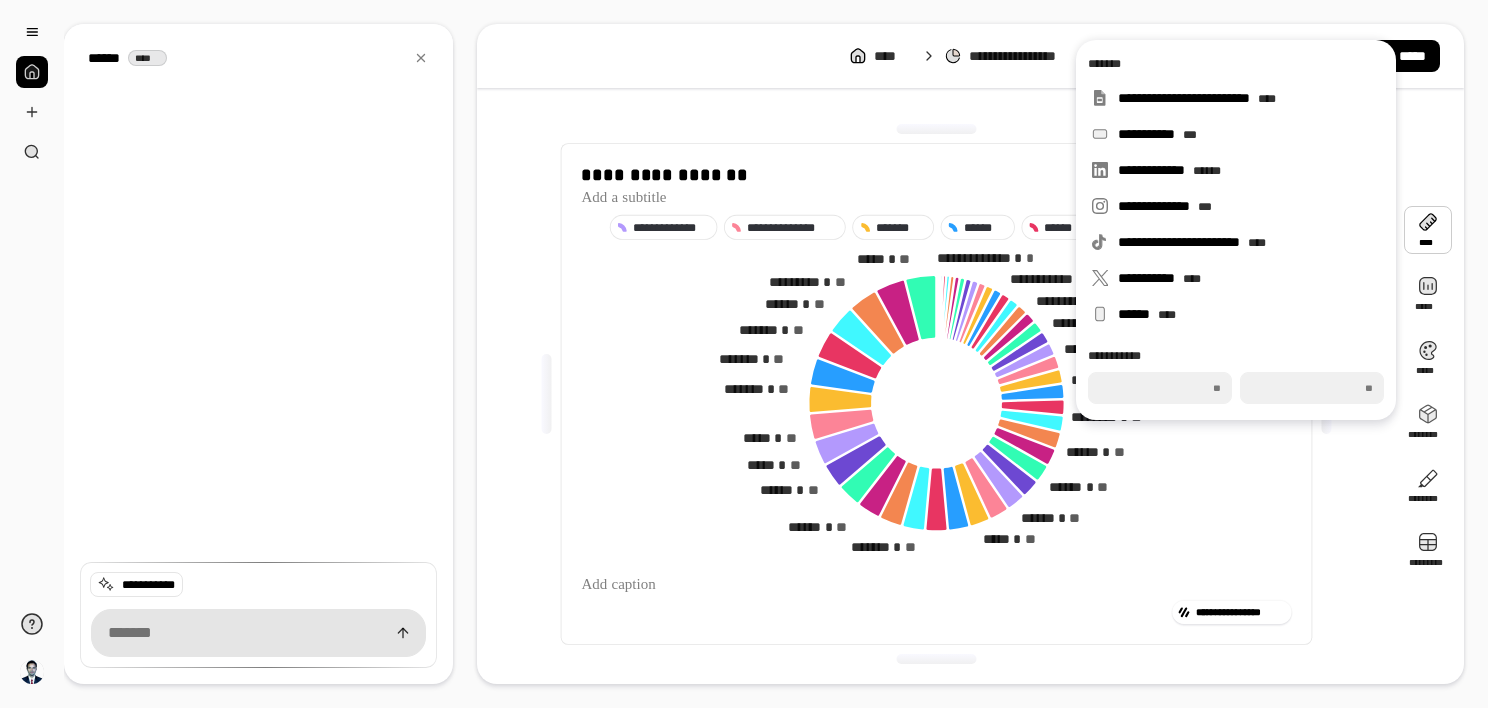 click 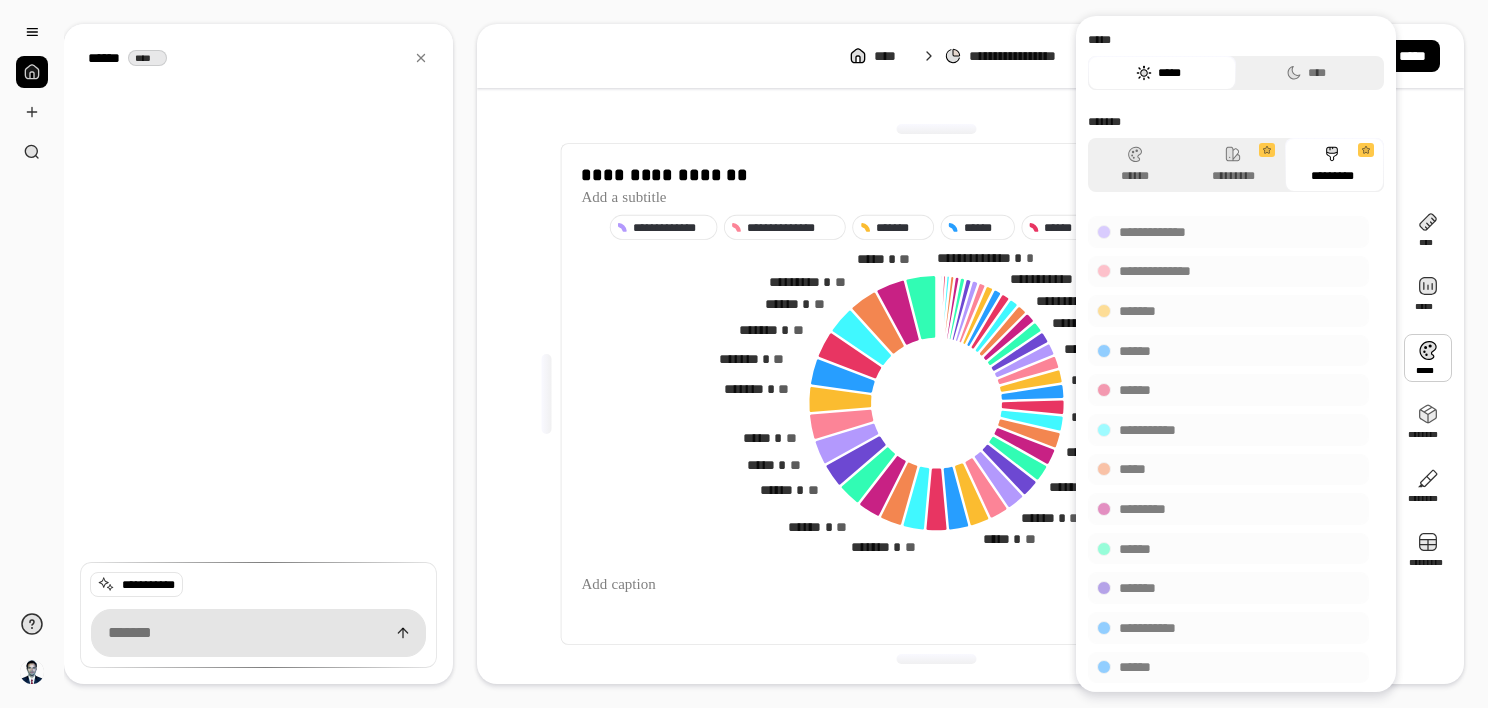 click at bounding box center [1428, 358] 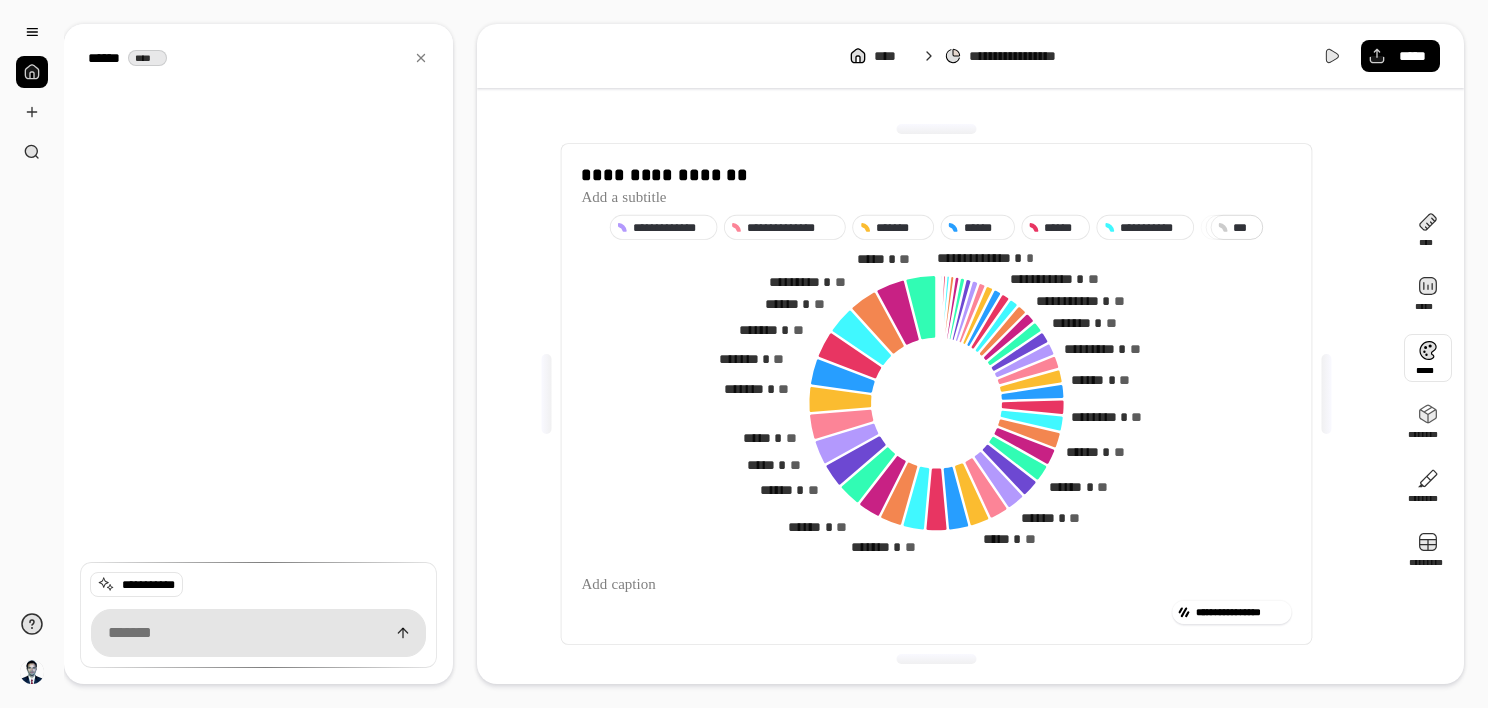 click at bounding box center [1428, 358] 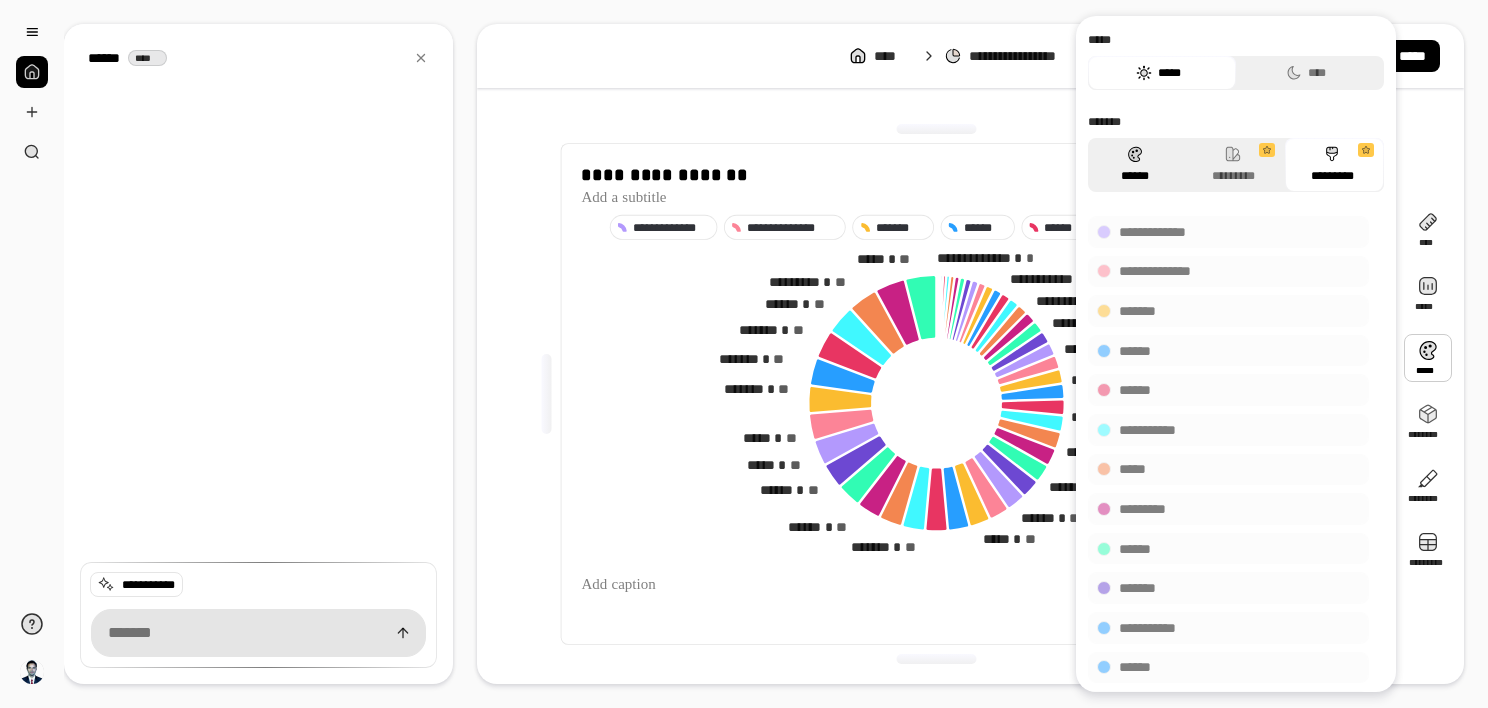 click 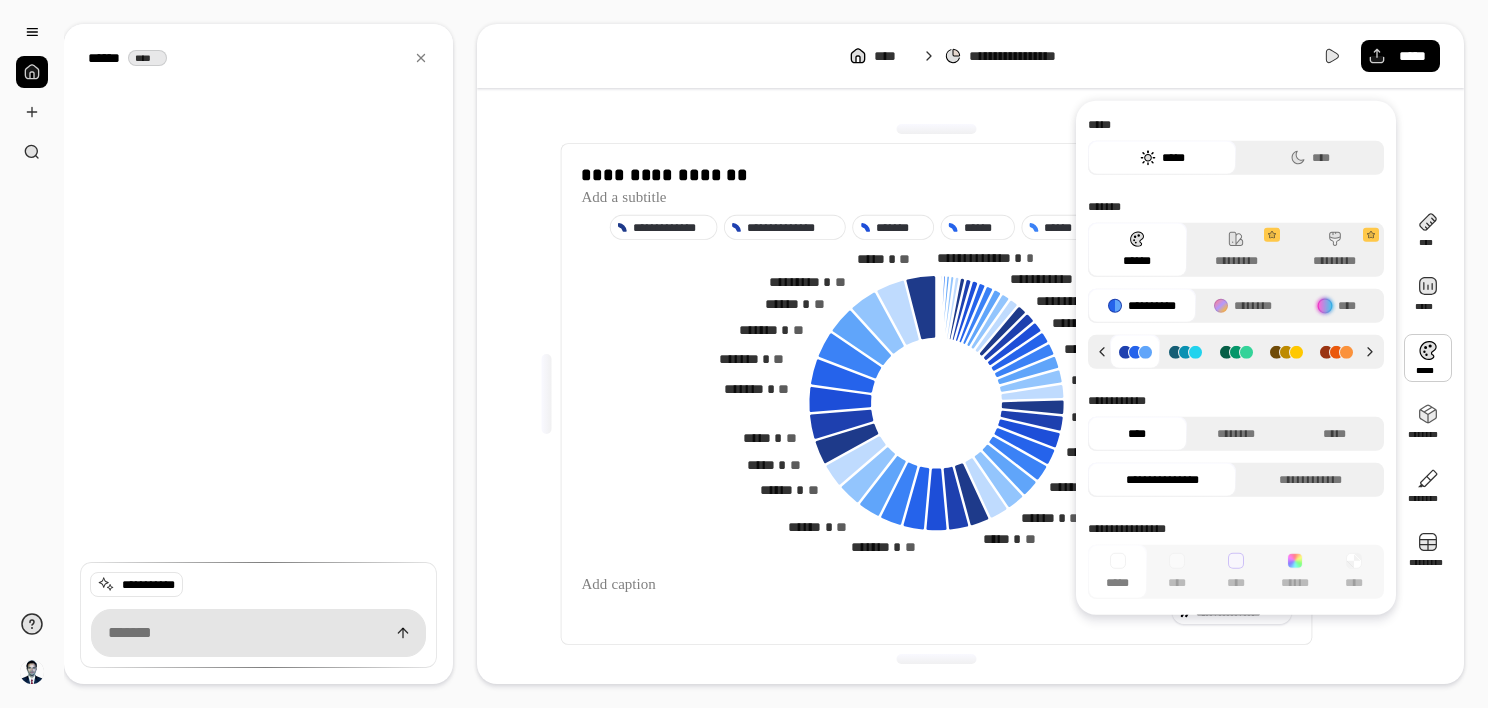 click 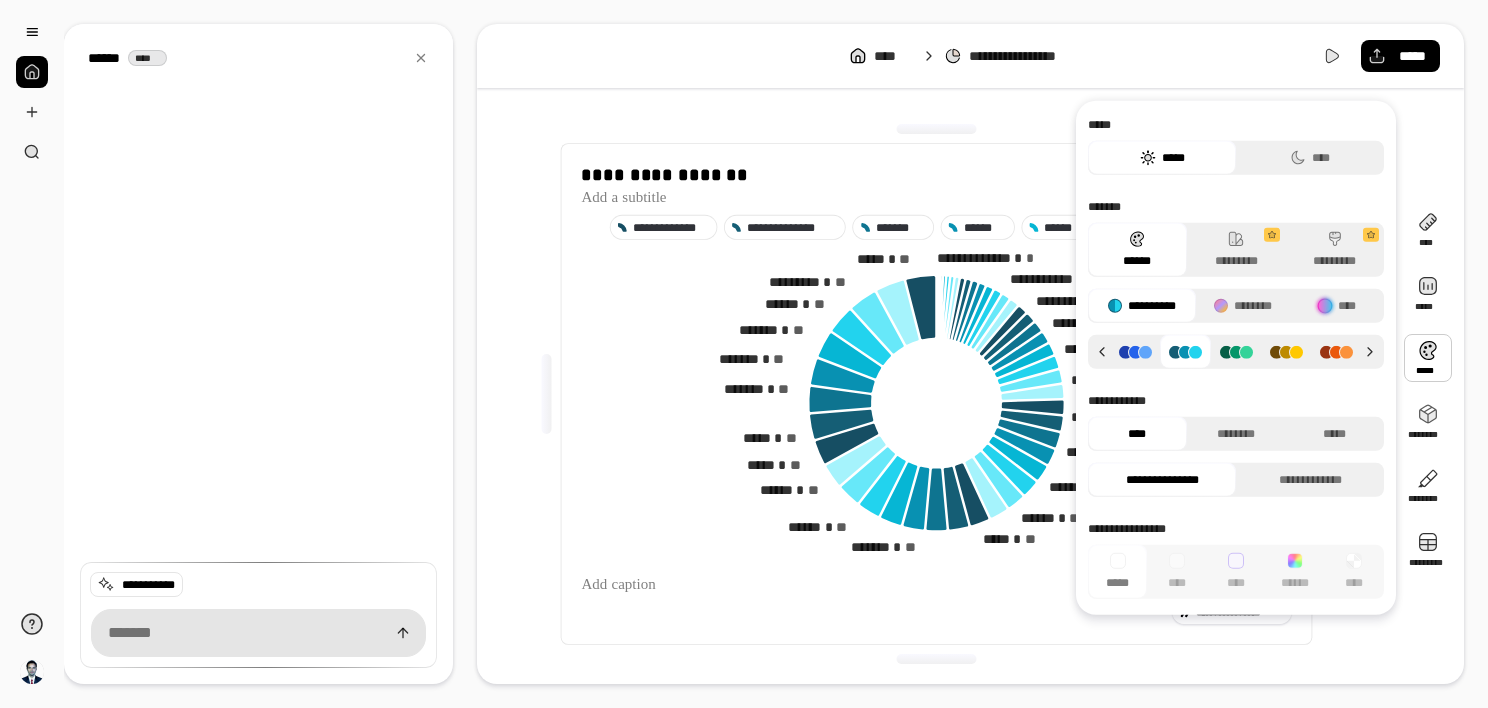 click 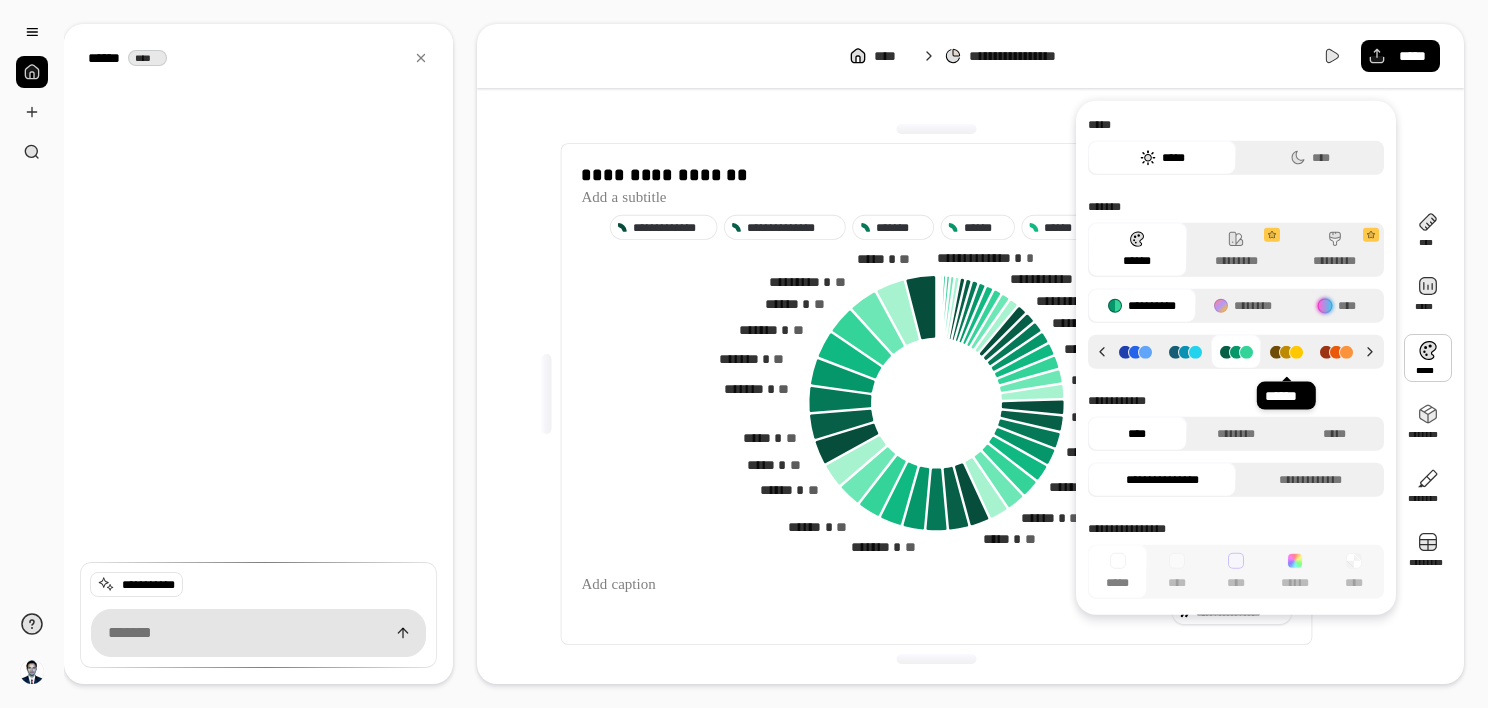click 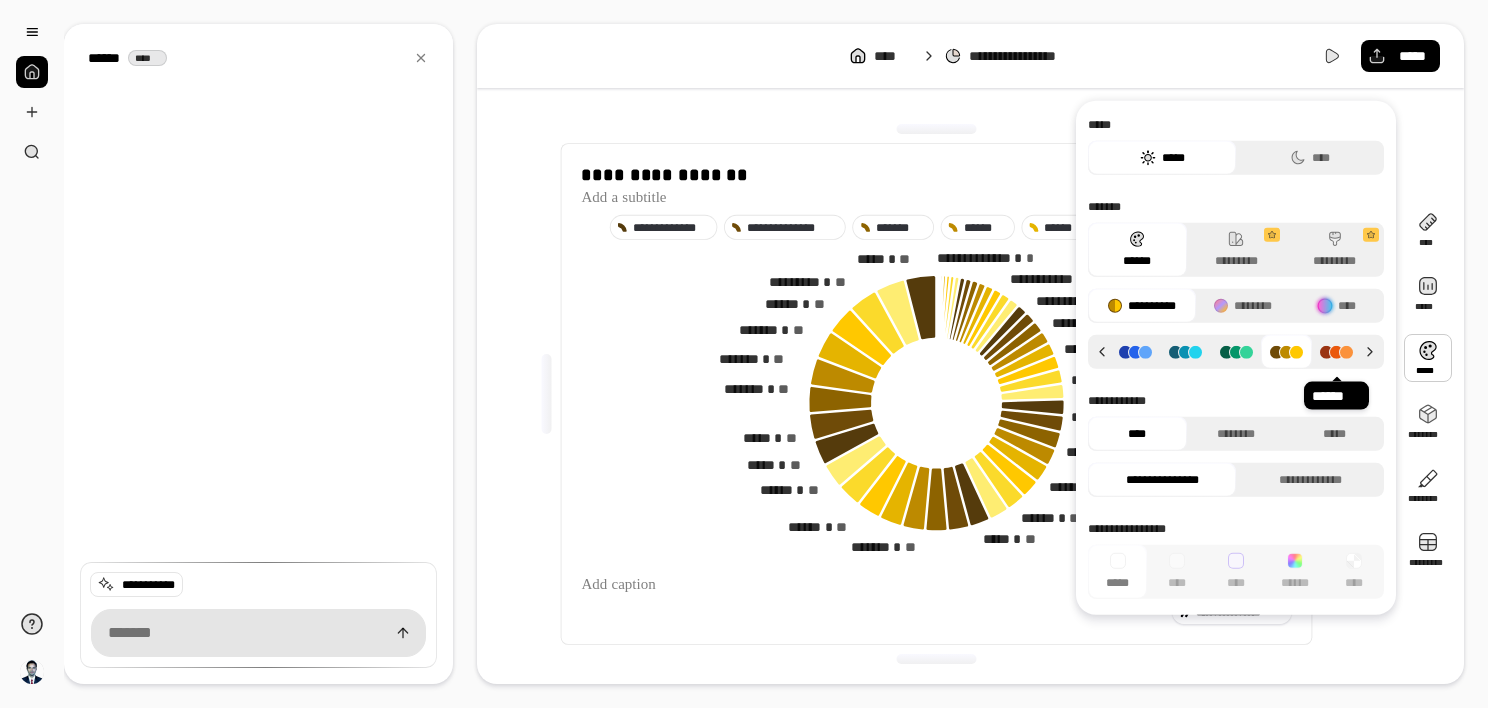 click 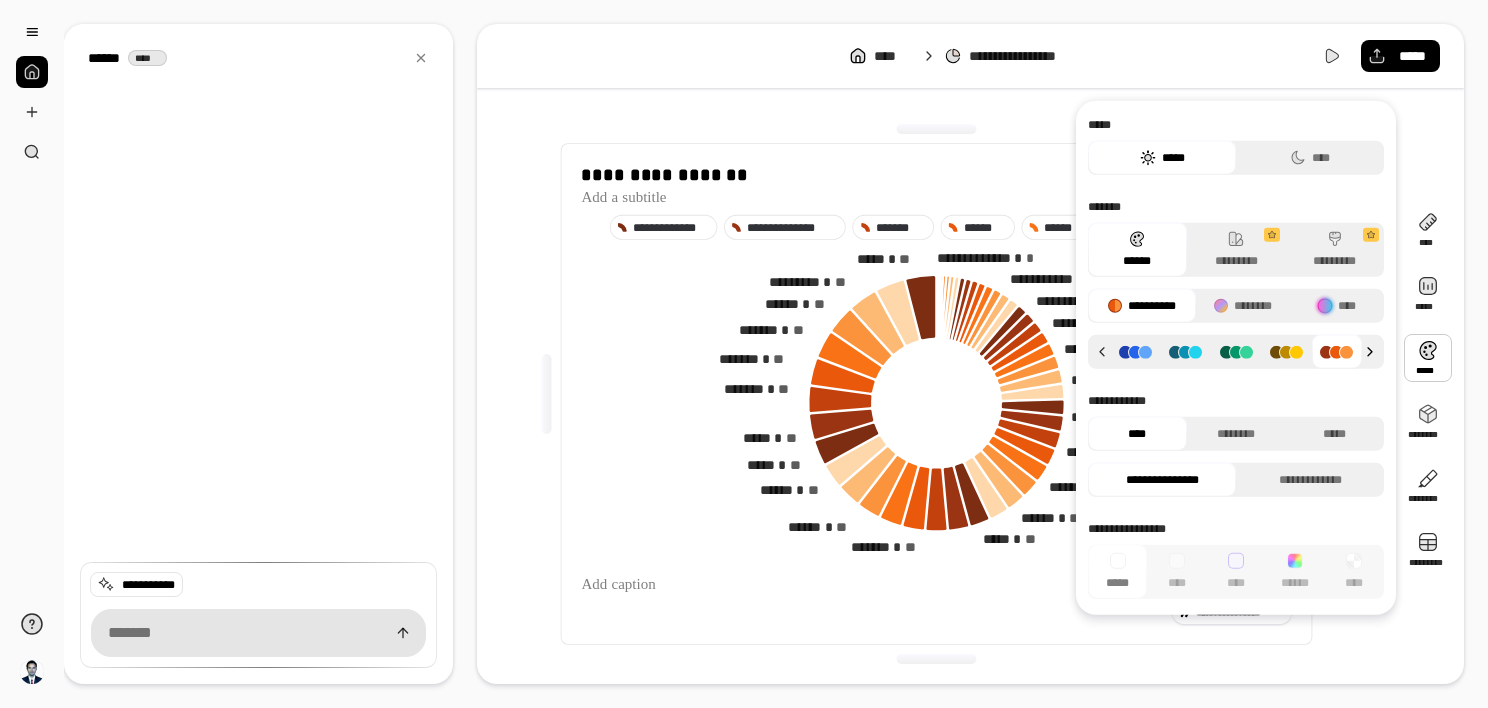 click 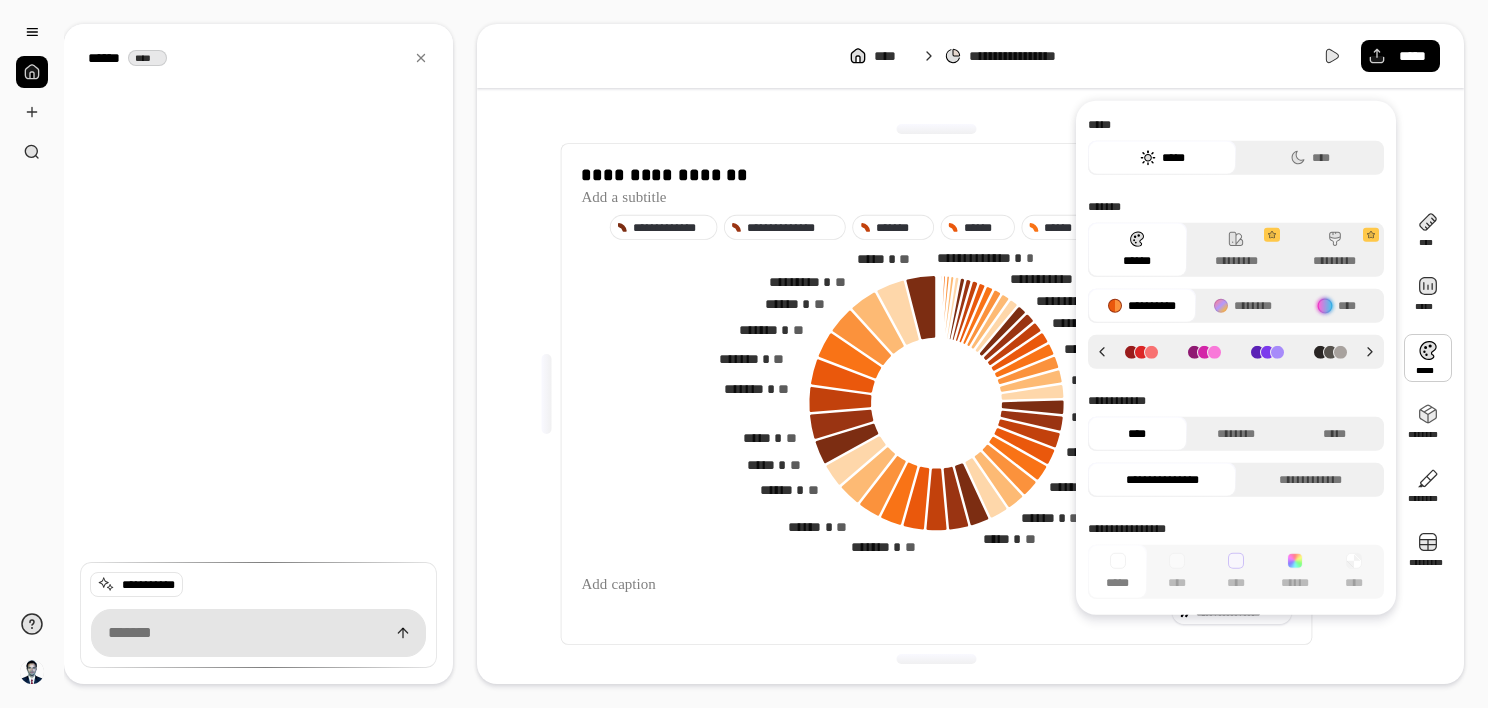 click at bounding box center [1204, 351] 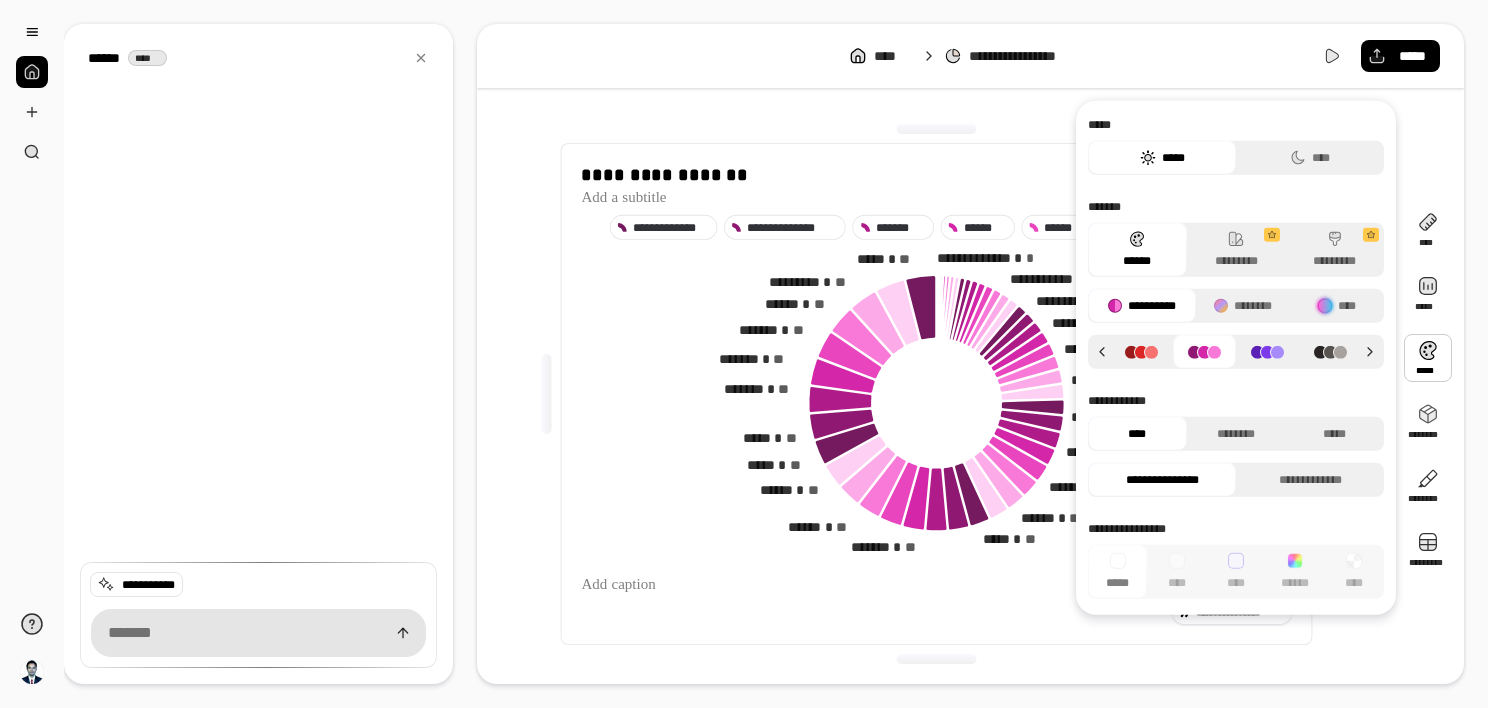 click 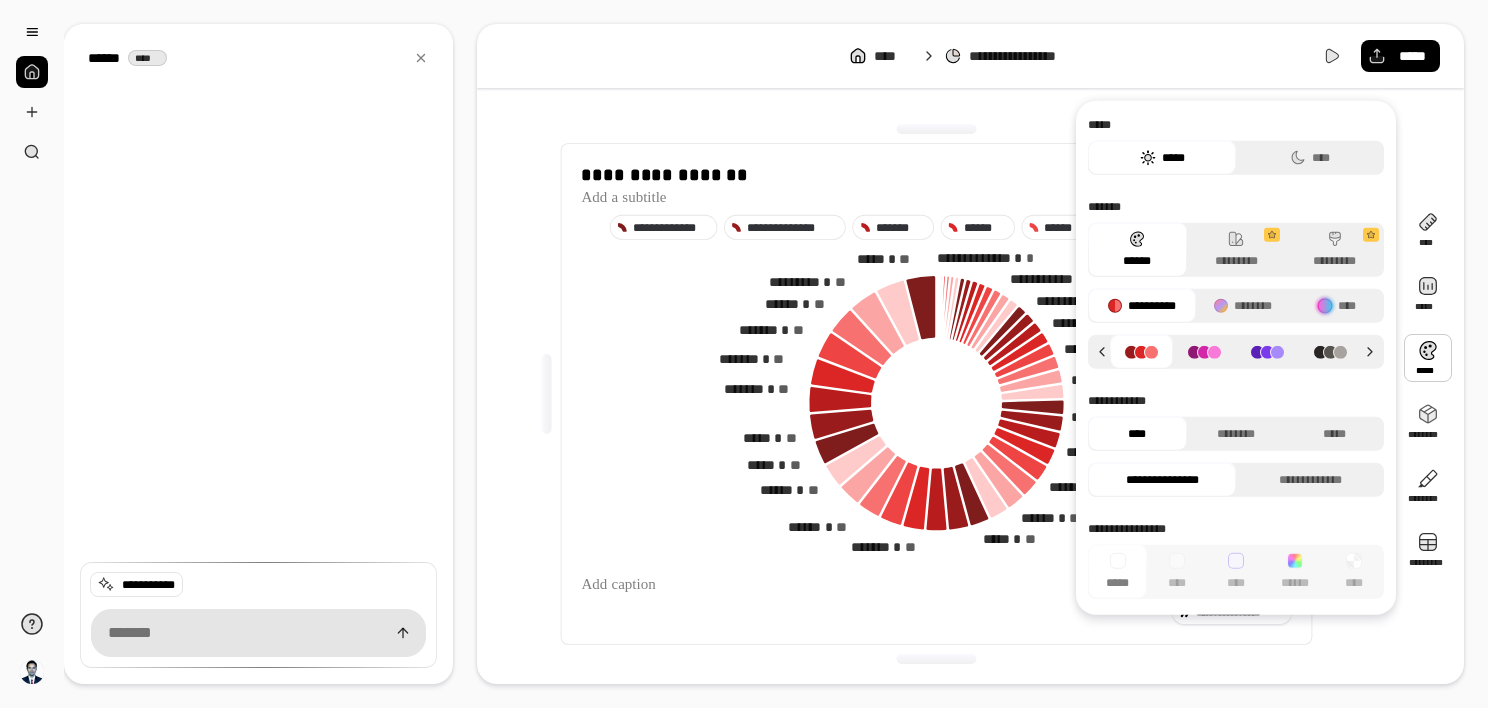 click on "******" at bounding box center (1137, 250) 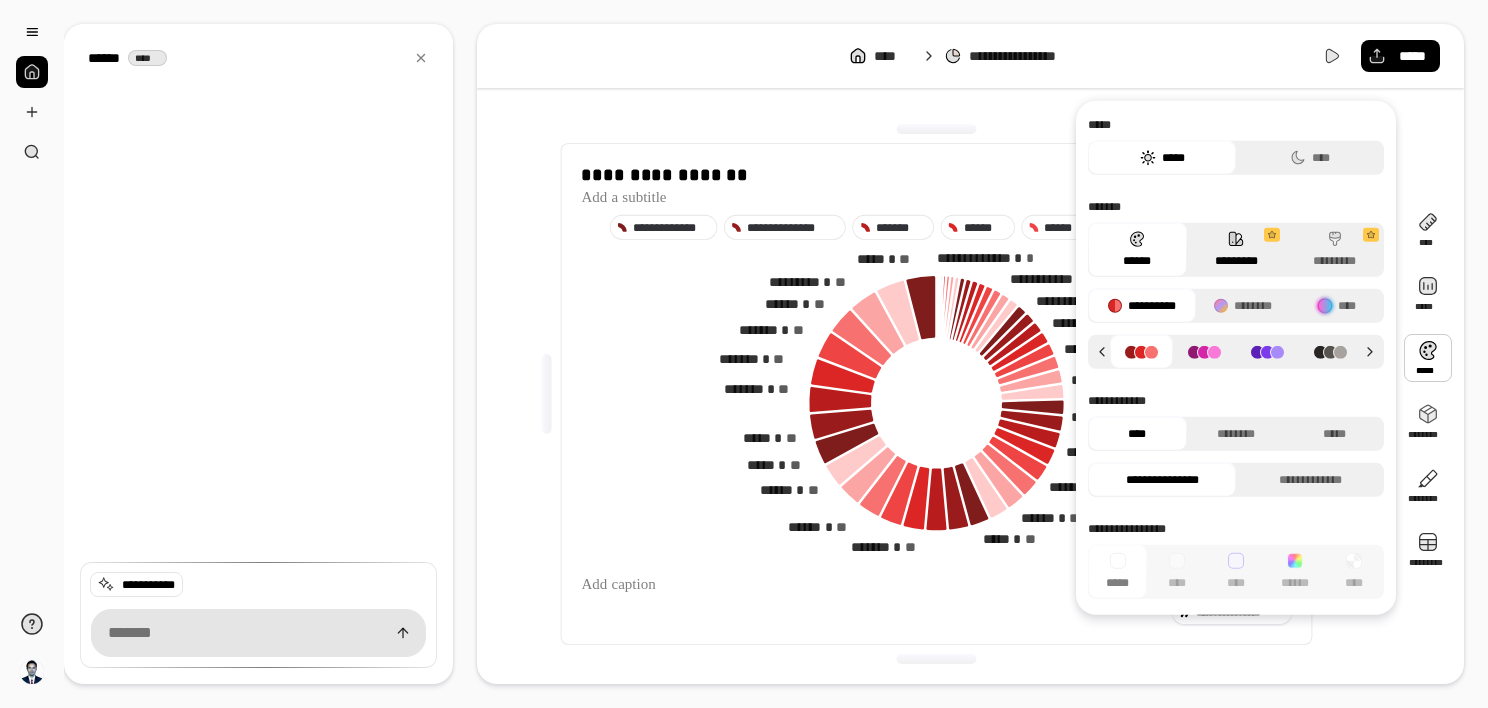 click on "*********" at bounding box center [1236, 250] 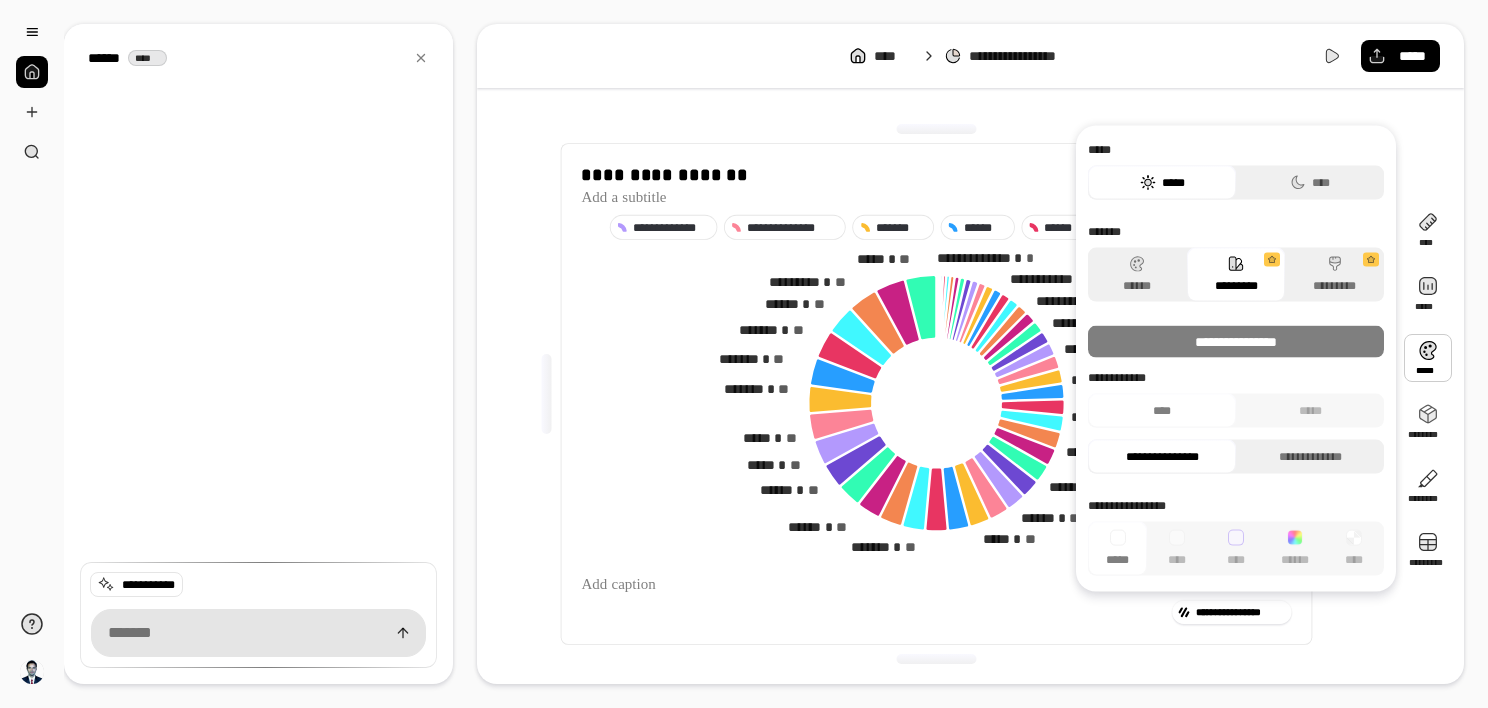 click on "*******" at bounding box center [1236, 232] 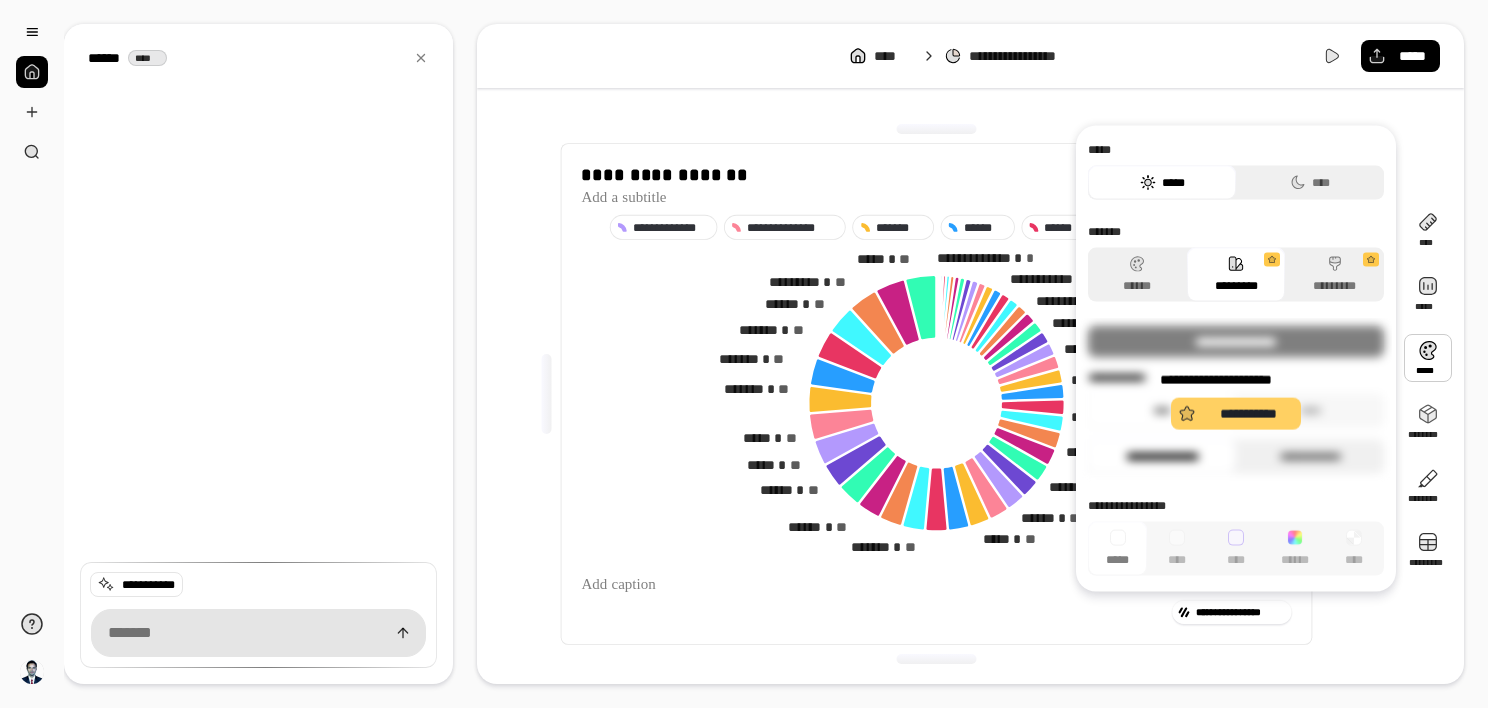 click on "**********" at bounding box center [1236, 414] 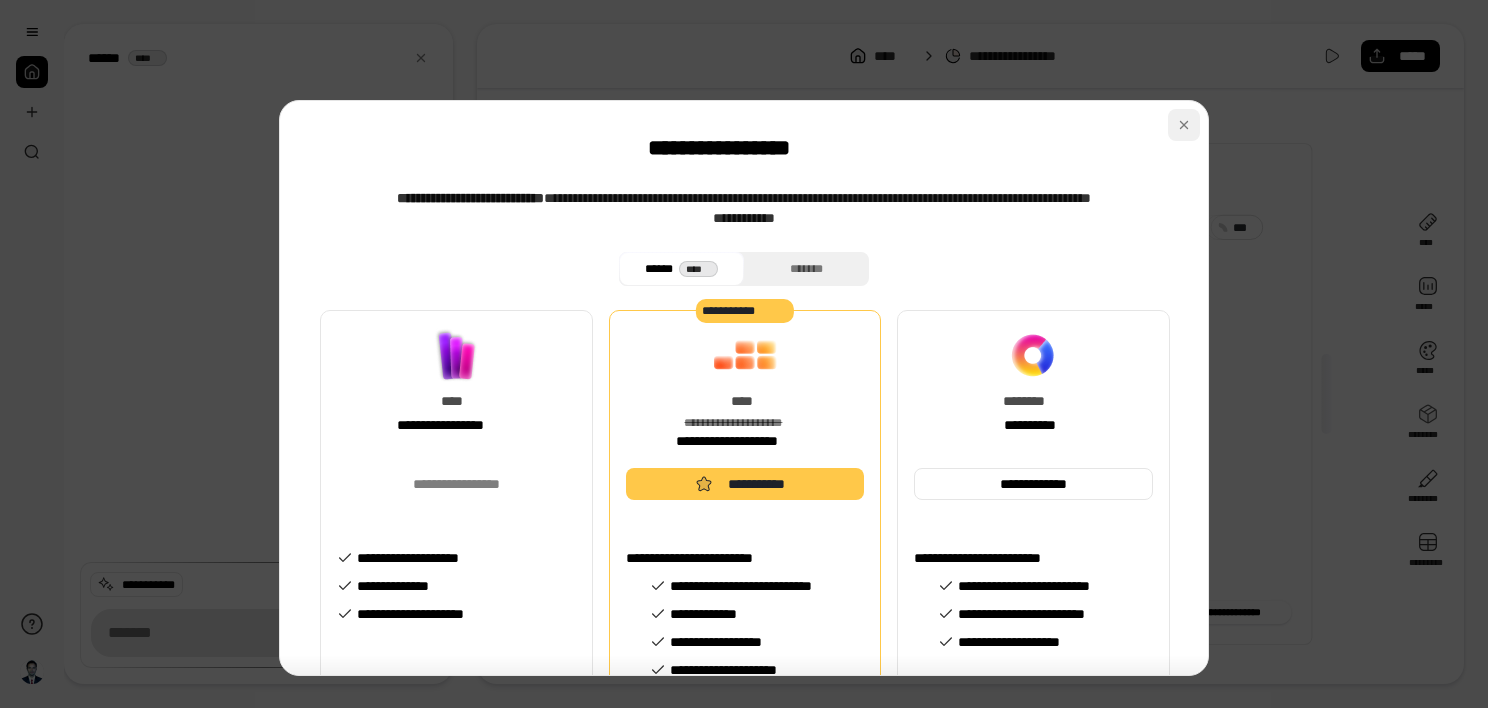 click at bounding box center [1184, 125] 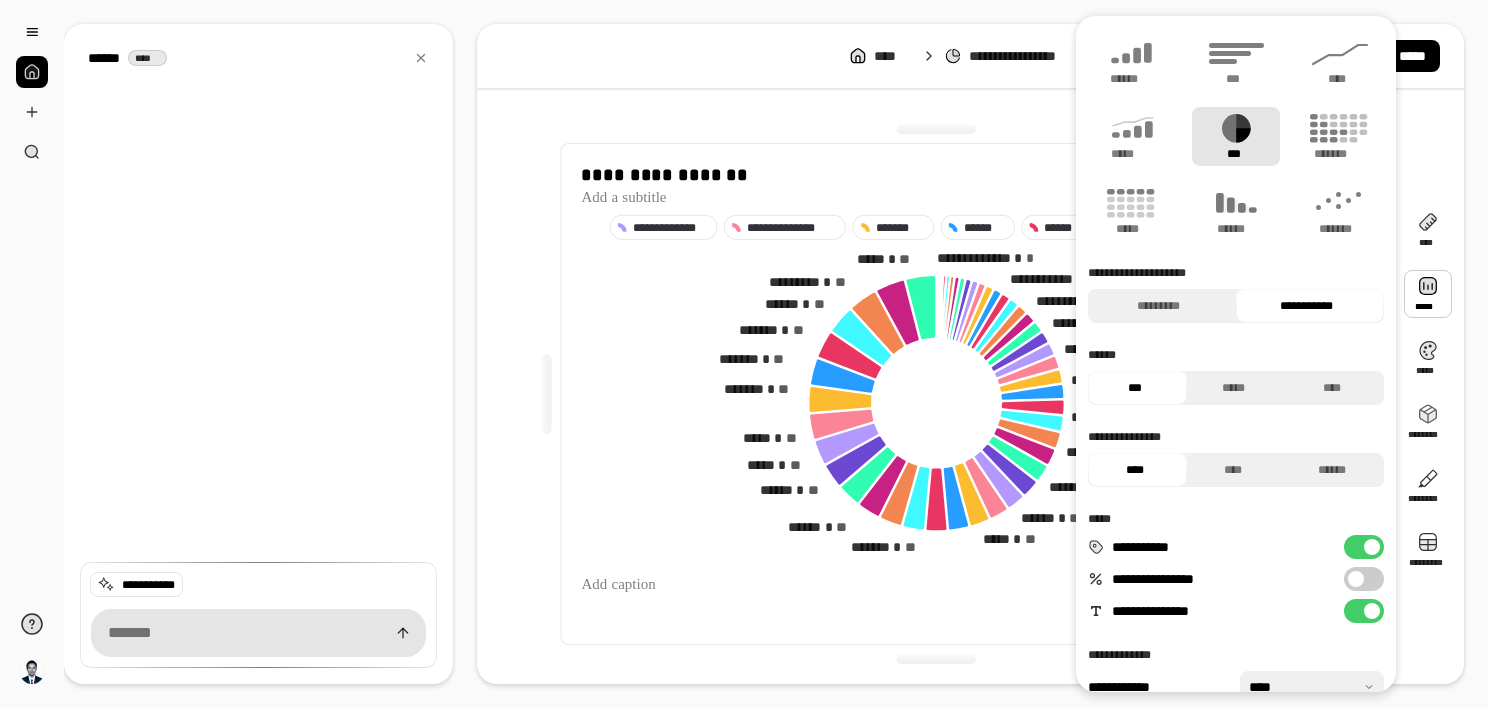 click at bounding box center [1428, 294] 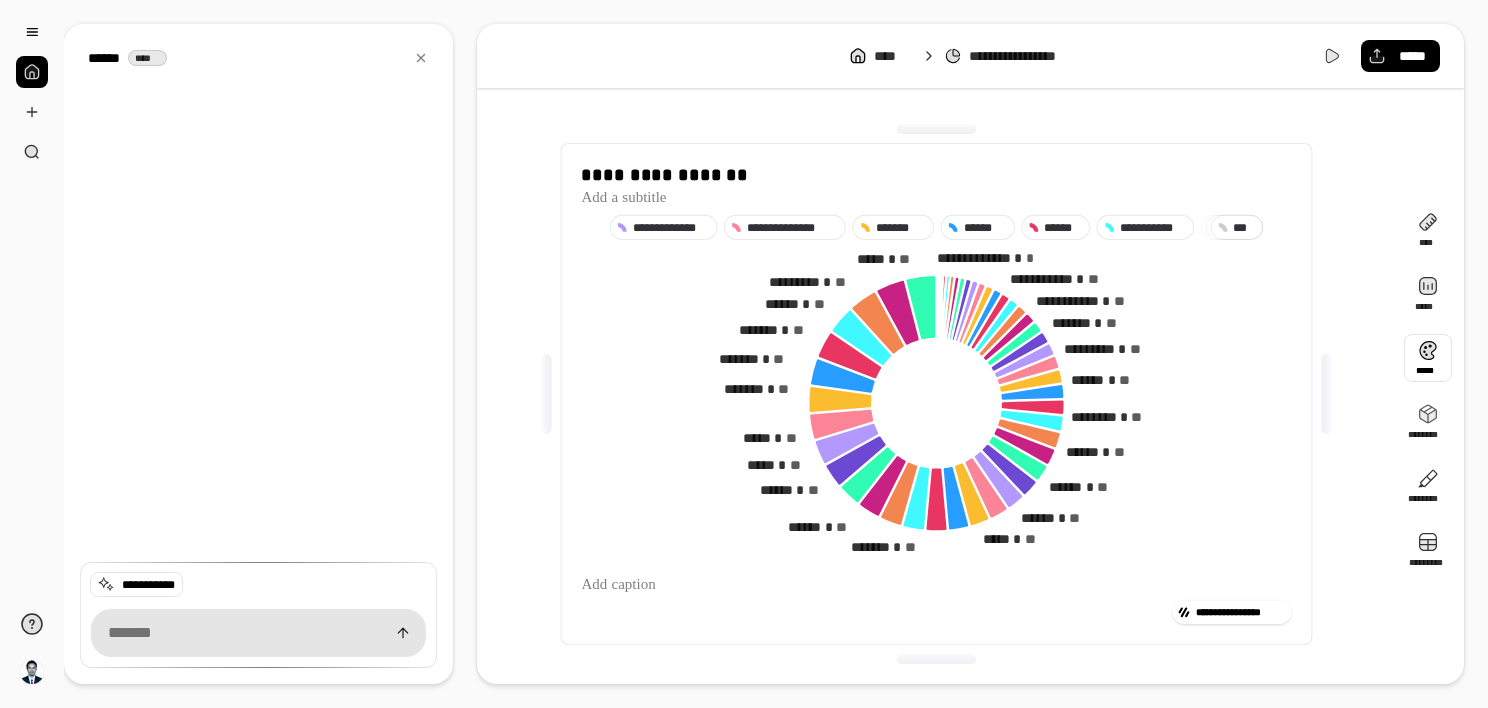 click at bounding box center [1428, 358] 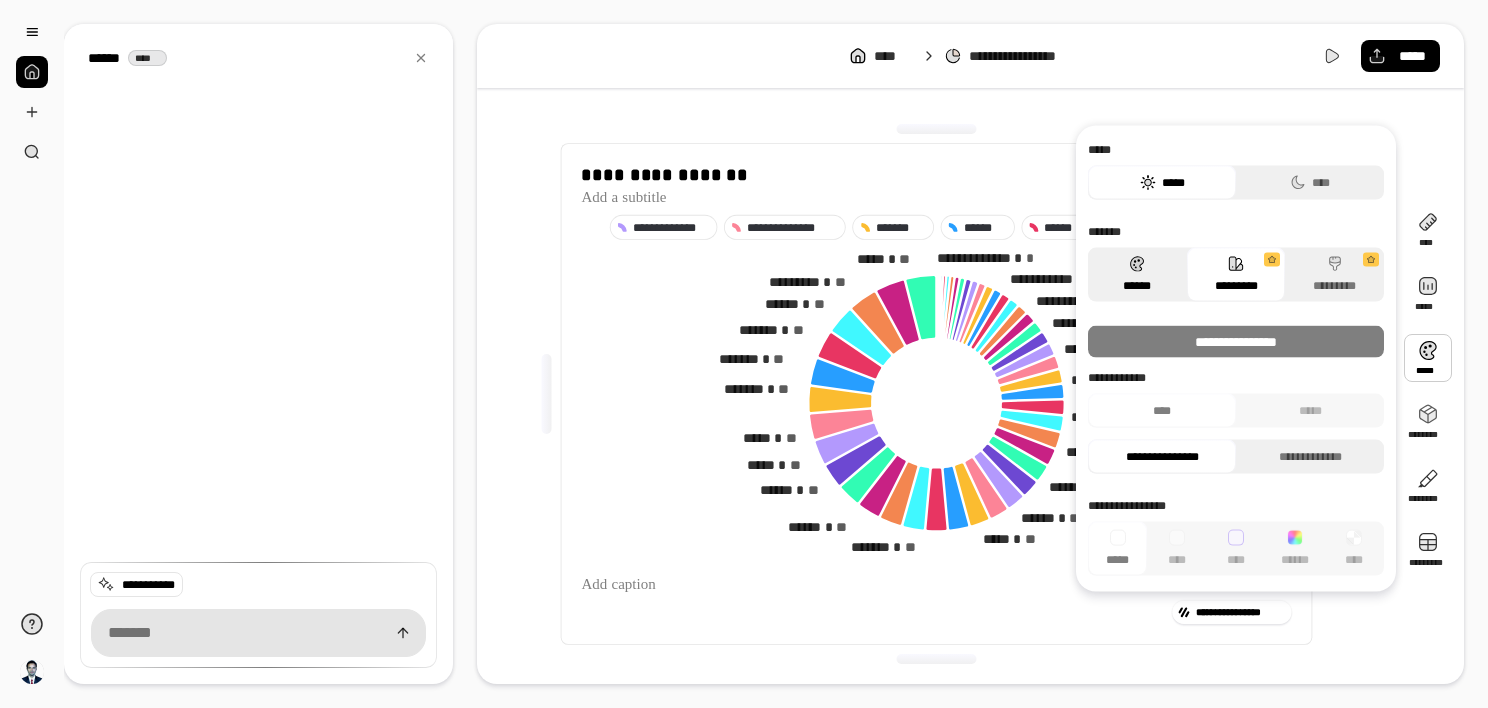 click 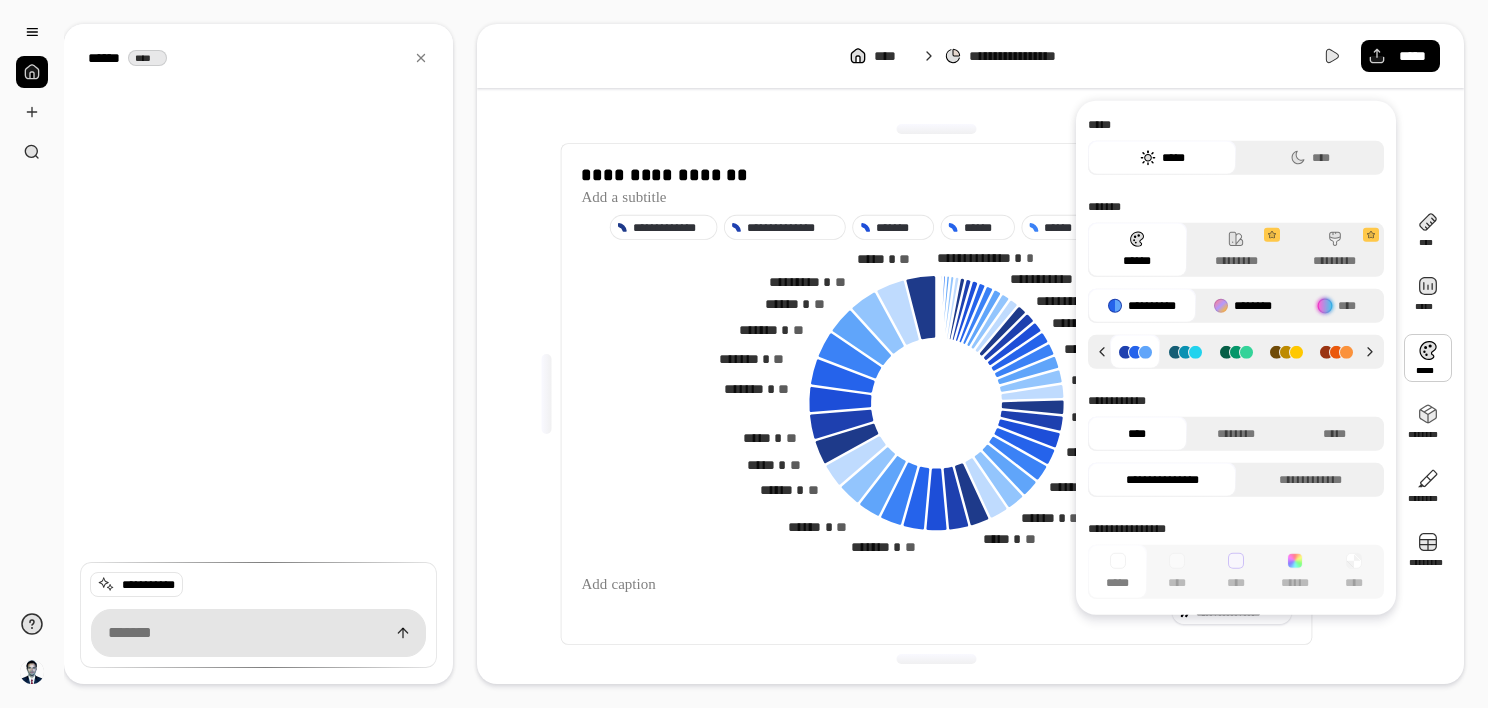 click at bounding box center [1221, 306] 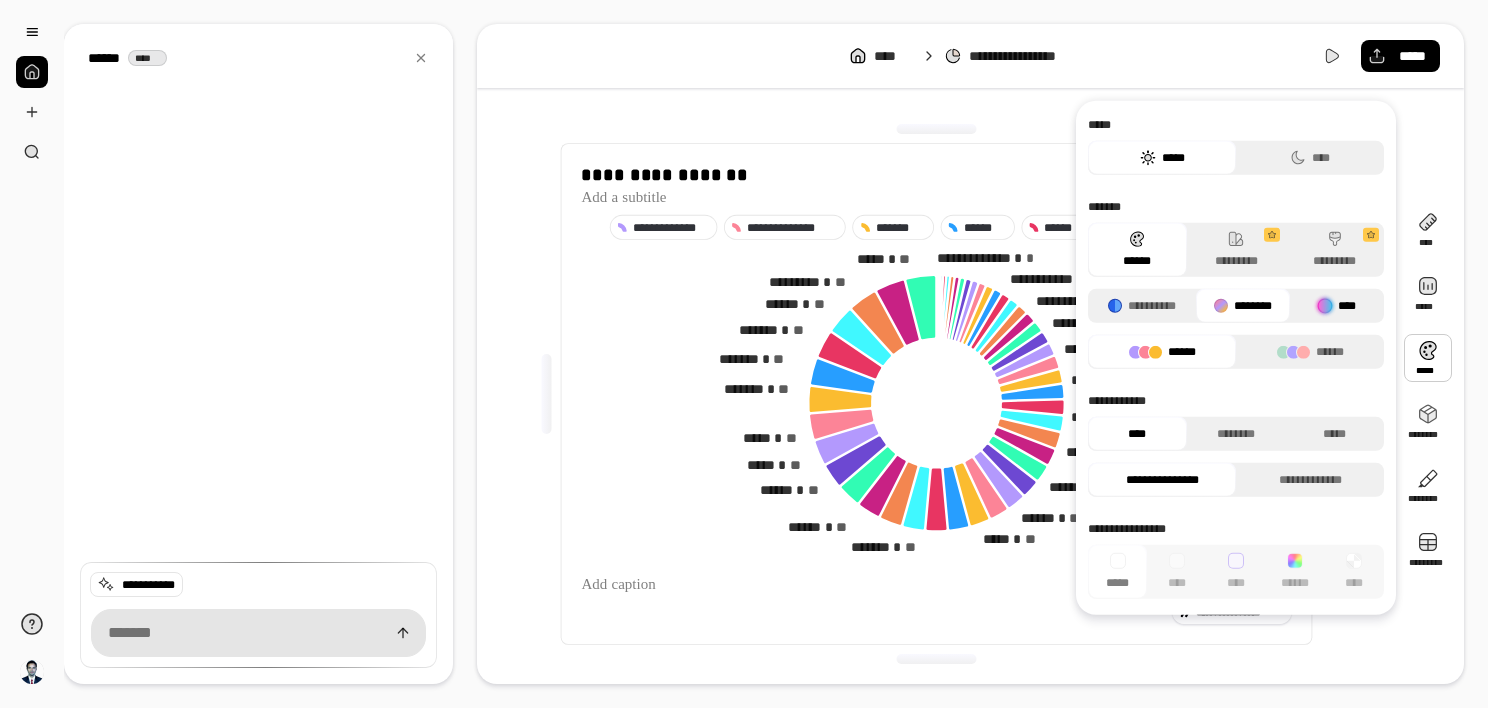 click at bounding box center (1325, 306) 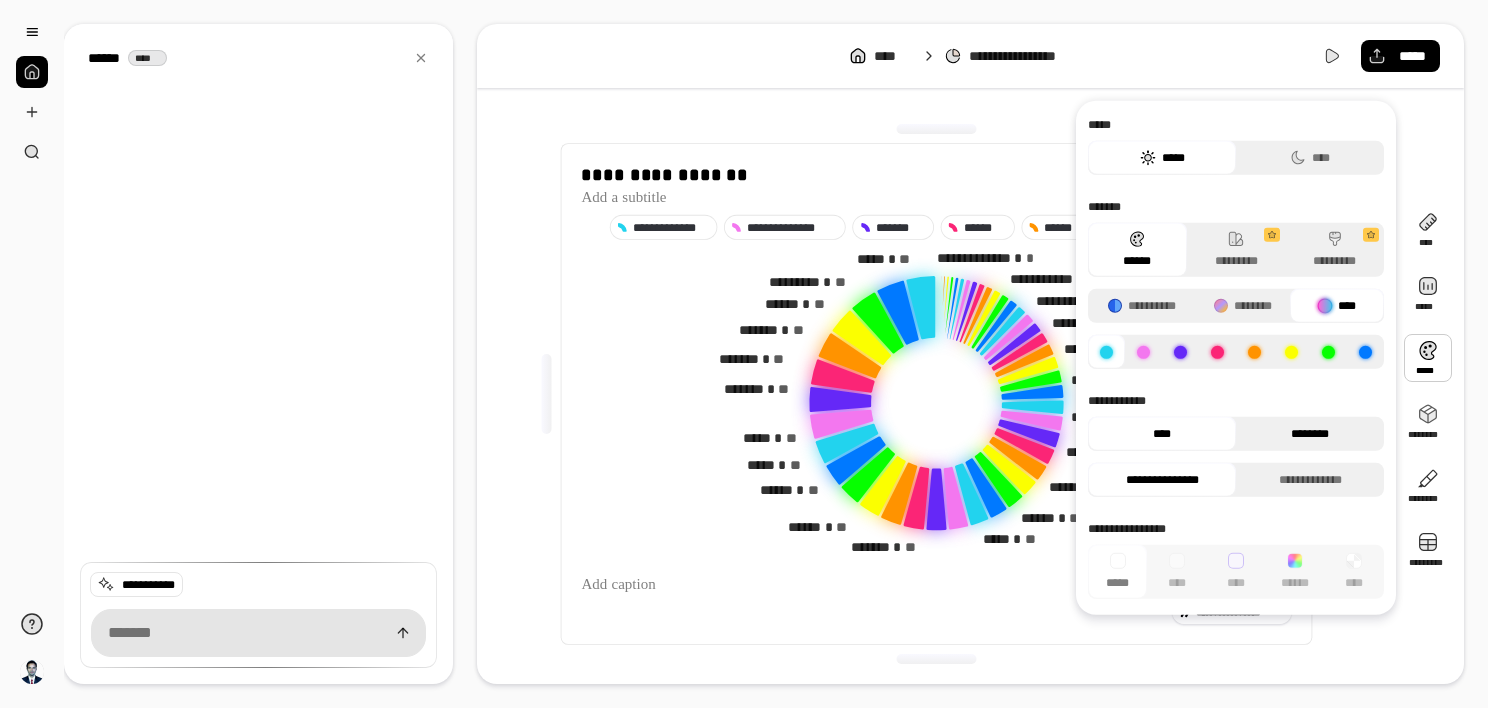 click on "********" at bounding box center [1310, 434] 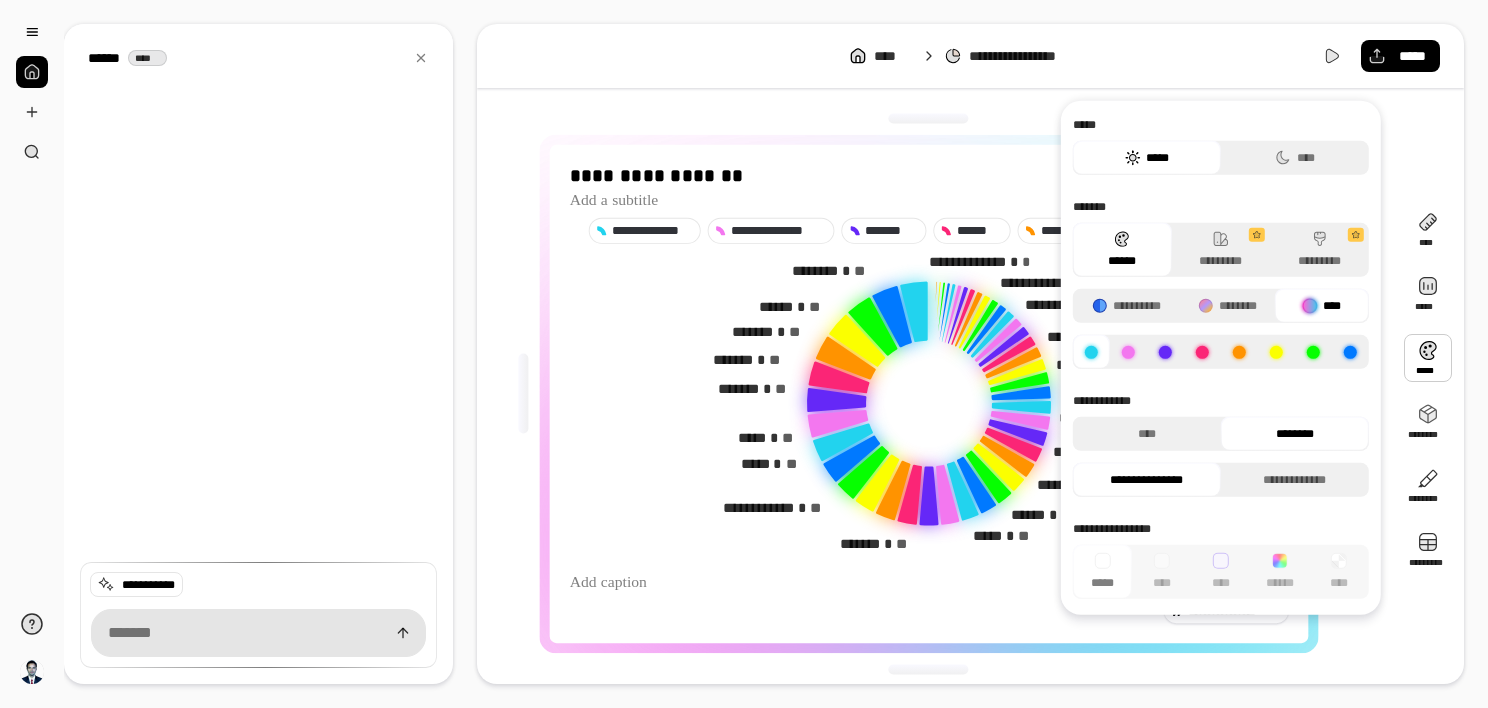 click on "**********" at bounding box center (1147, 480) 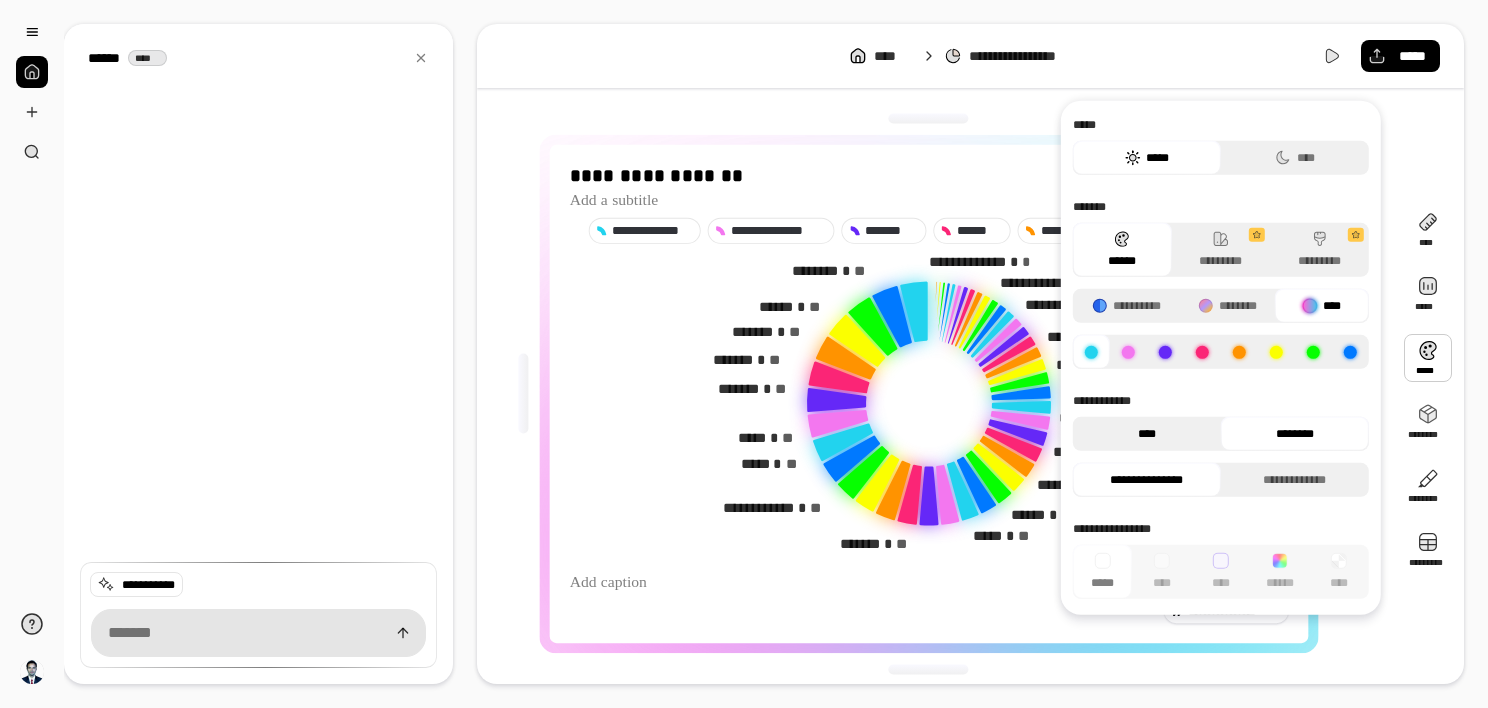 click on "****" at bounding box center [1147, 434] 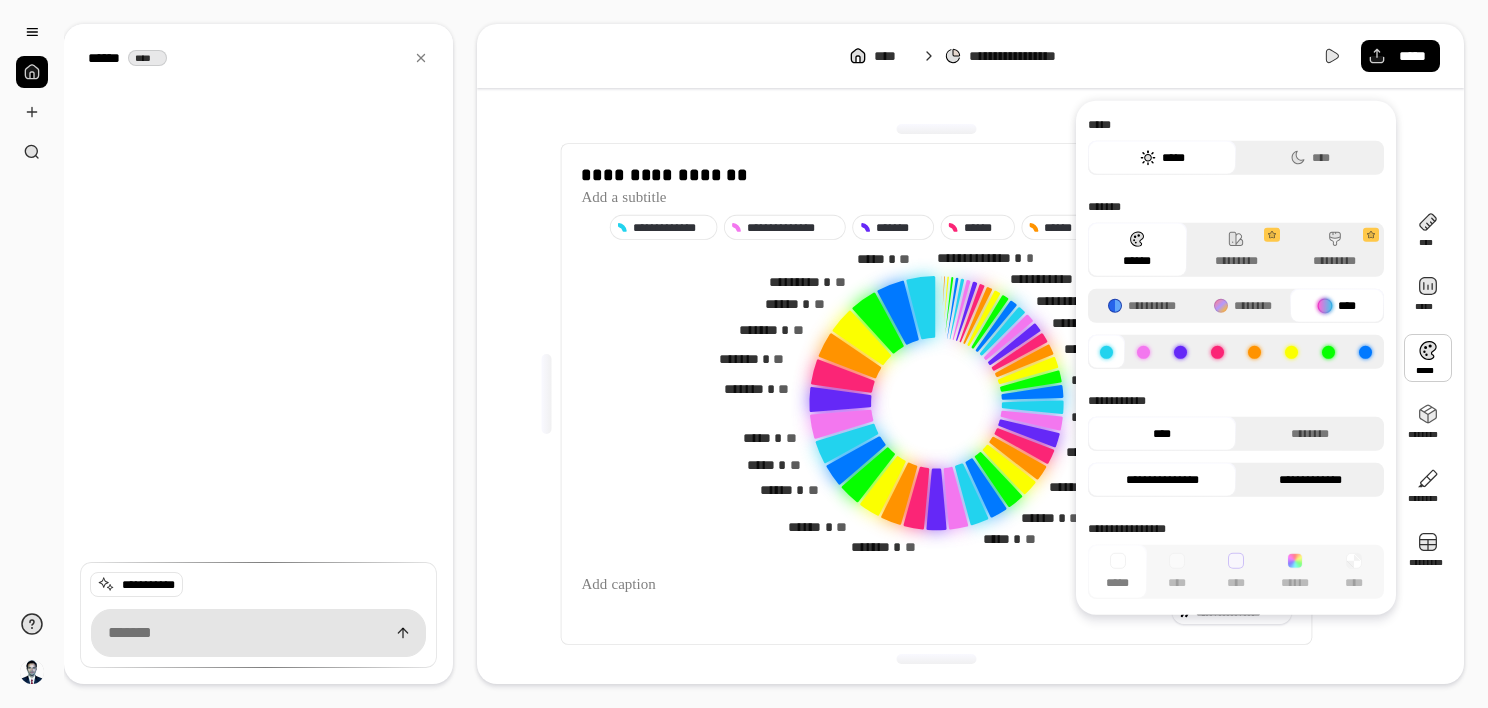 click on "**********" at bounding box center (1310, 480) 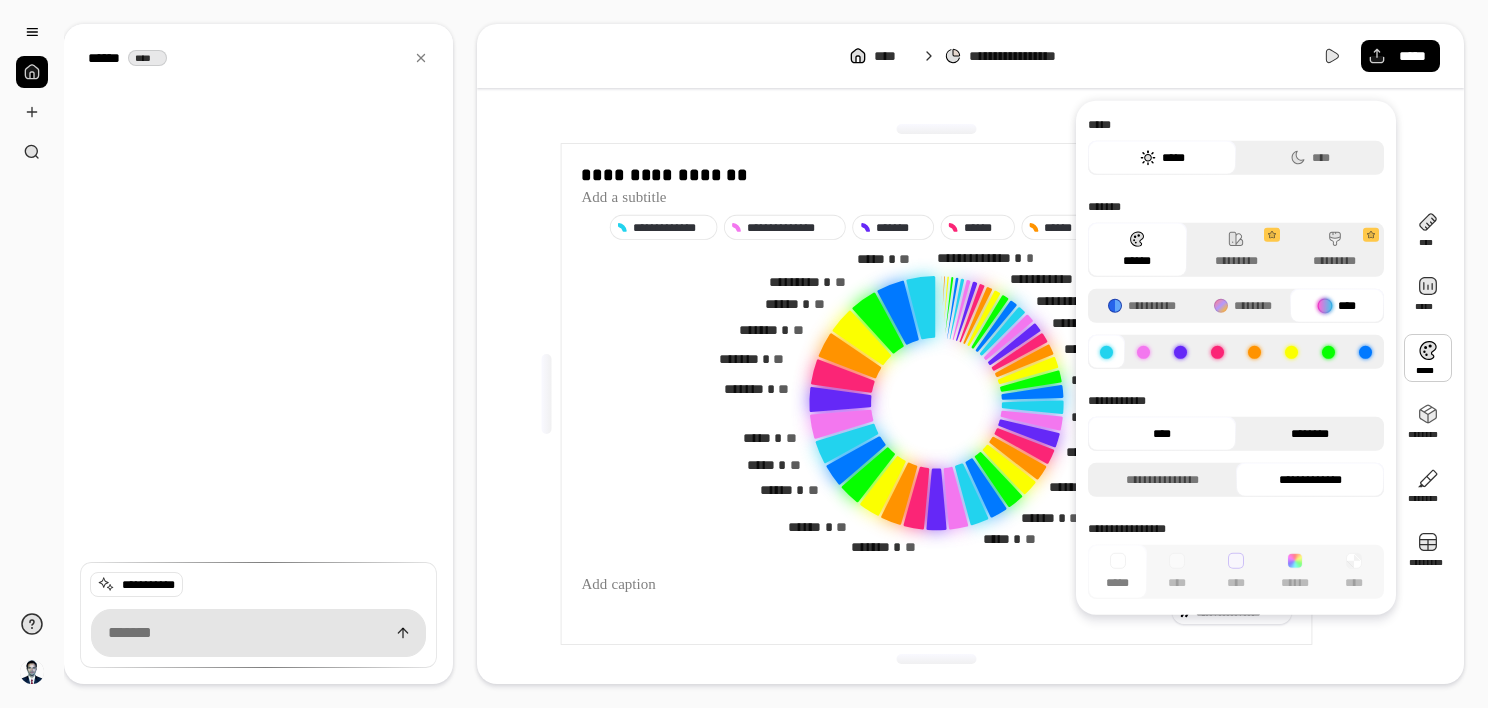 click on "********" at bounding box center (1310, 434) 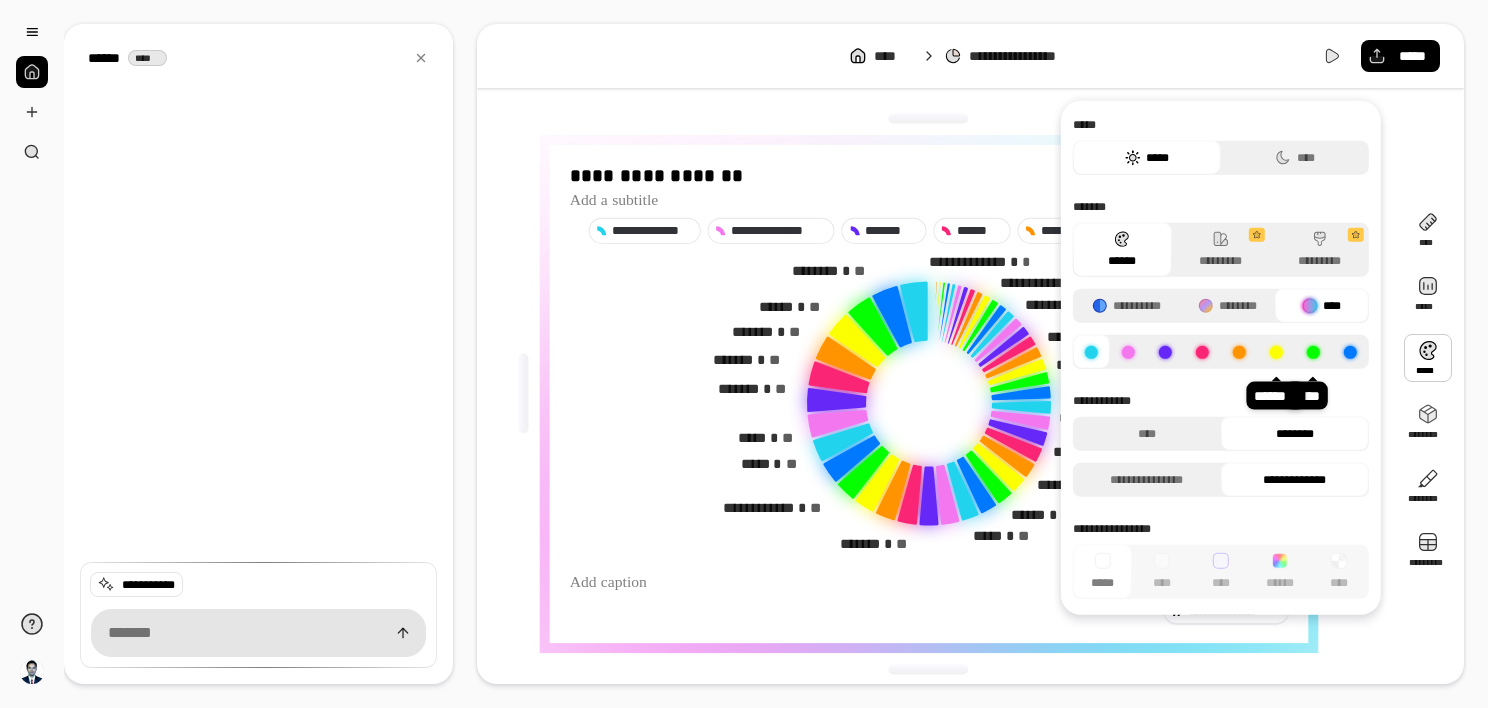 click 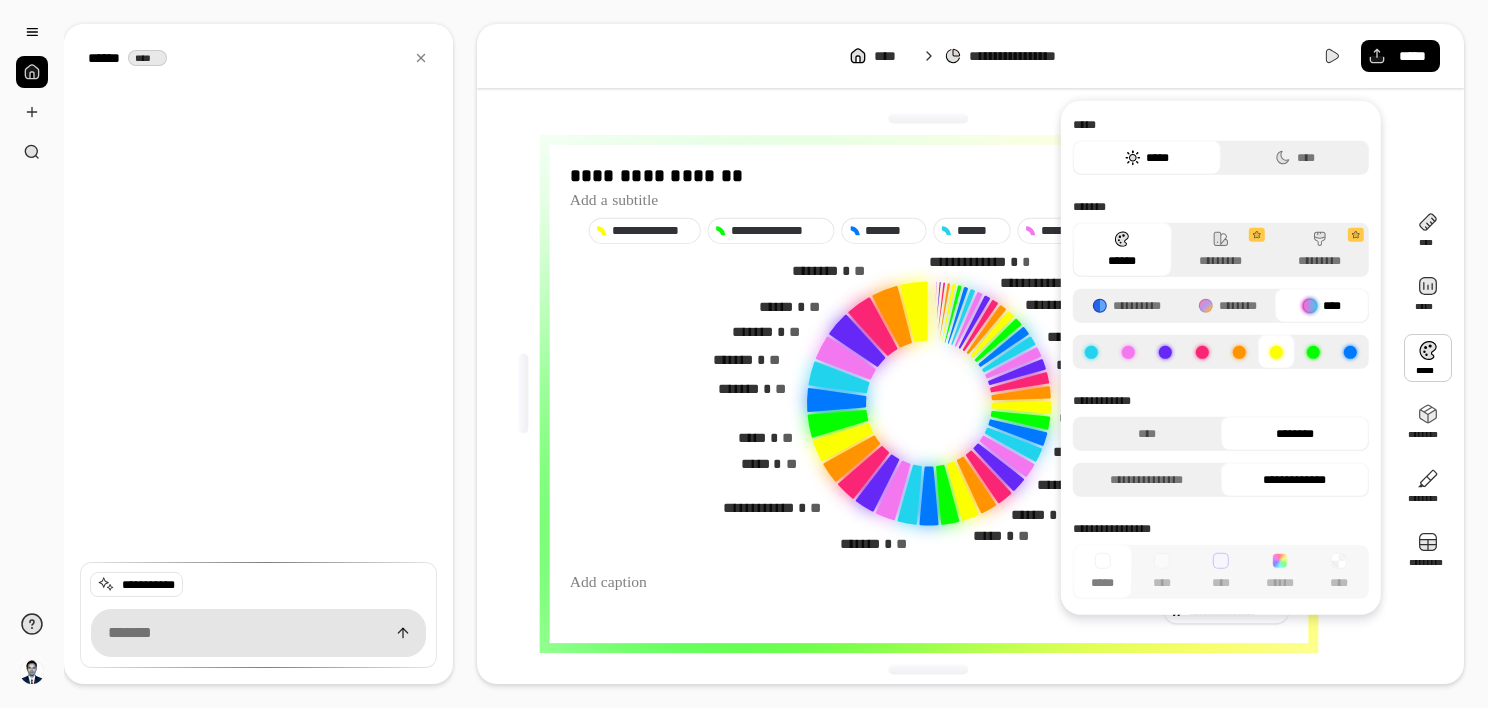 click 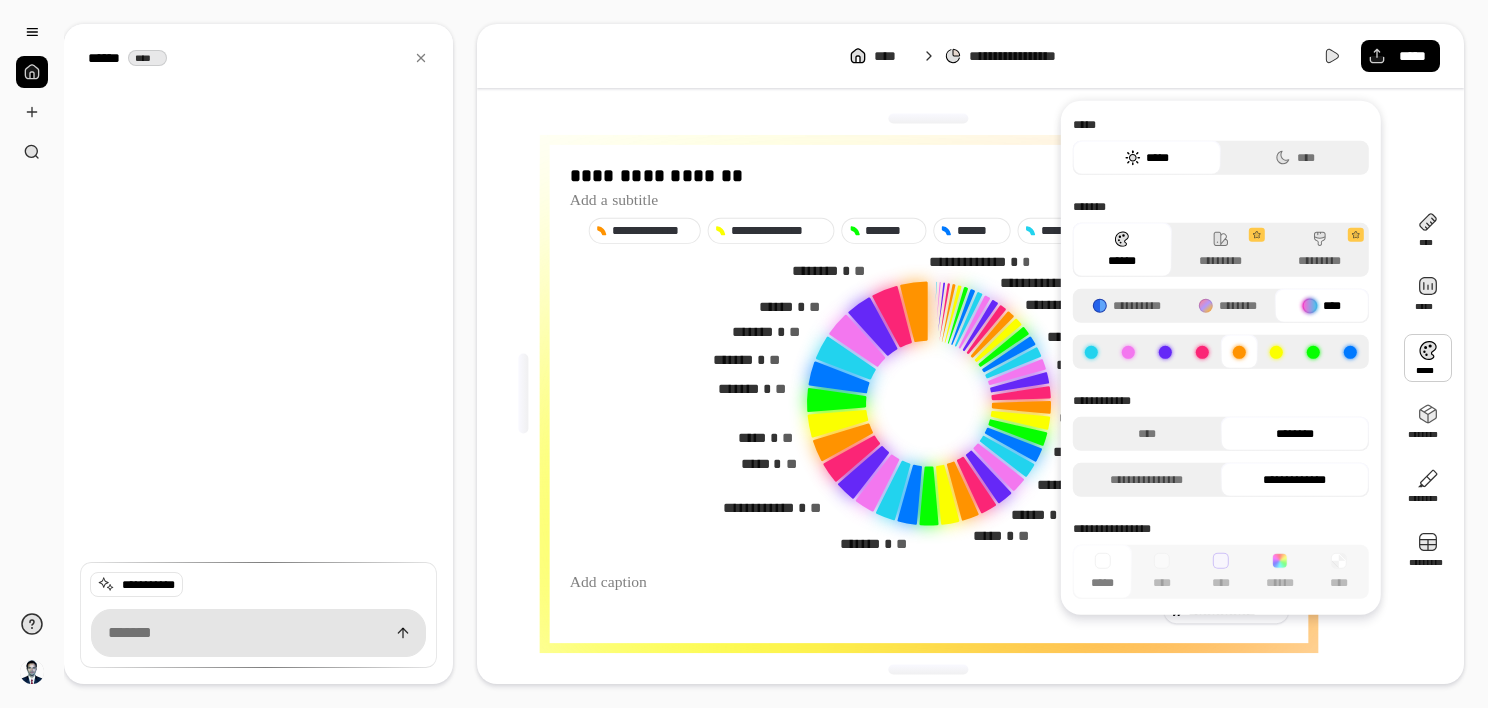 click 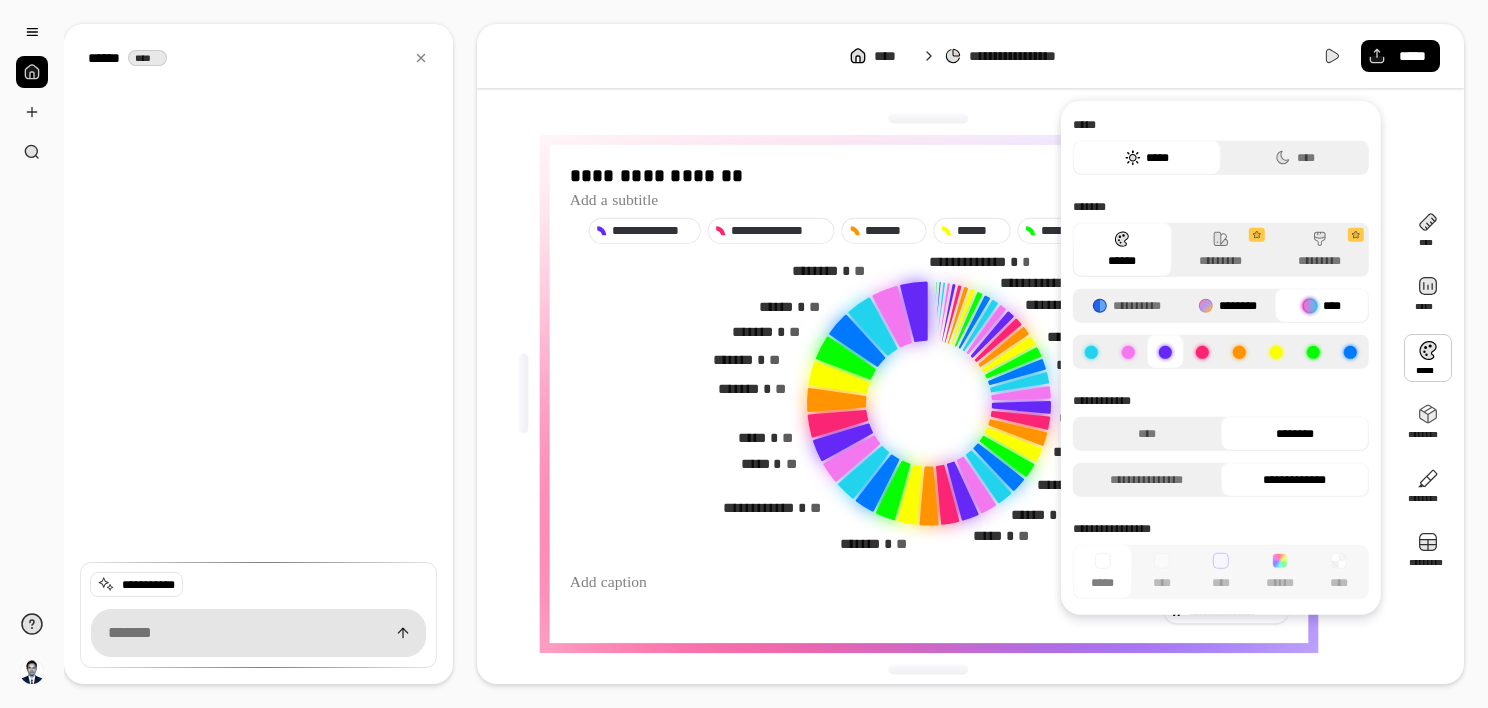 click on "********" at bounding box center [1227, 306] 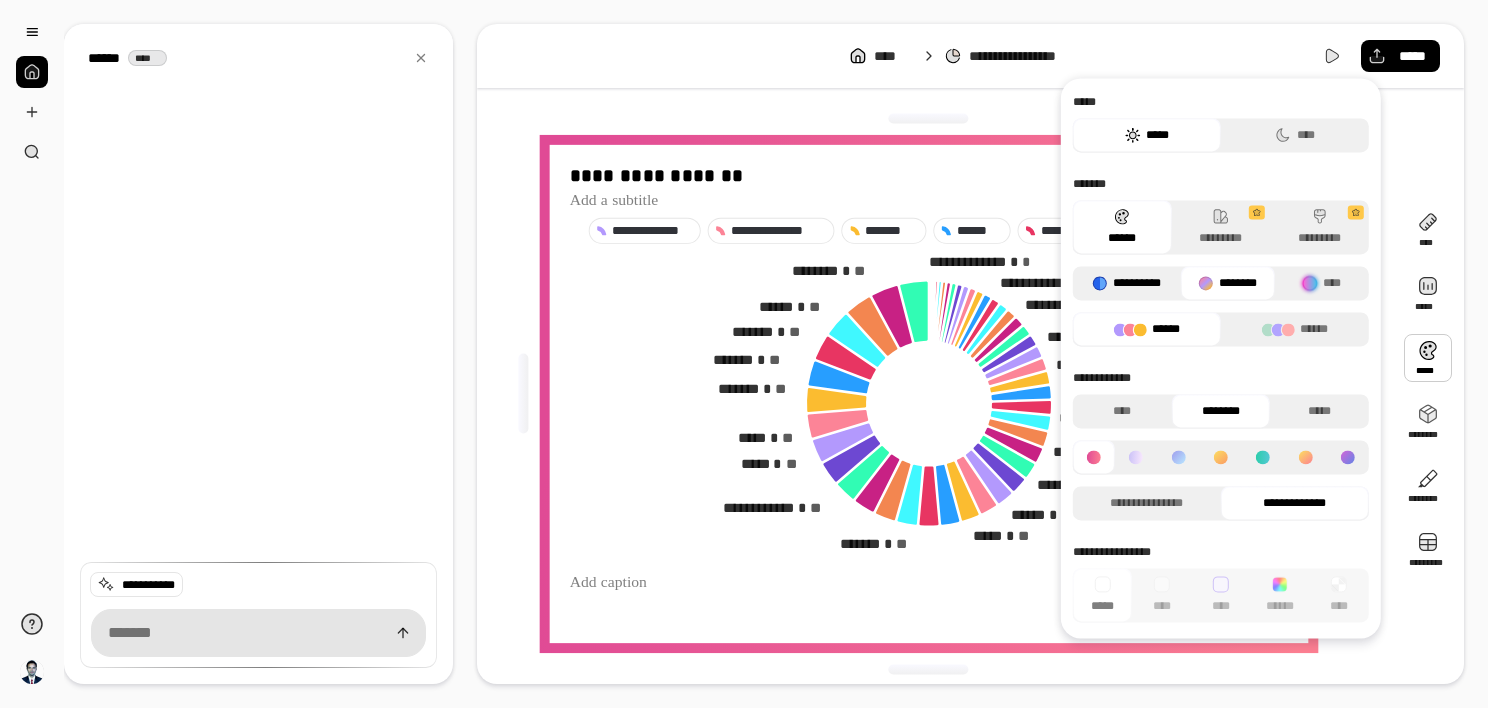 click on "**********" at bounding box center [1127, 283] 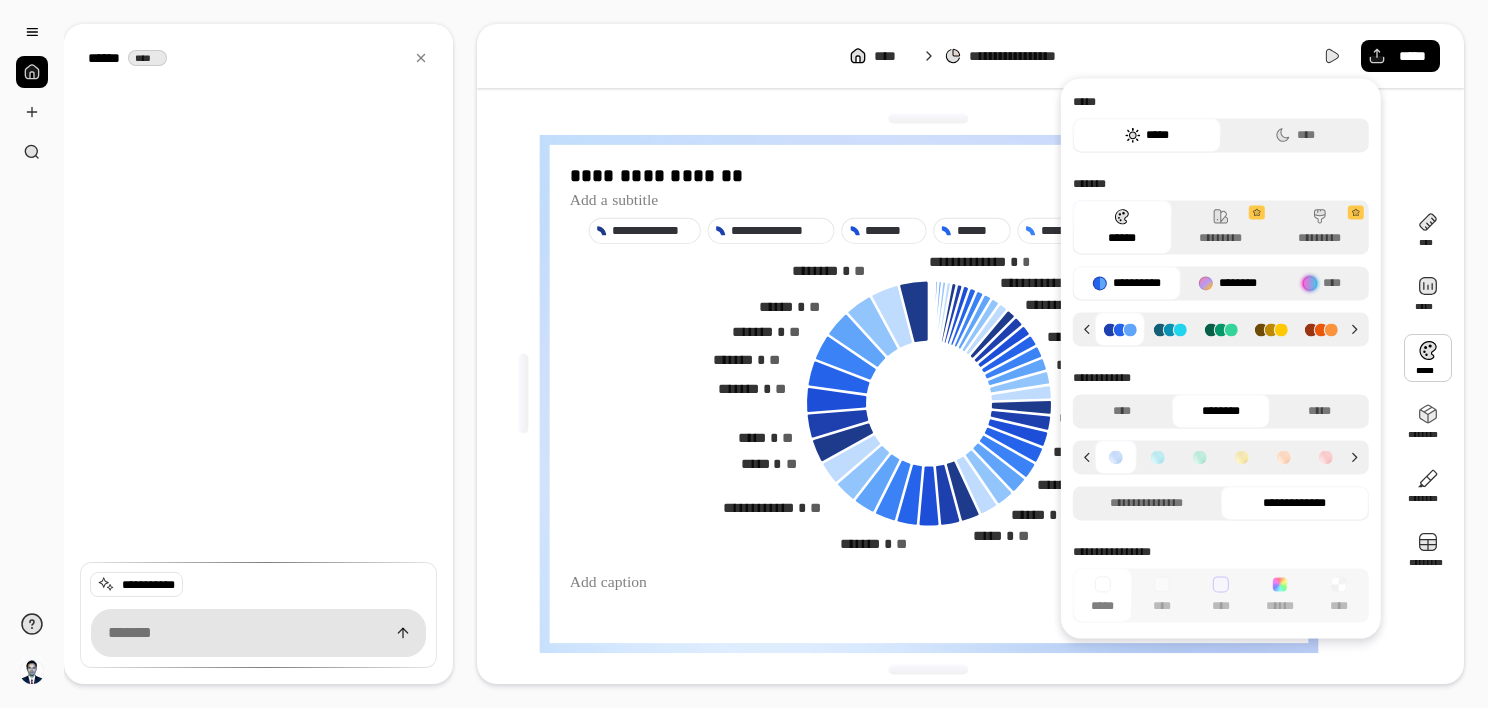 click at bounding box center (1206, 283) 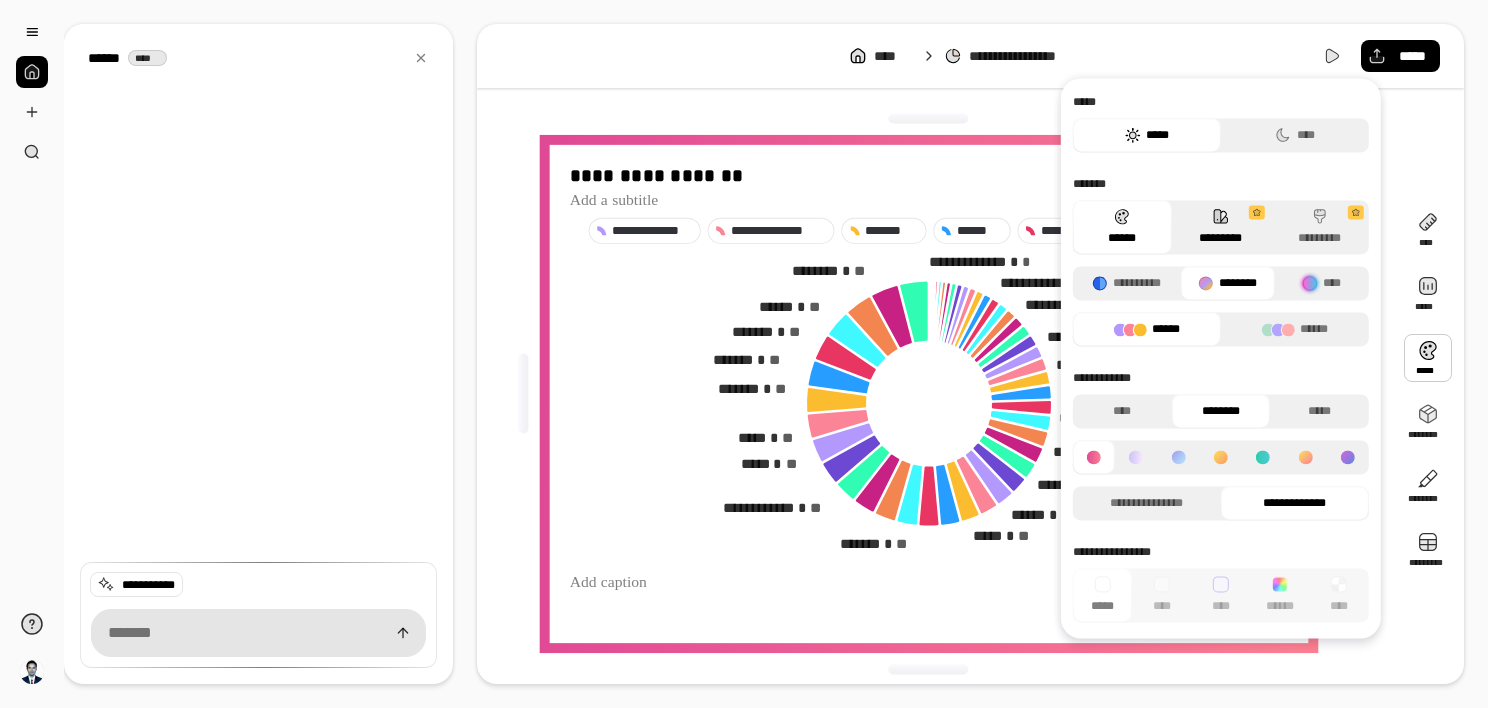 click on "*********" at bounding box center (1220, 227) 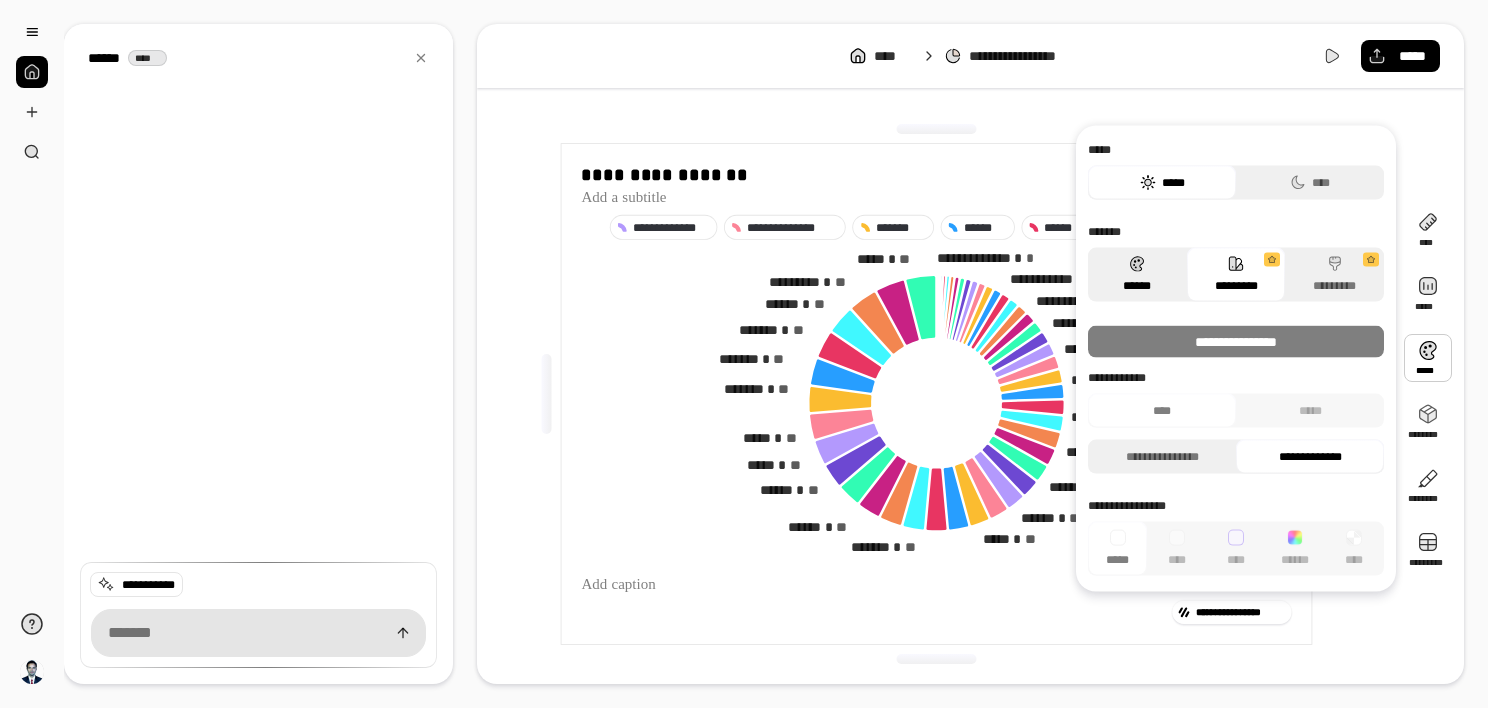 click 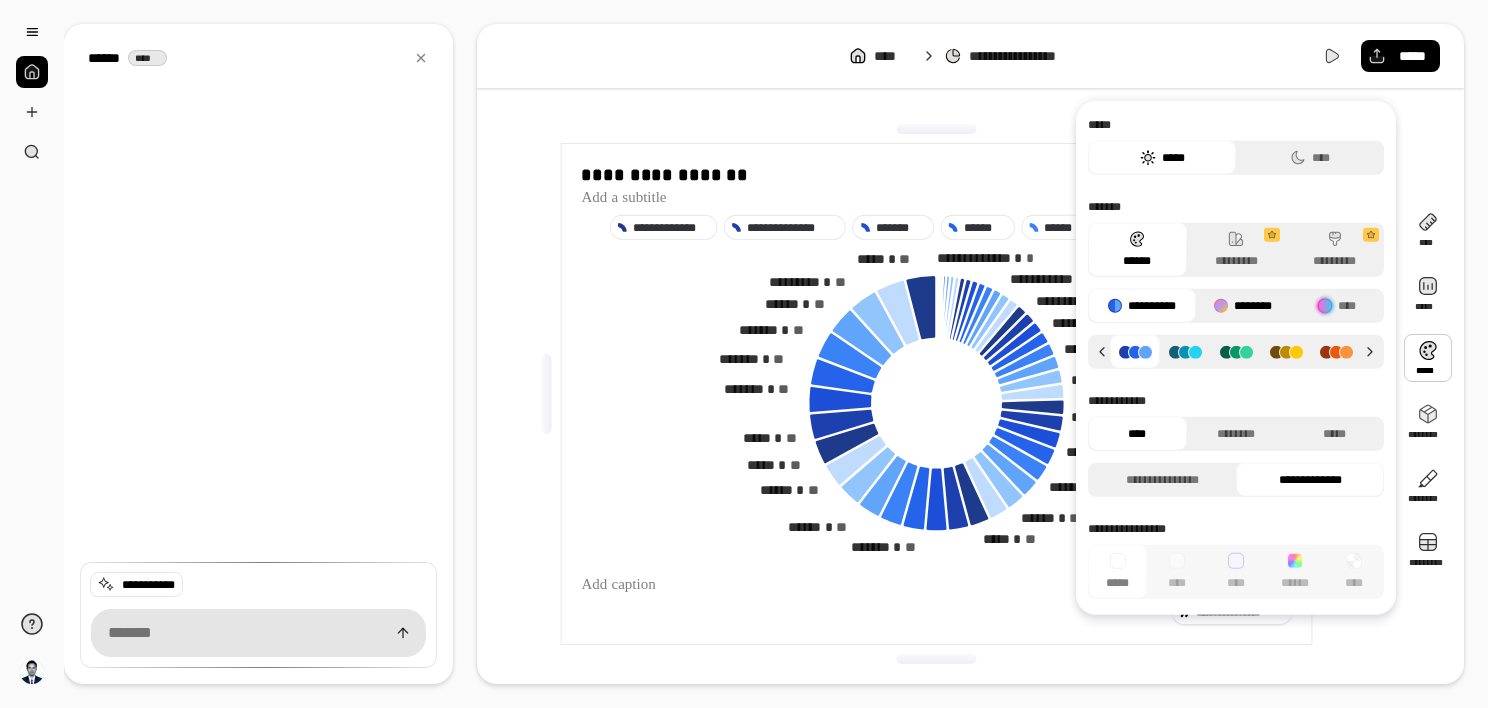 click on "********" at bounding box center (1243, 306) 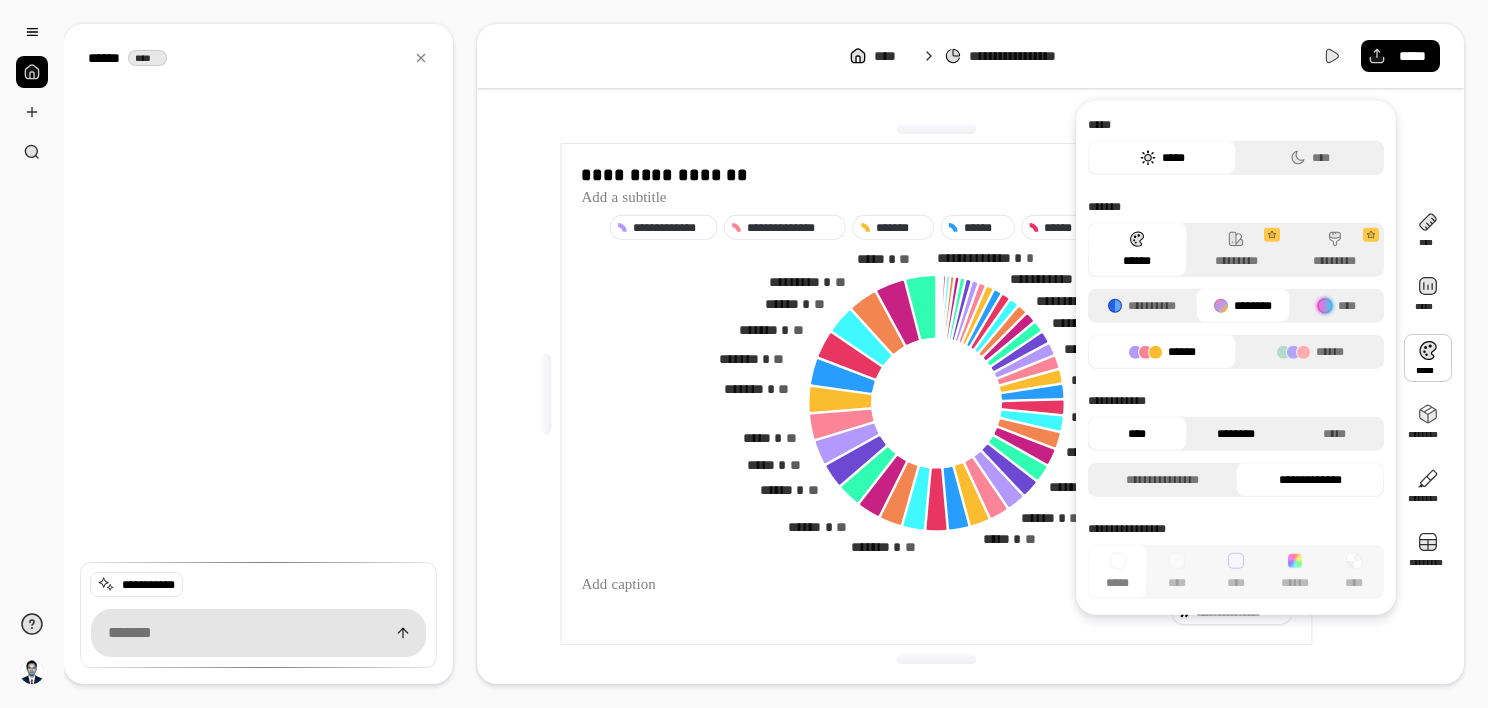 click on "********" at bounding box center (1236, 434) 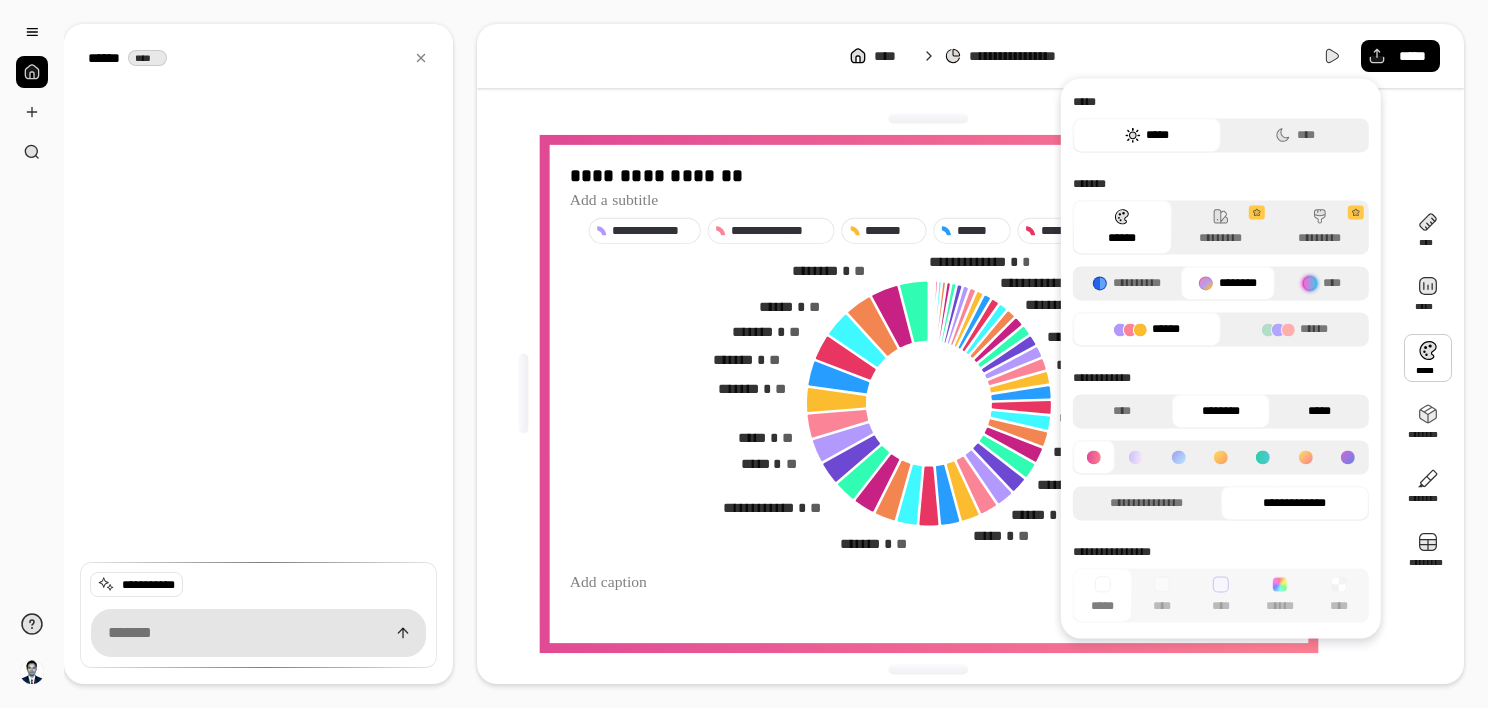 click on "*****" at bounding box center [1319, 411] 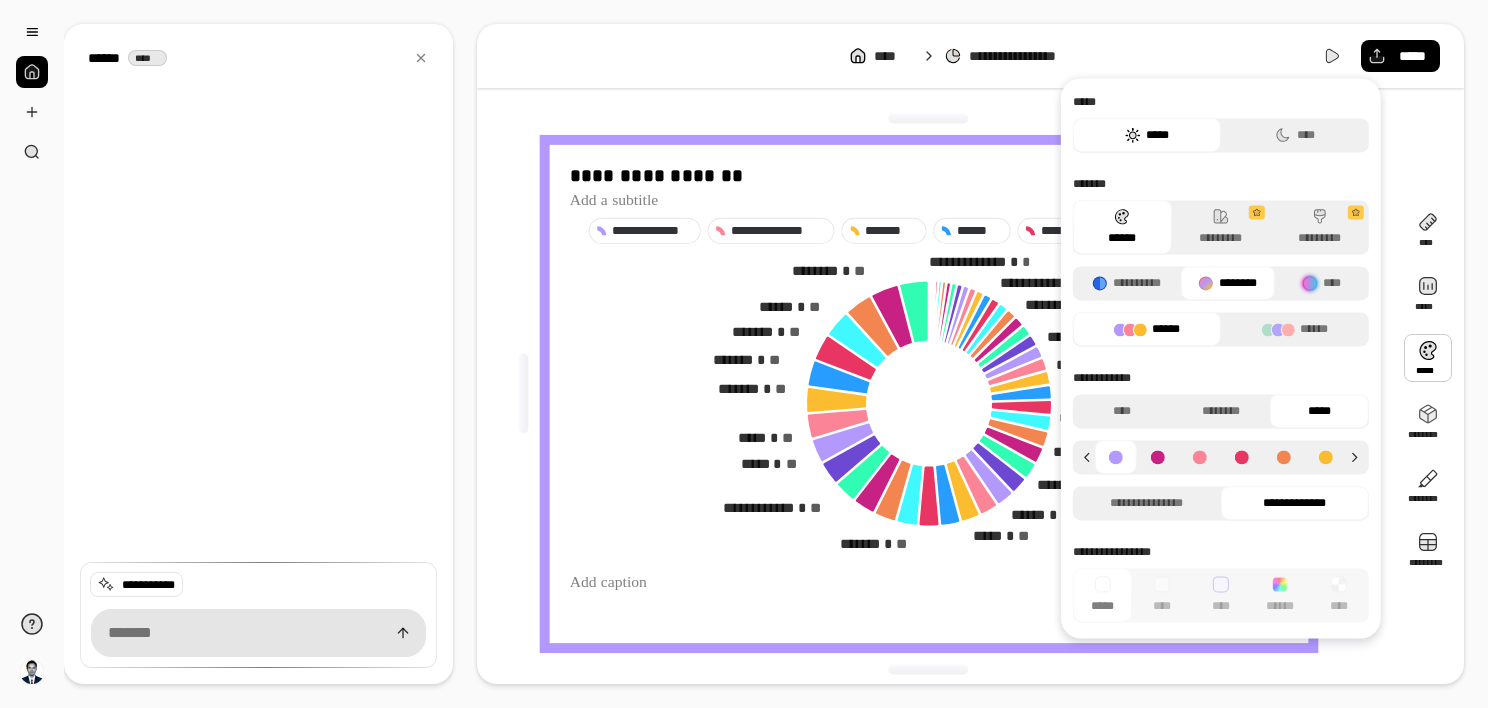 click at bounding box center [1242, 457] 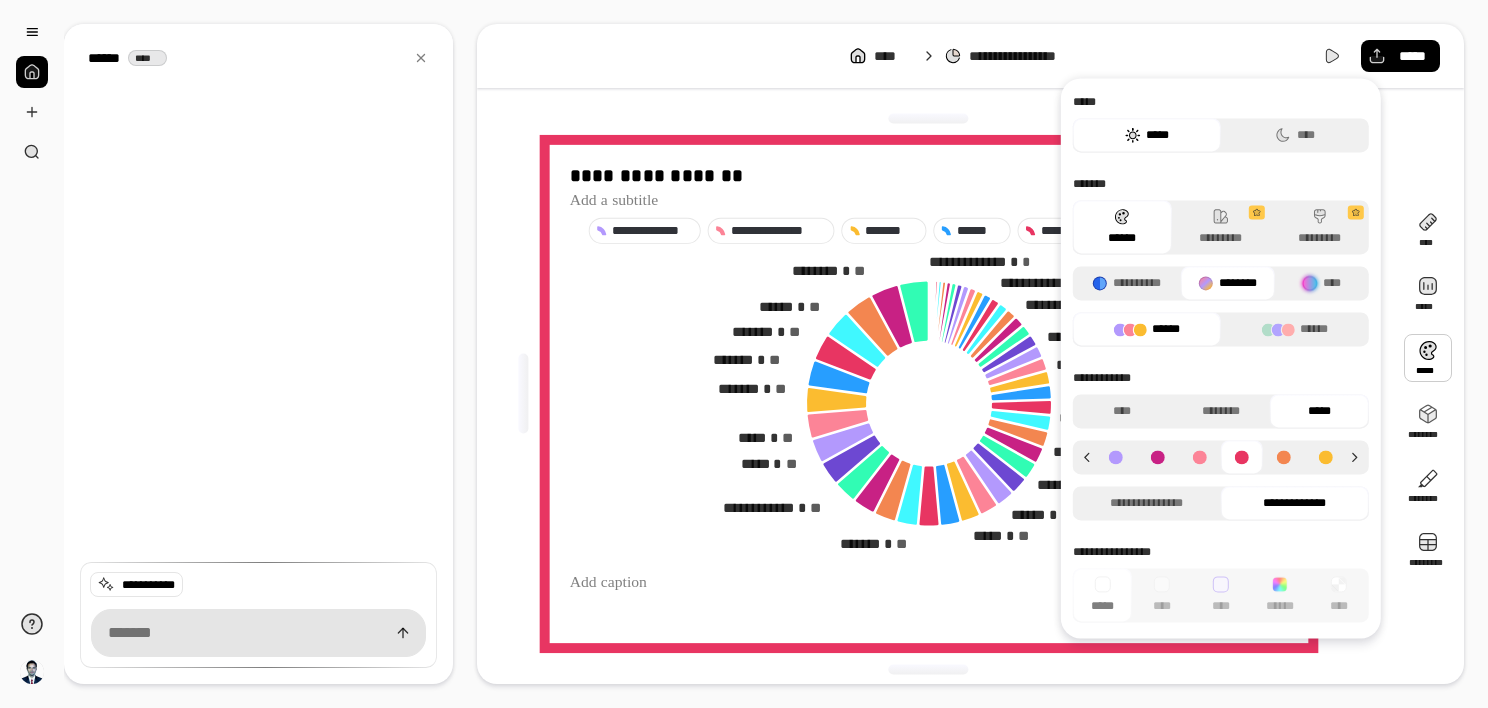 click at bounding box center [1116, 457] 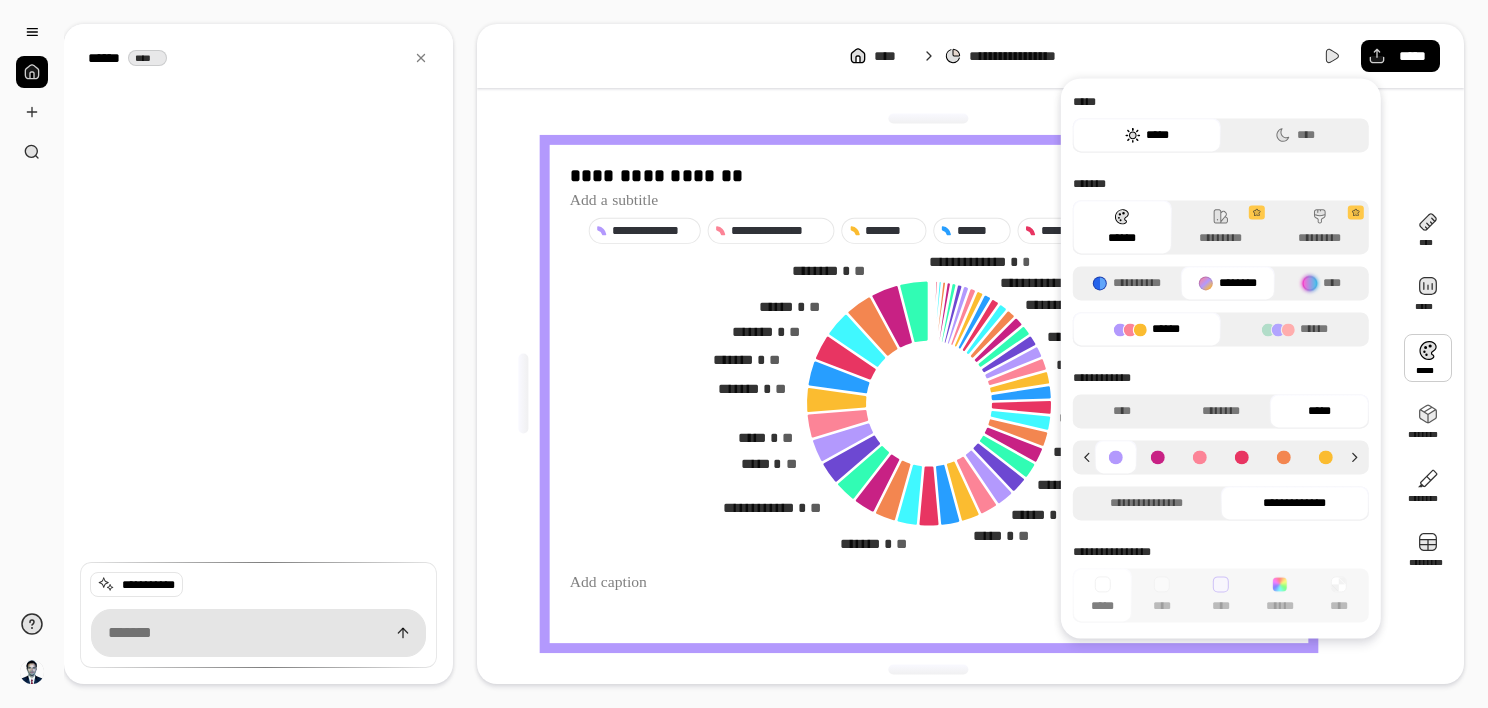 click at bounding box center (929, 119) 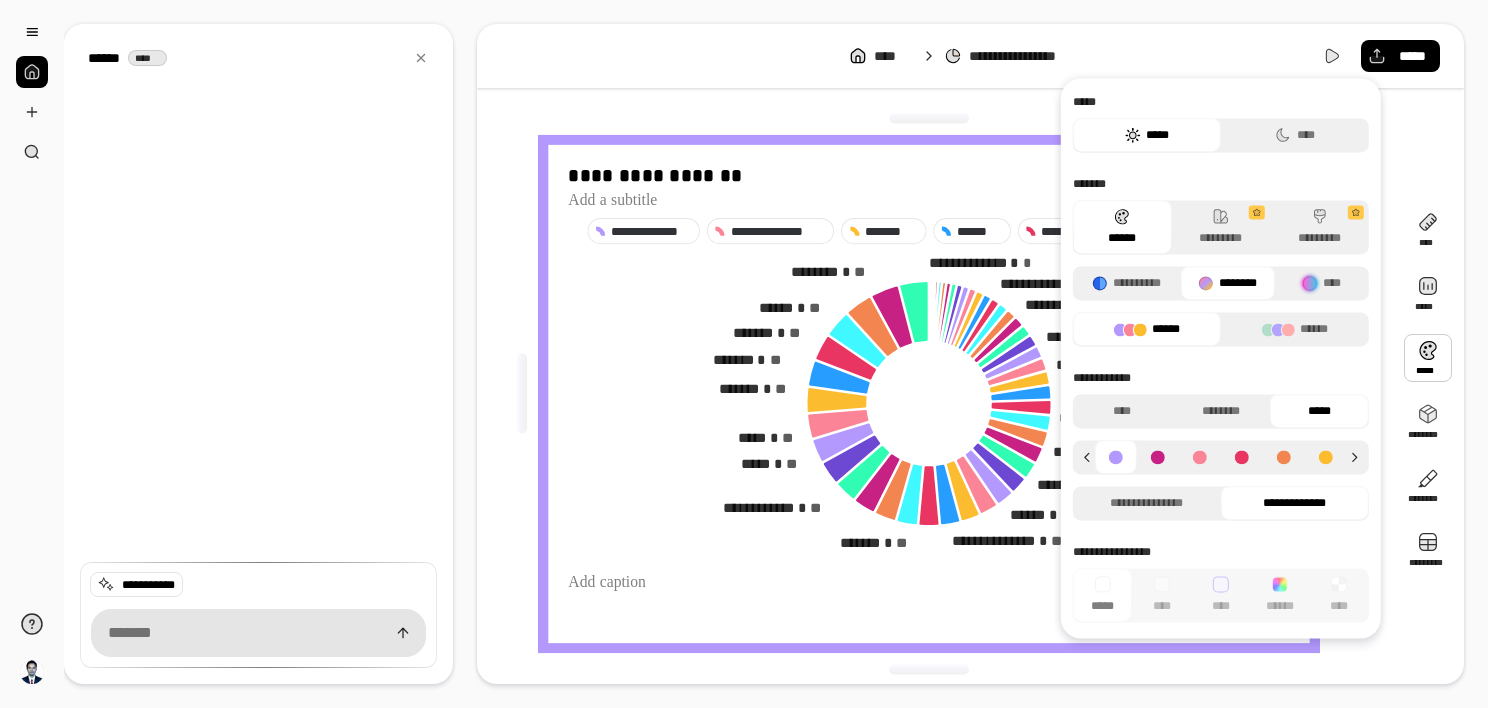 click on "**********" at bounding box center [970, 394] 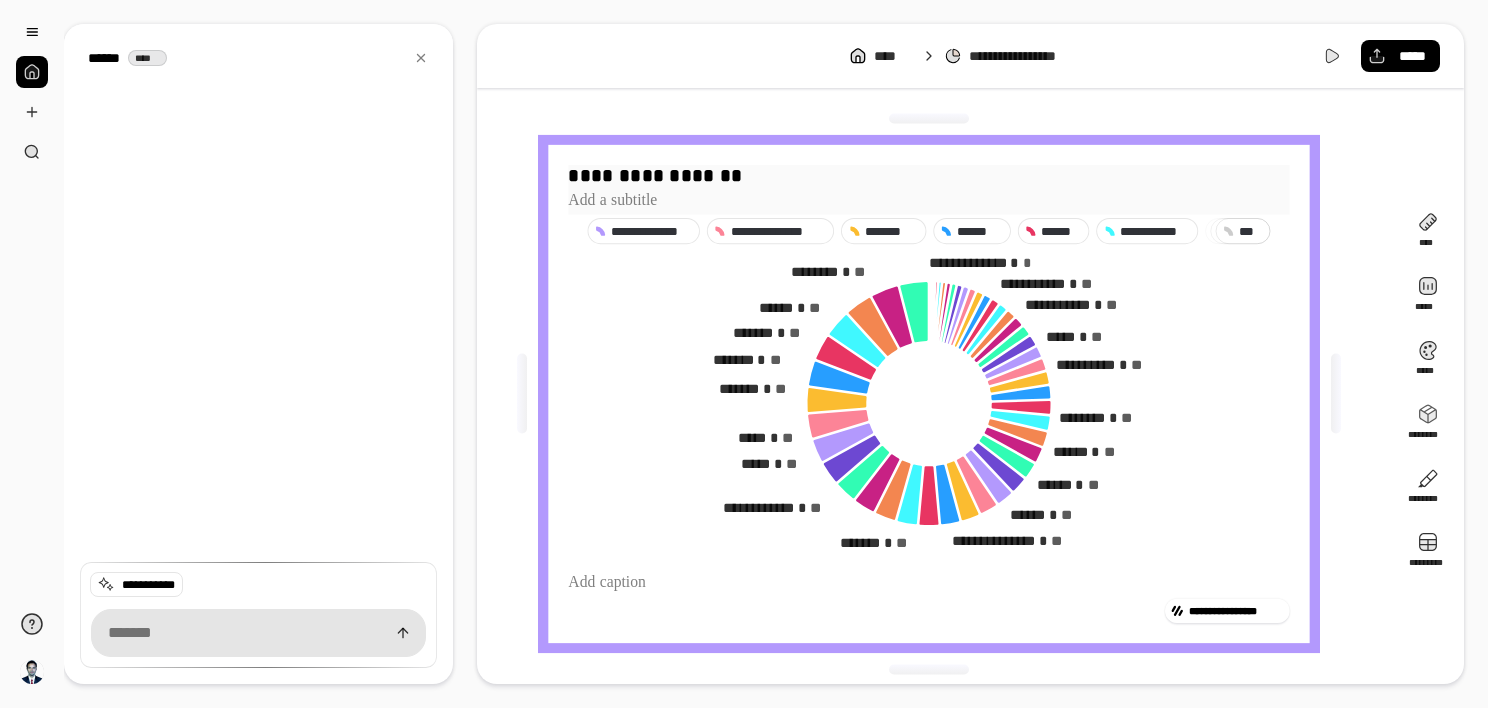 click at bounding box center (928, 201) 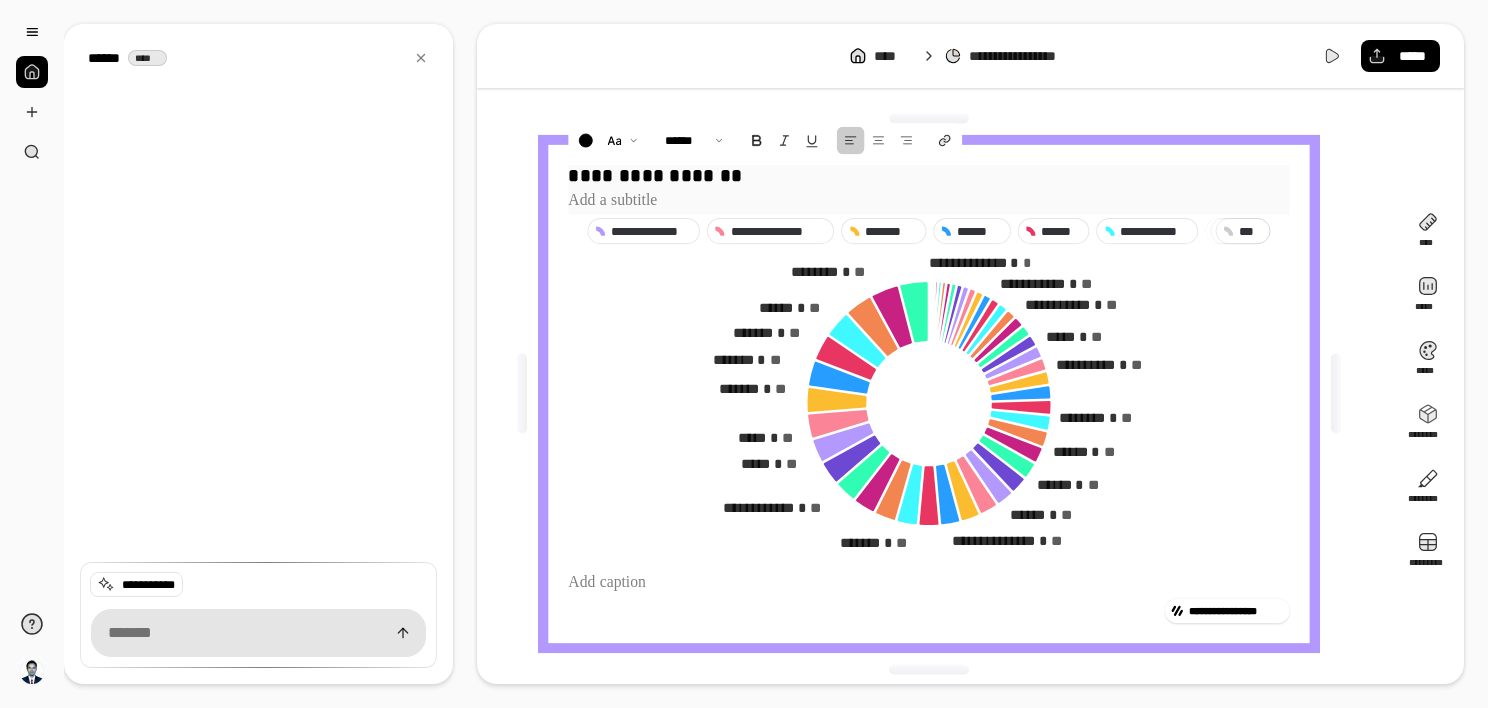 type 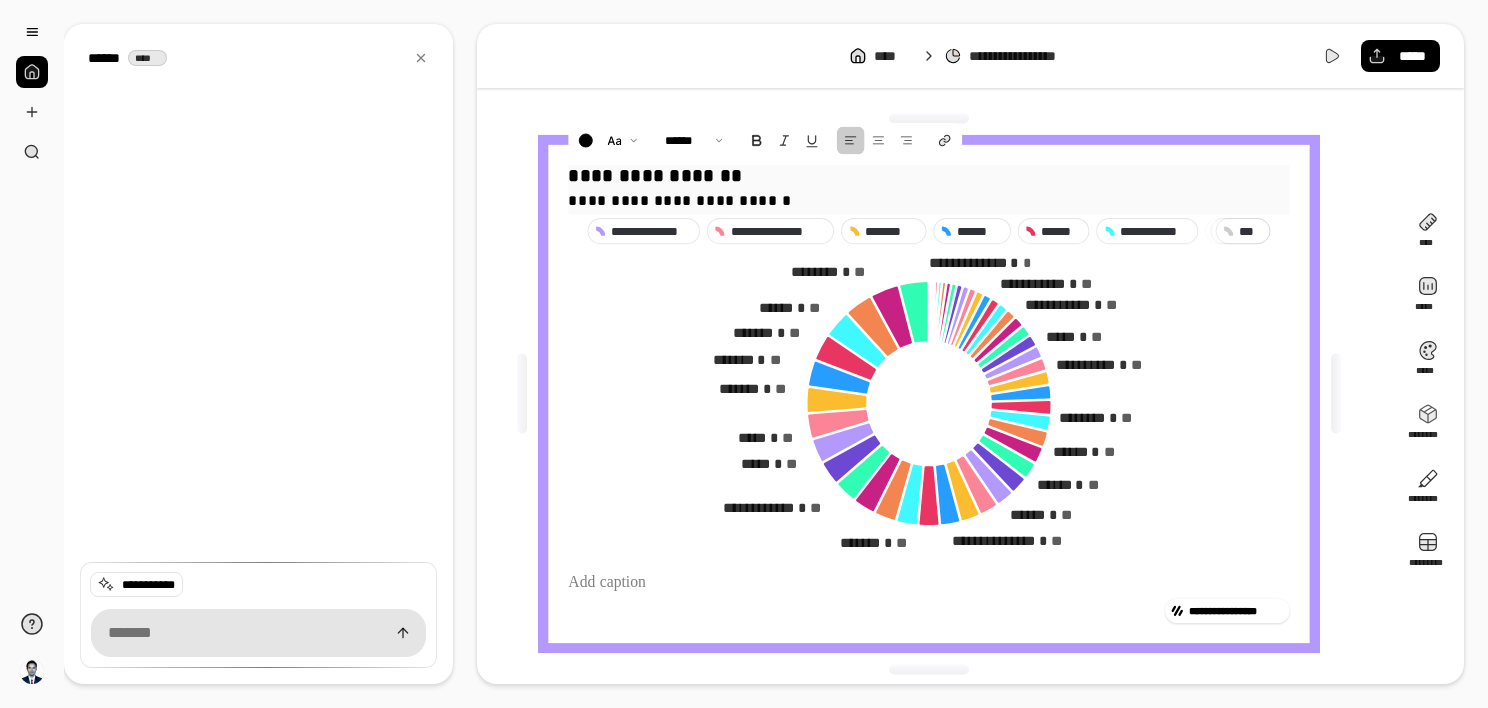 click on "**********" at bounding box center [928, 201] 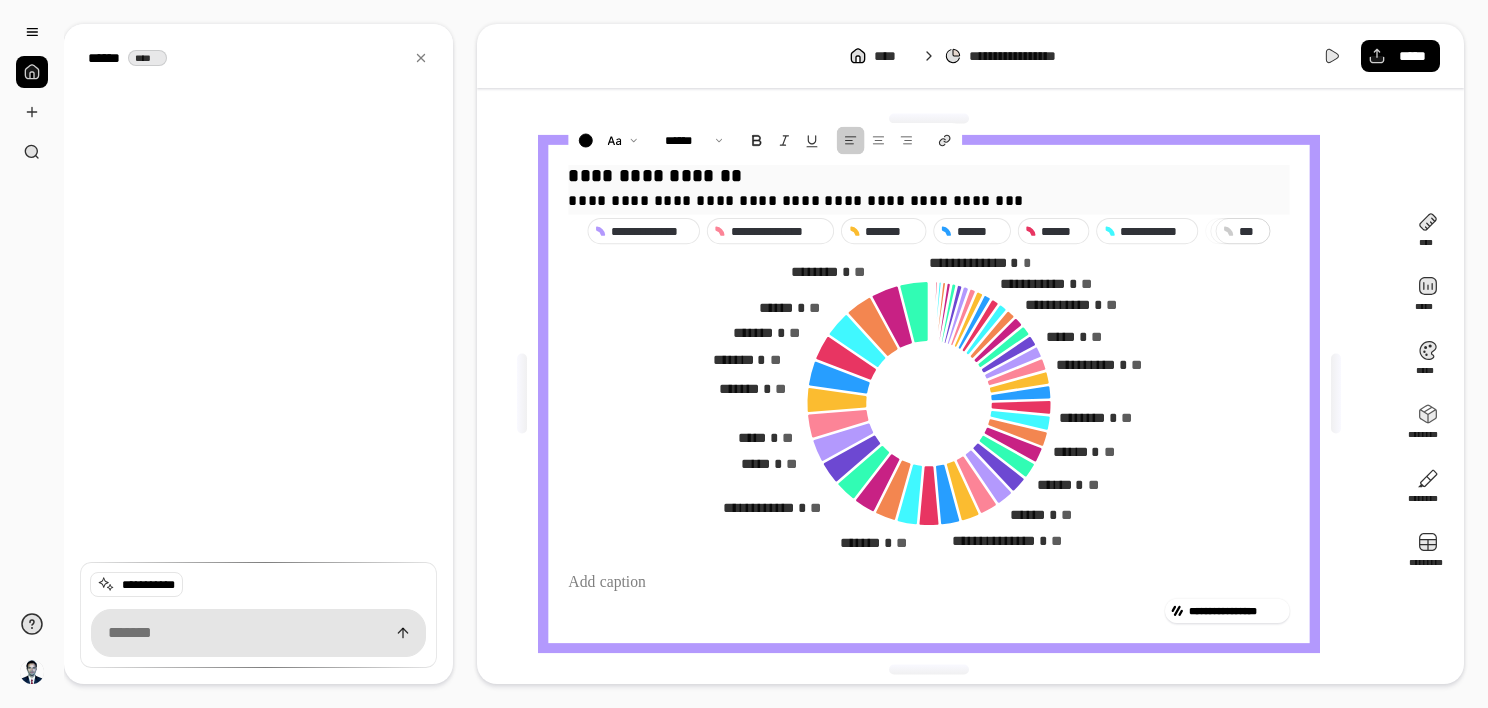 click on "**********" at bounding box center [928, 201] 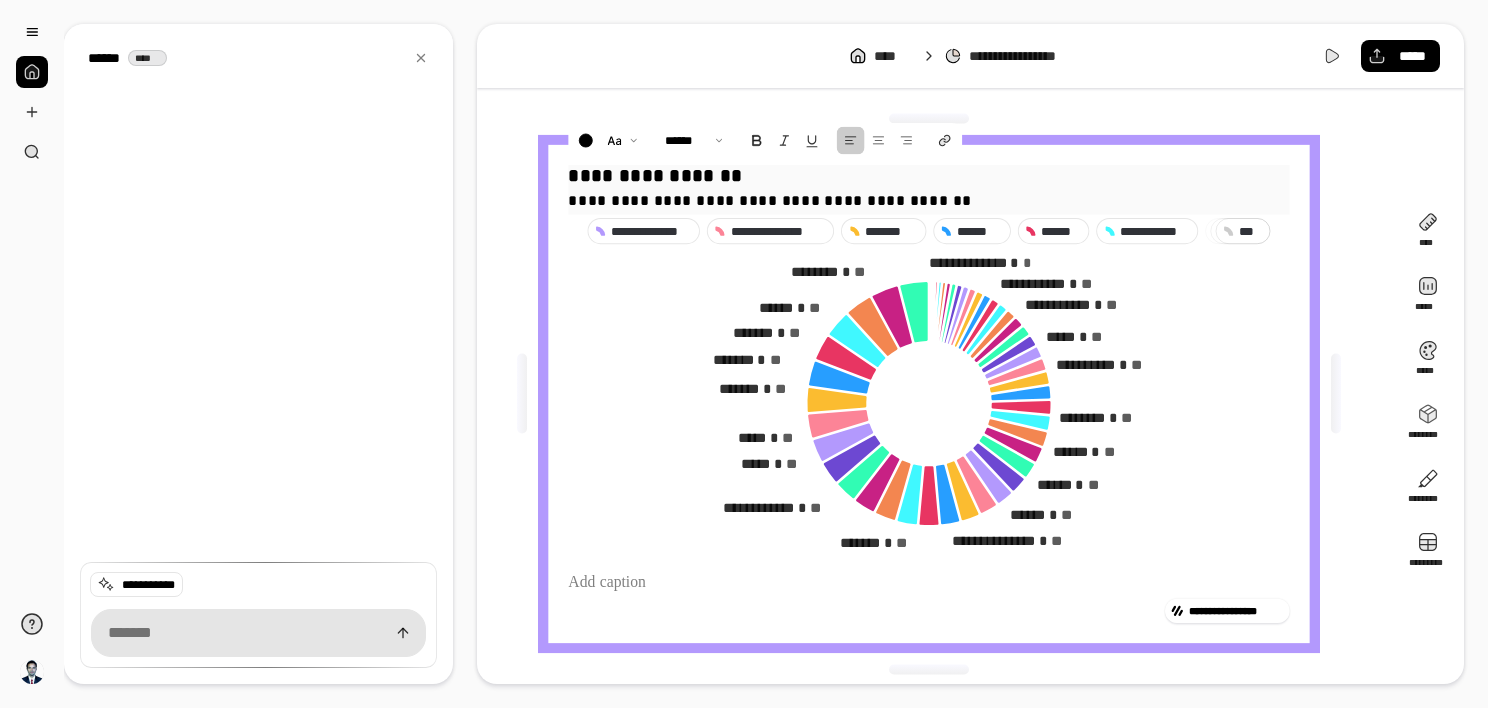 click on "**********" at bounding box center (928, 201) 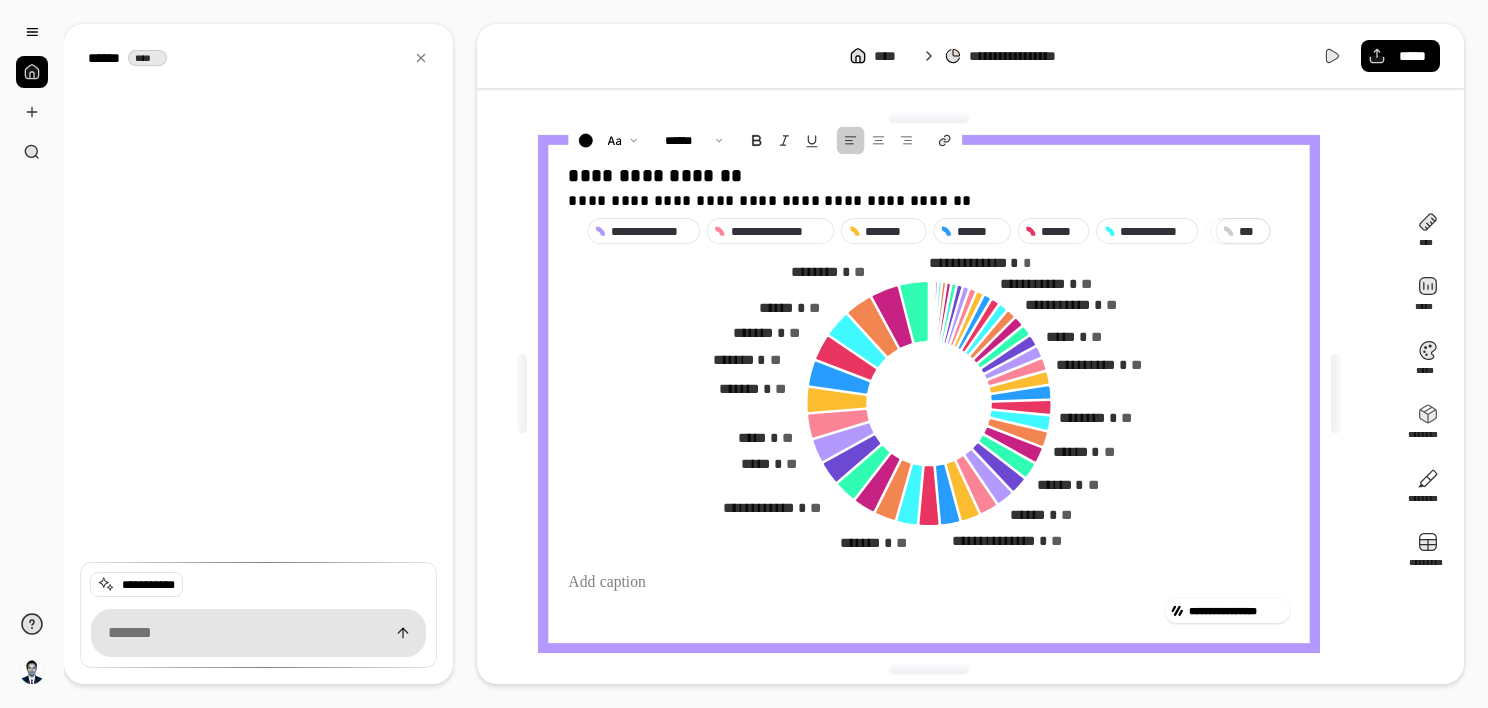 click on "**********" at bounding box center [936, 394] 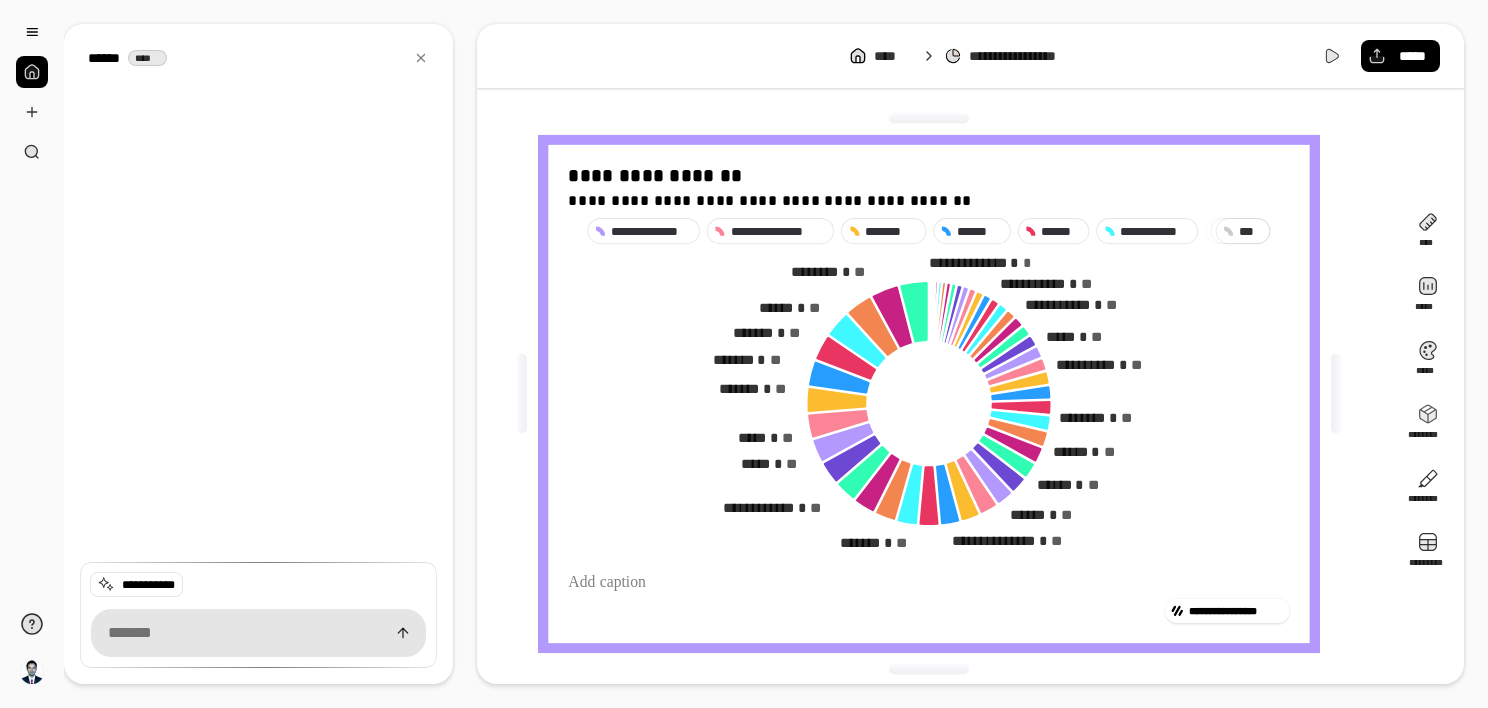 scroll, scrollTop: 5, scrollLeft: 0, axis: vertical 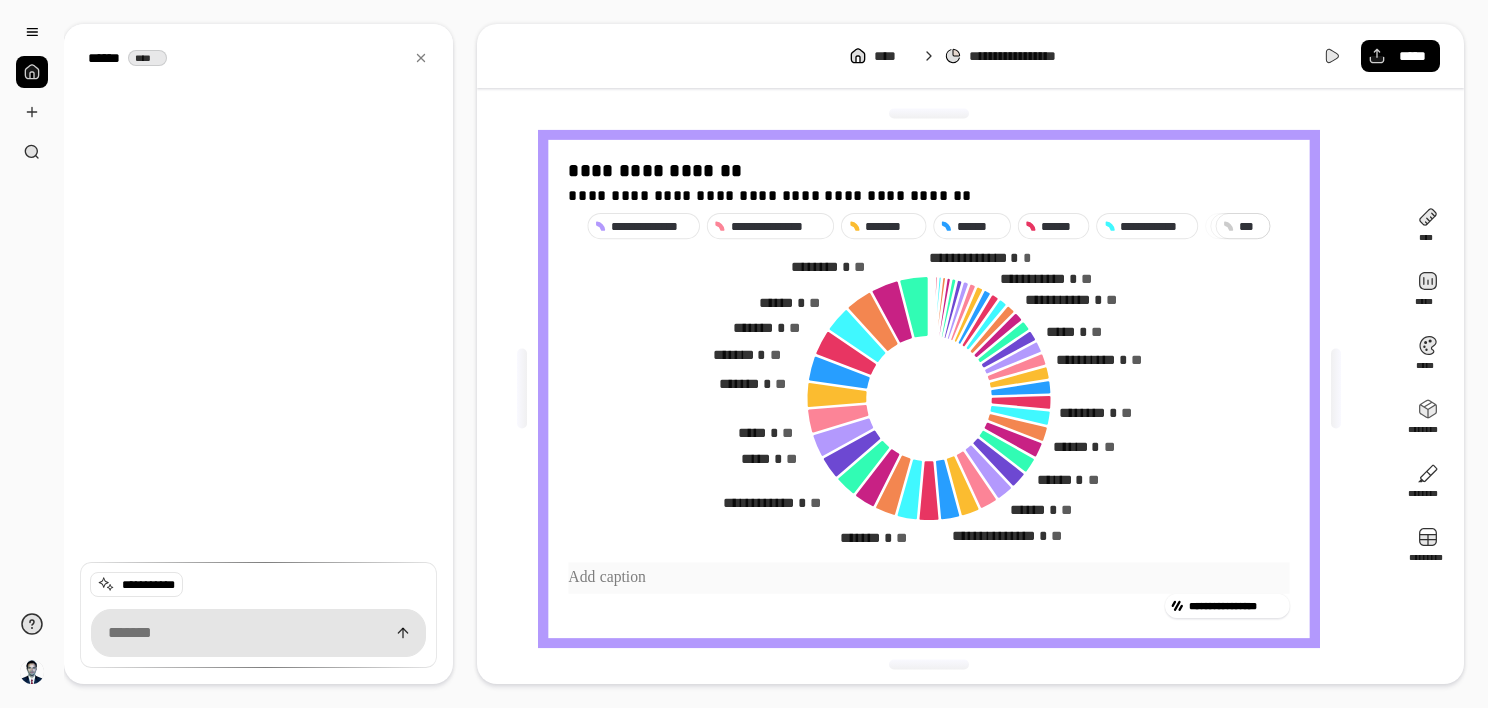 click at bounding box center [928, 578] 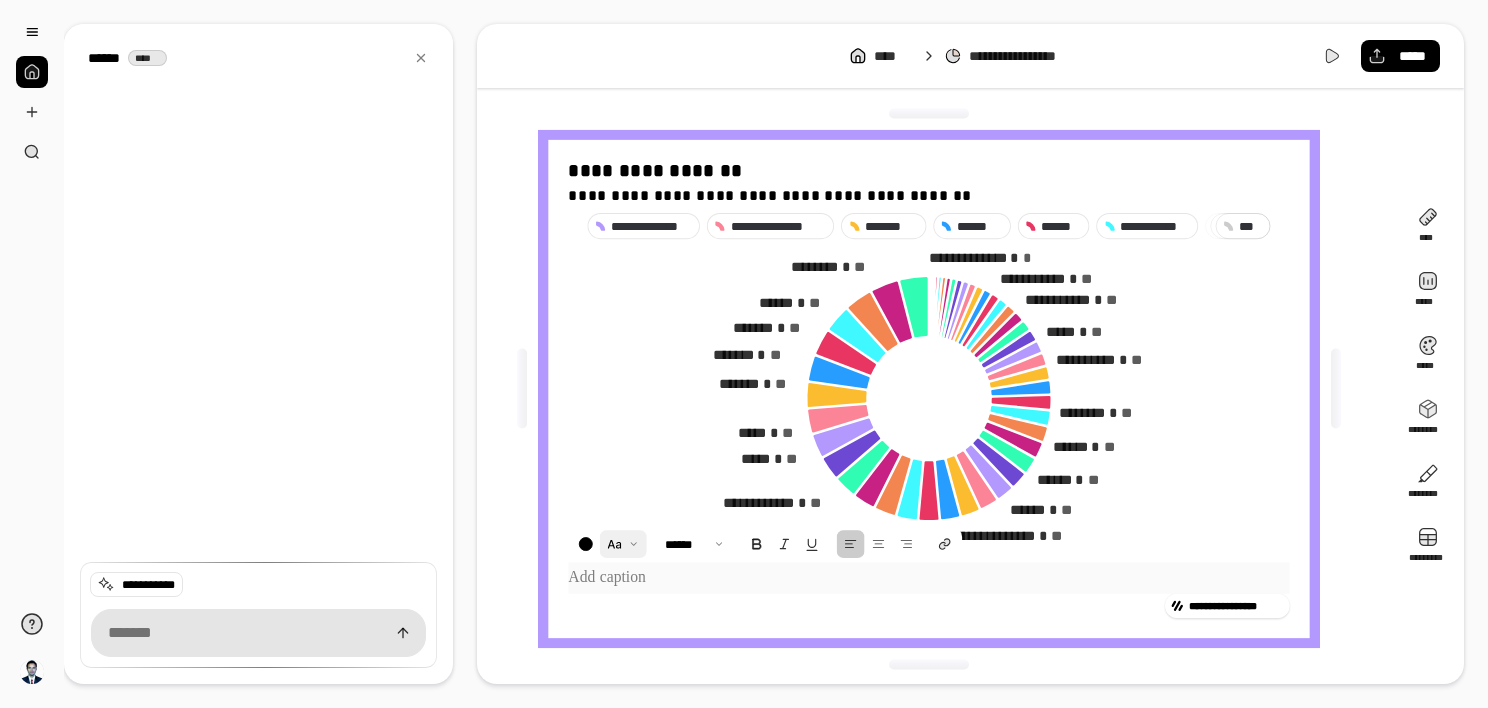 click at bounding box center [622, 544] 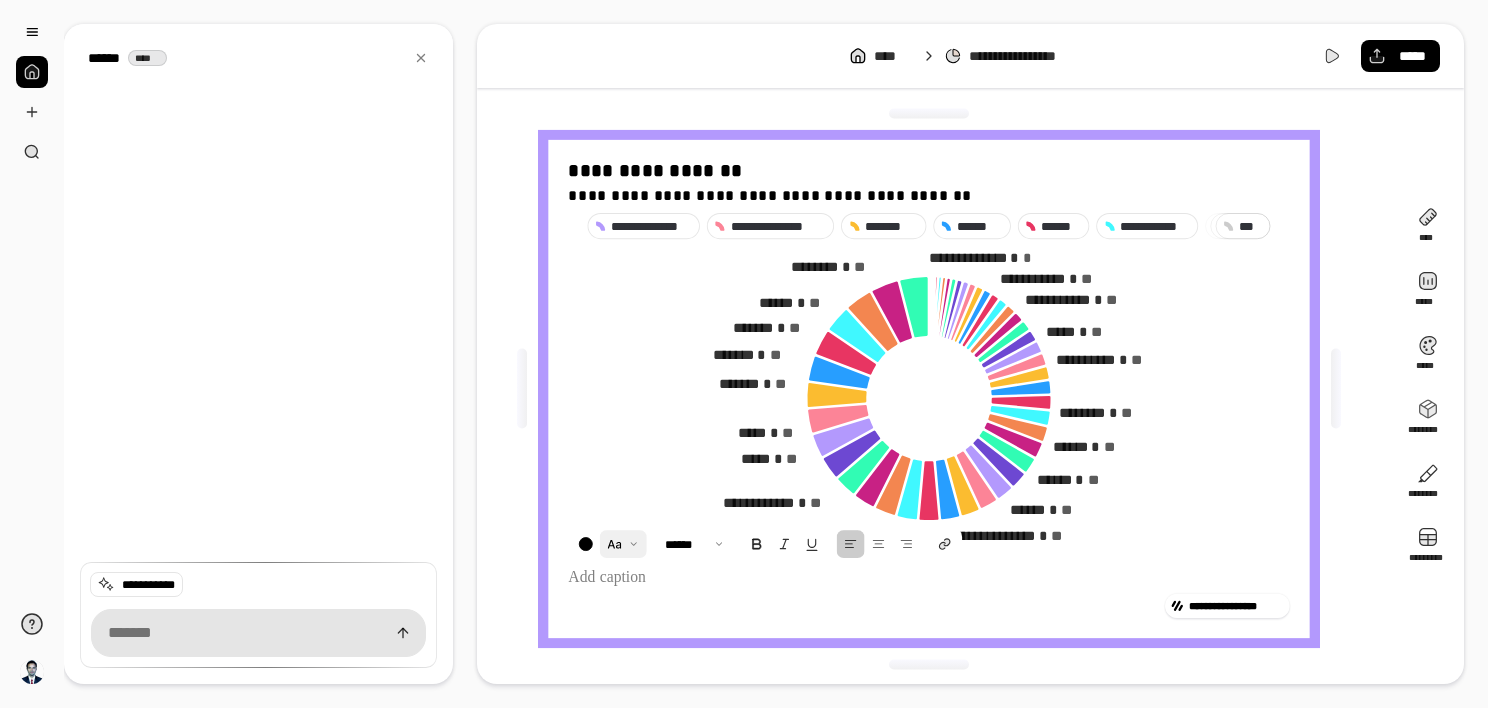 scroll, scrollTop: 41, scrollLeft: 0, axis: vertical 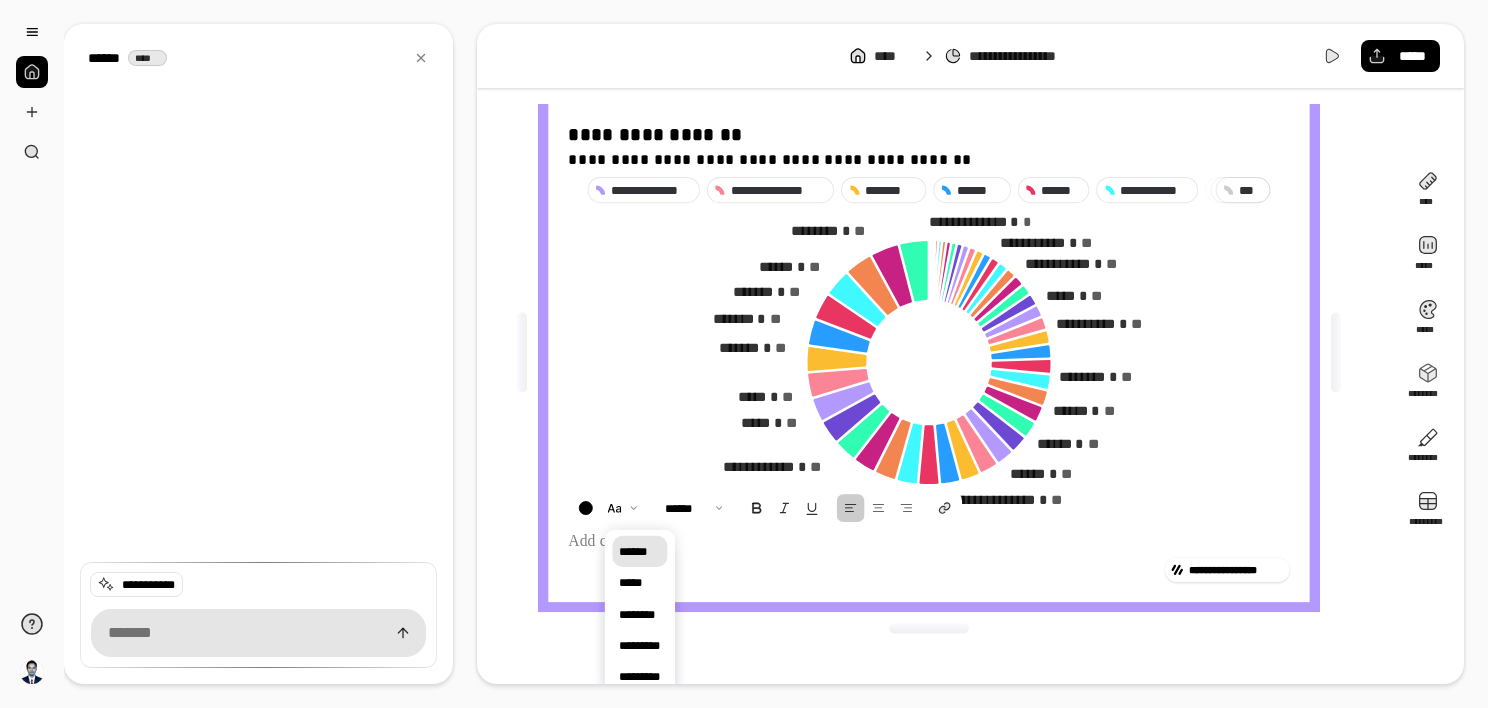 click on "**********" at bounding box center [928, 547] 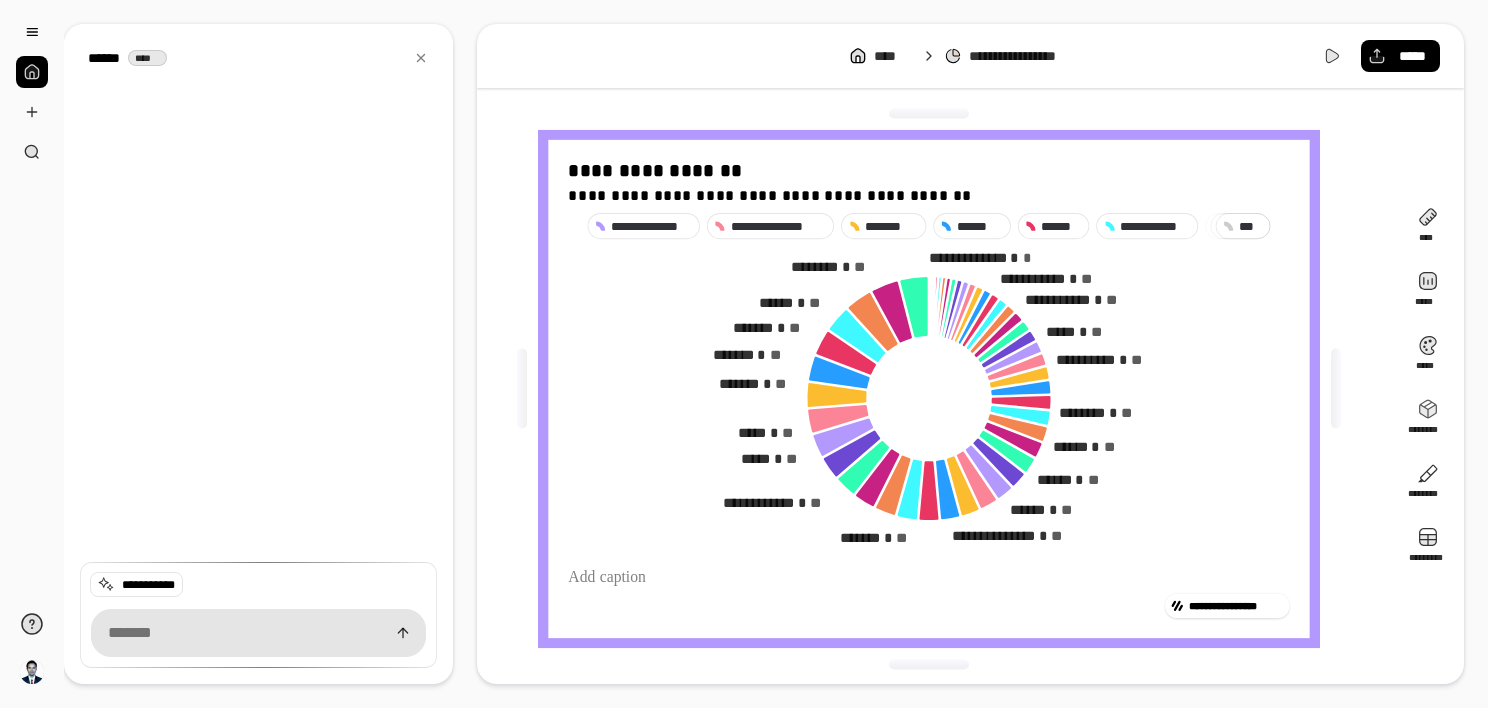 click on "**********" at bounding box center (970, 354) 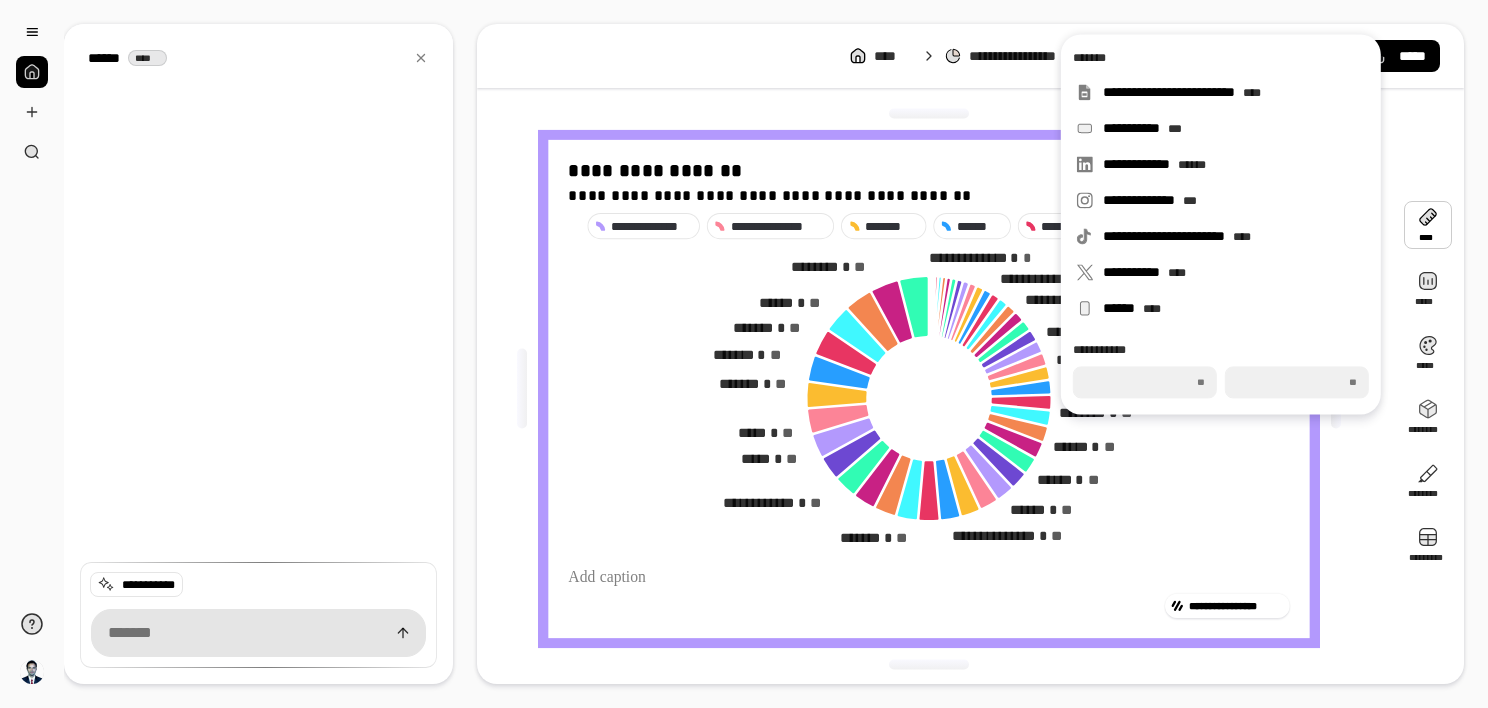 click on "**********" at bounding box center [936, 389] 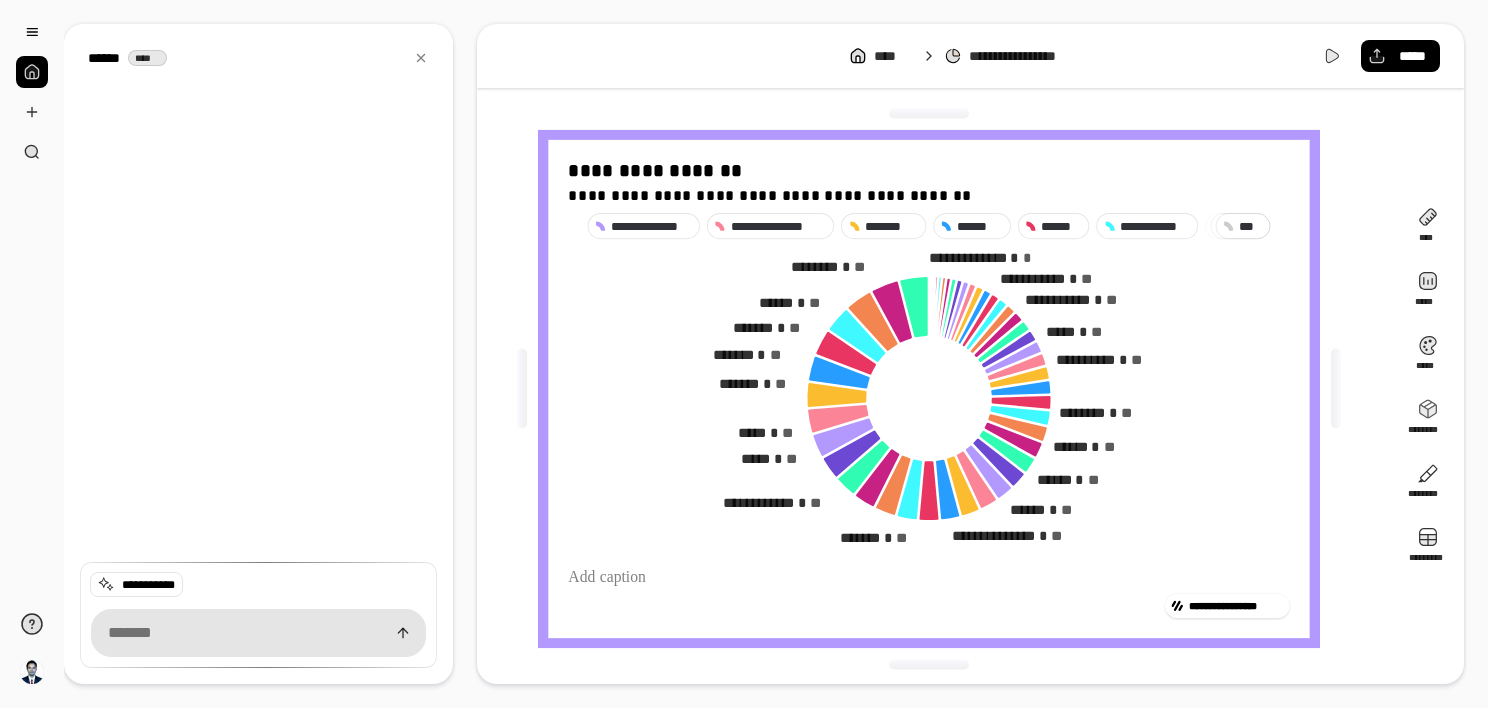 click on "**********" at bounding box center [936, 389] 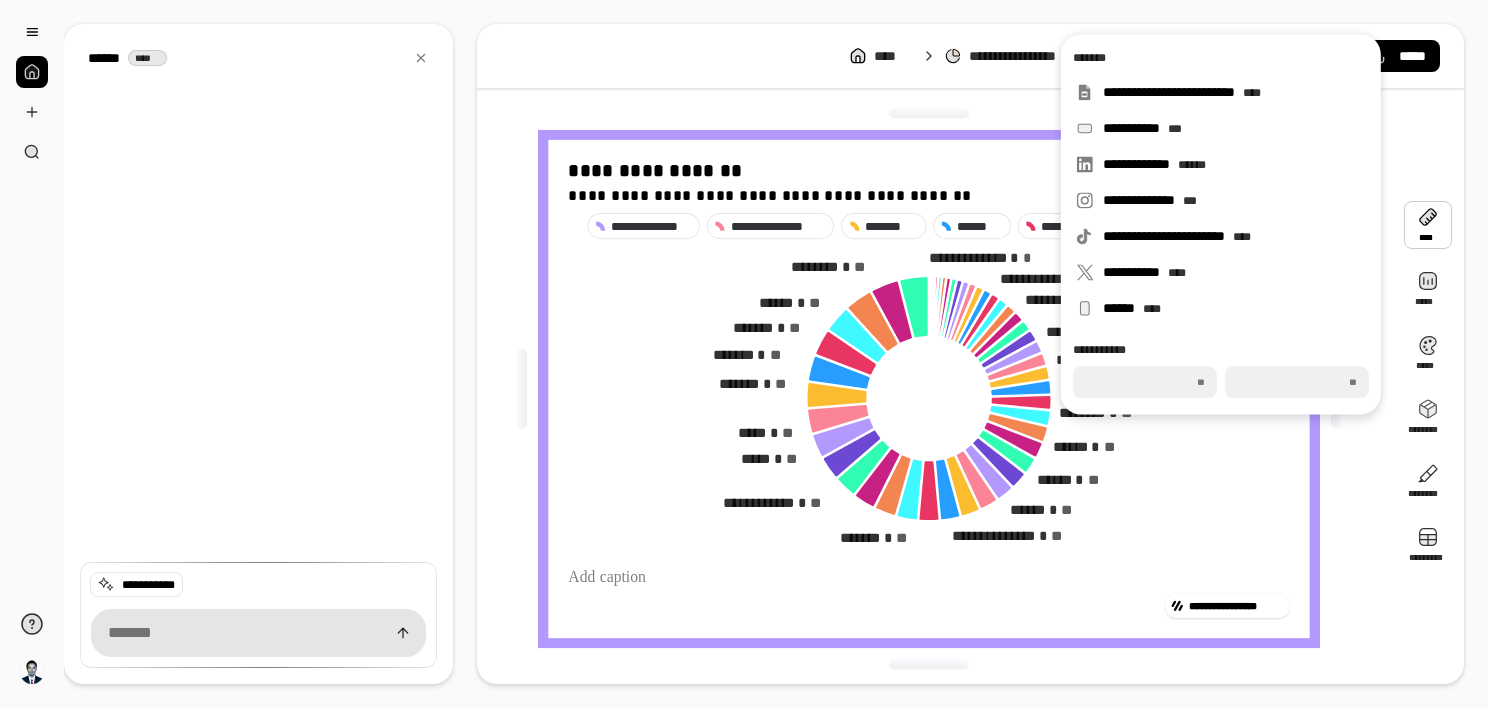 click on "**********" at bounding box center (970, 394) 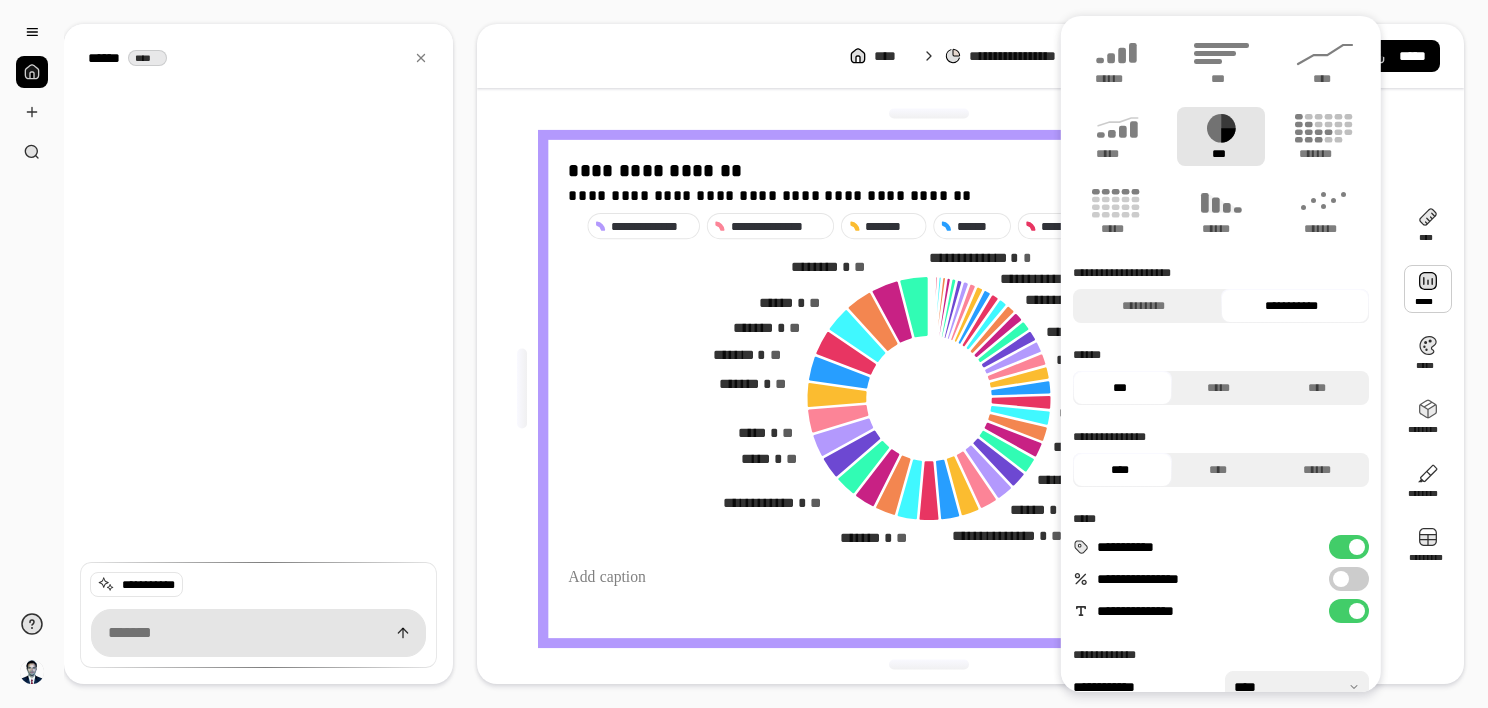 click at bounding box center (1428, 289) 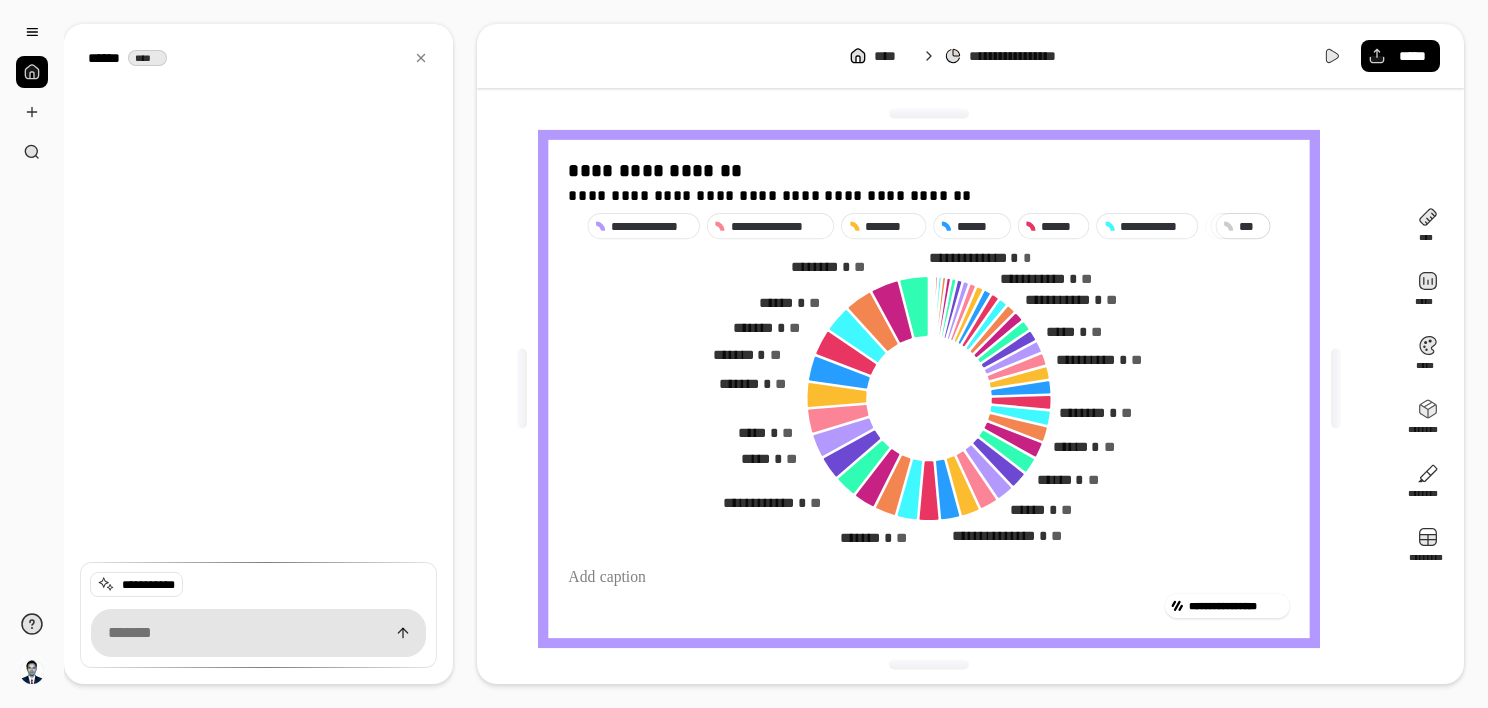 click on "* **" at bounding box center [1251, 226] 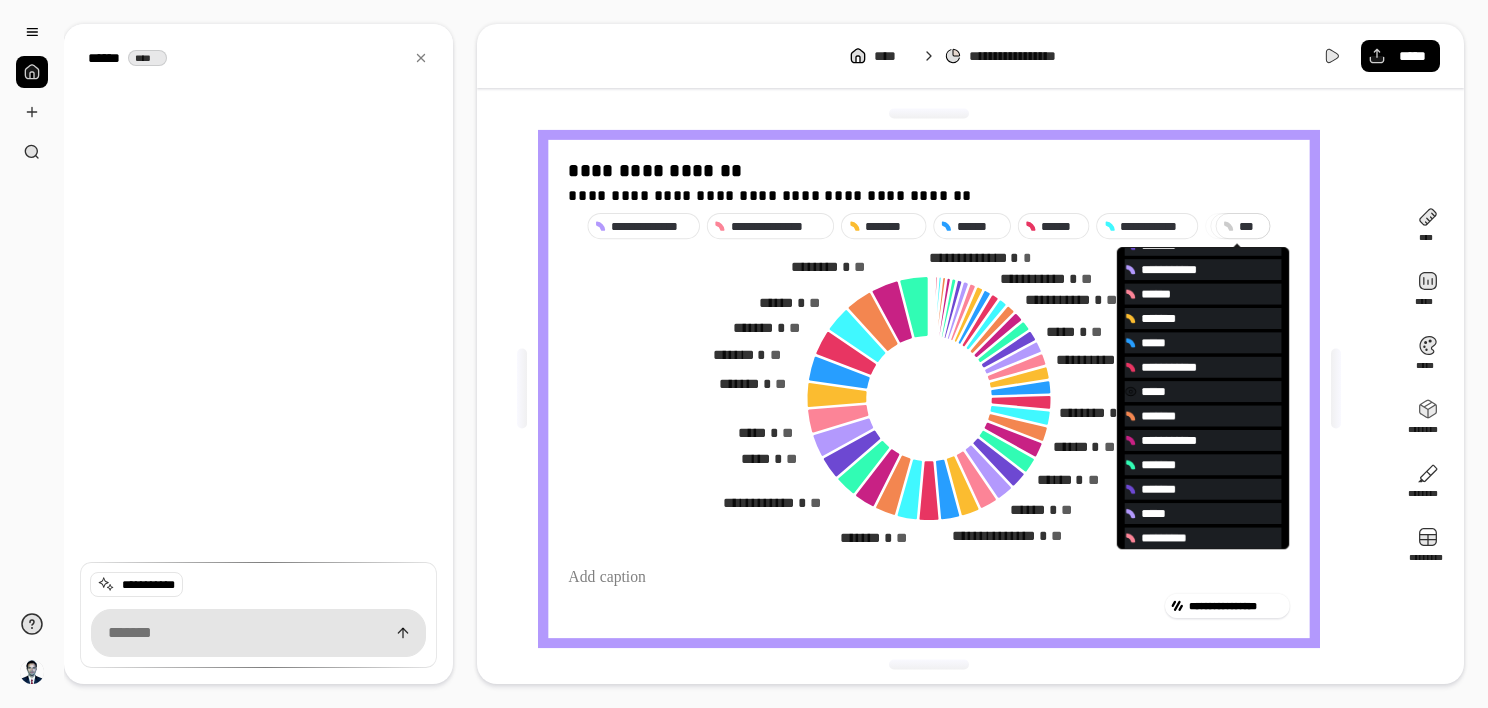 scroll, scrollTop: 200, scrollLeft: 0, axis: vertical 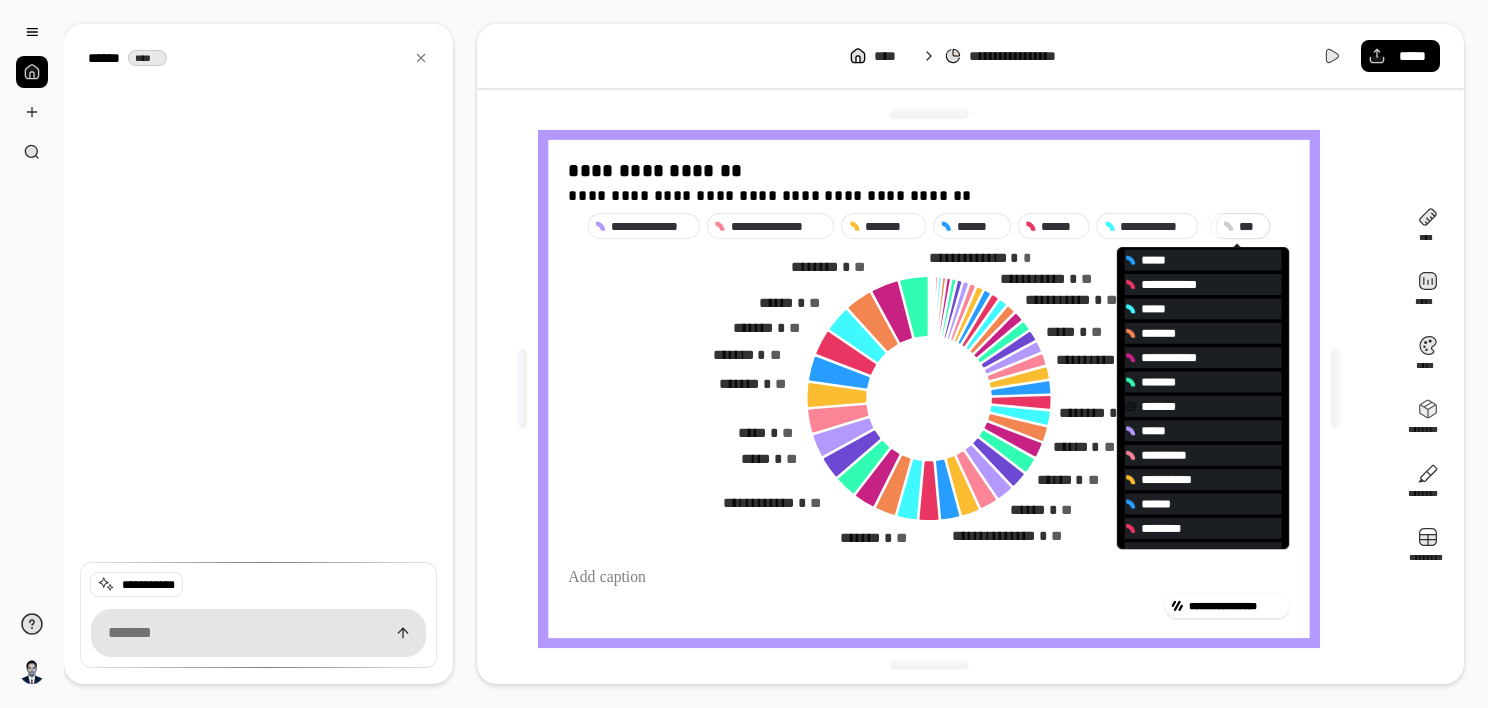 click on "*******" at bounding box center (1161, 406) 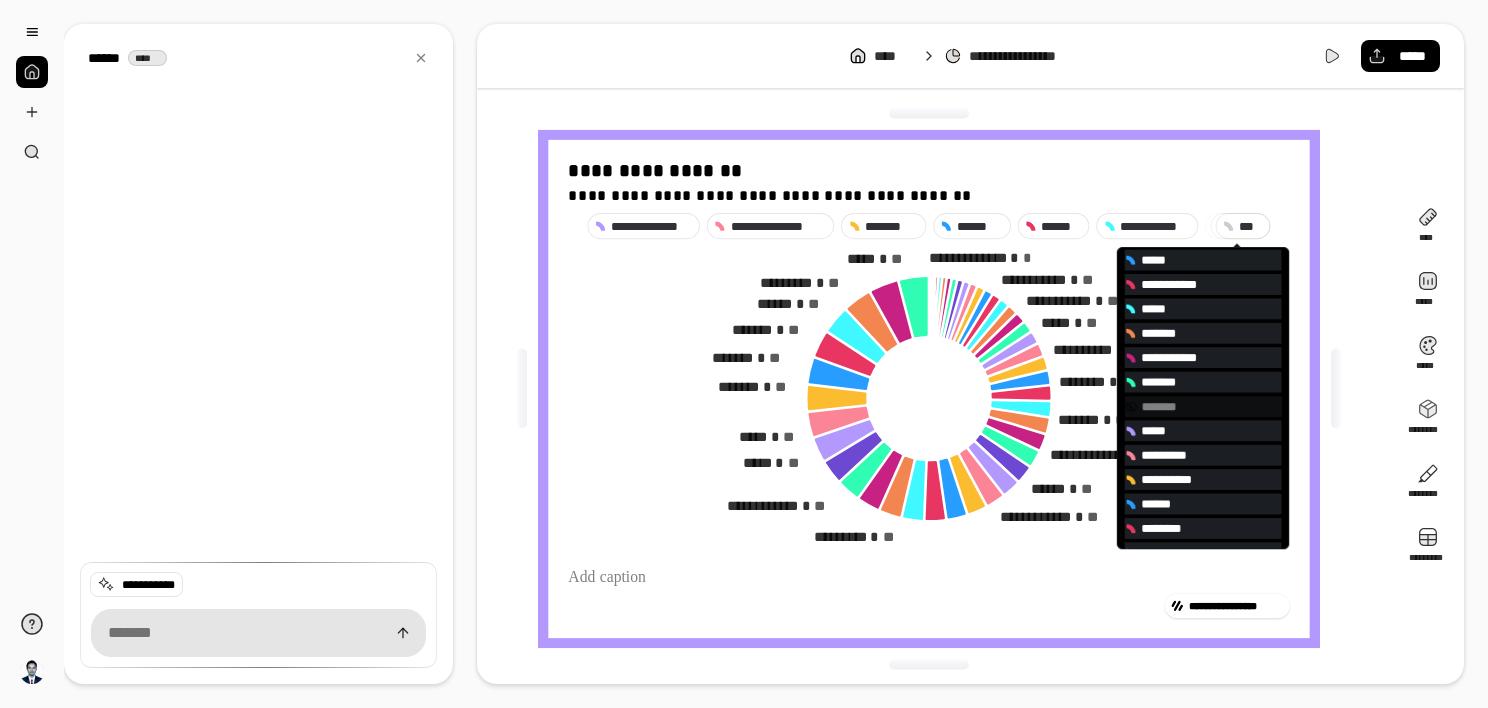 click at bounding box center [928, 578] 